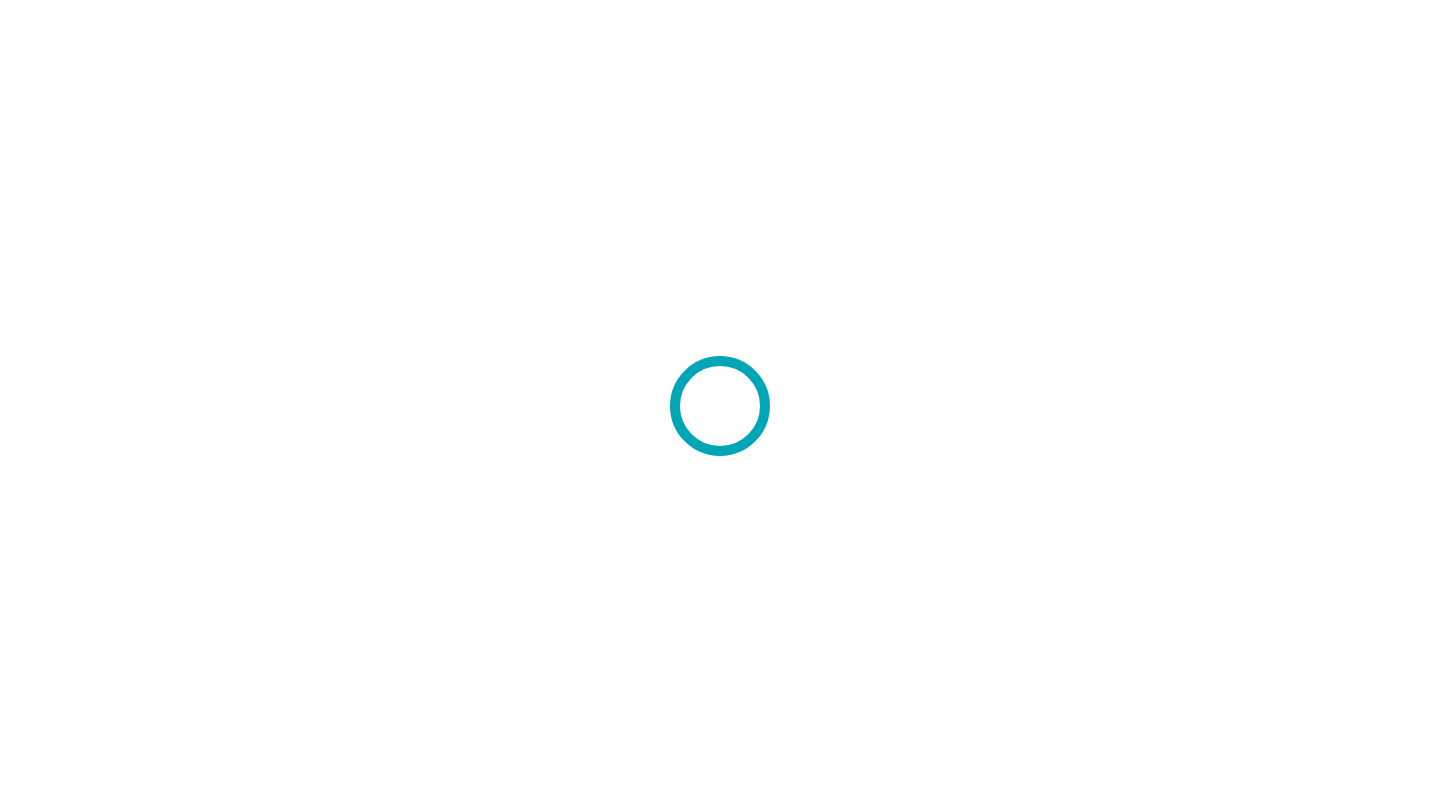scroll, scrollTop: 0, scrollLeft: 0, axis: both 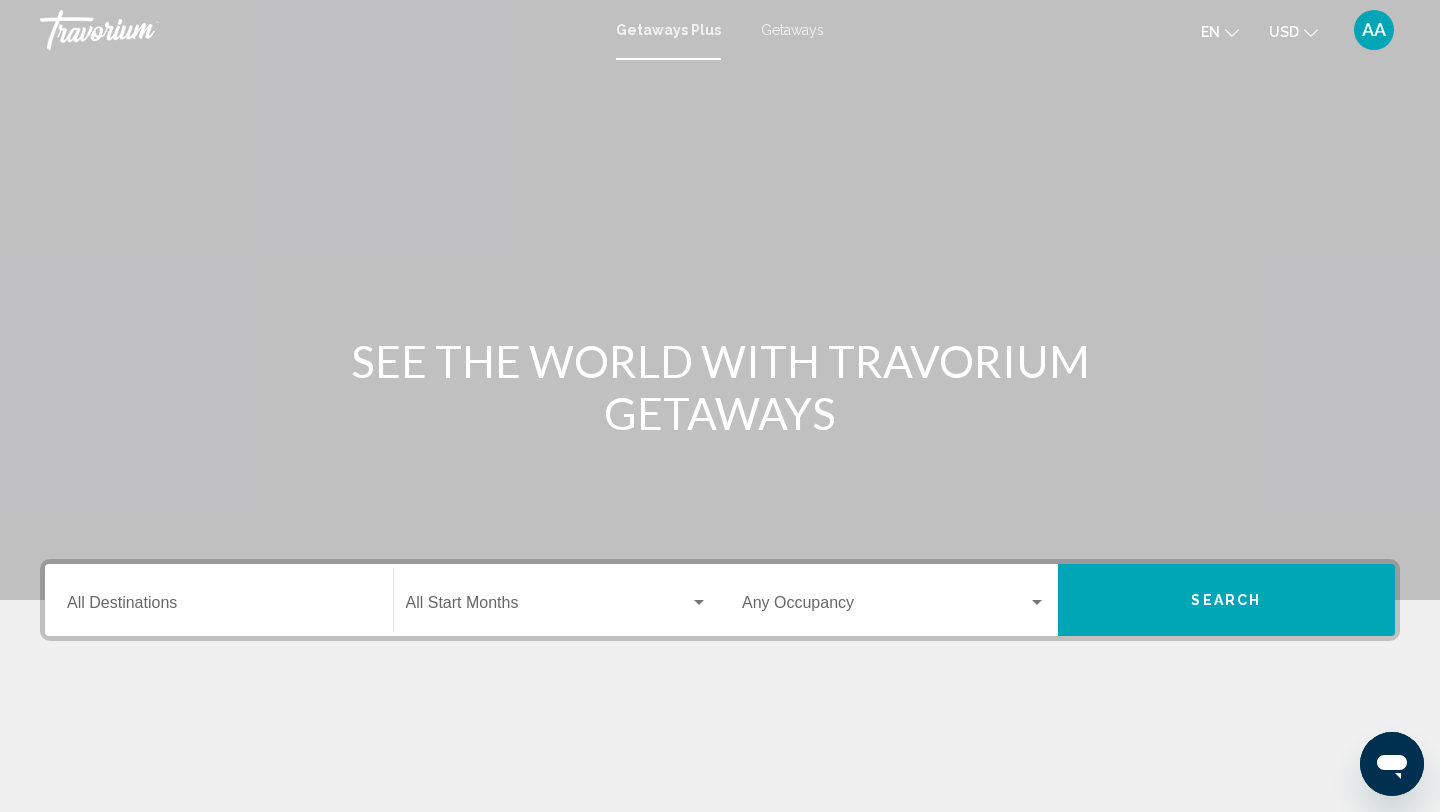 click at bounding box center [720, 300] 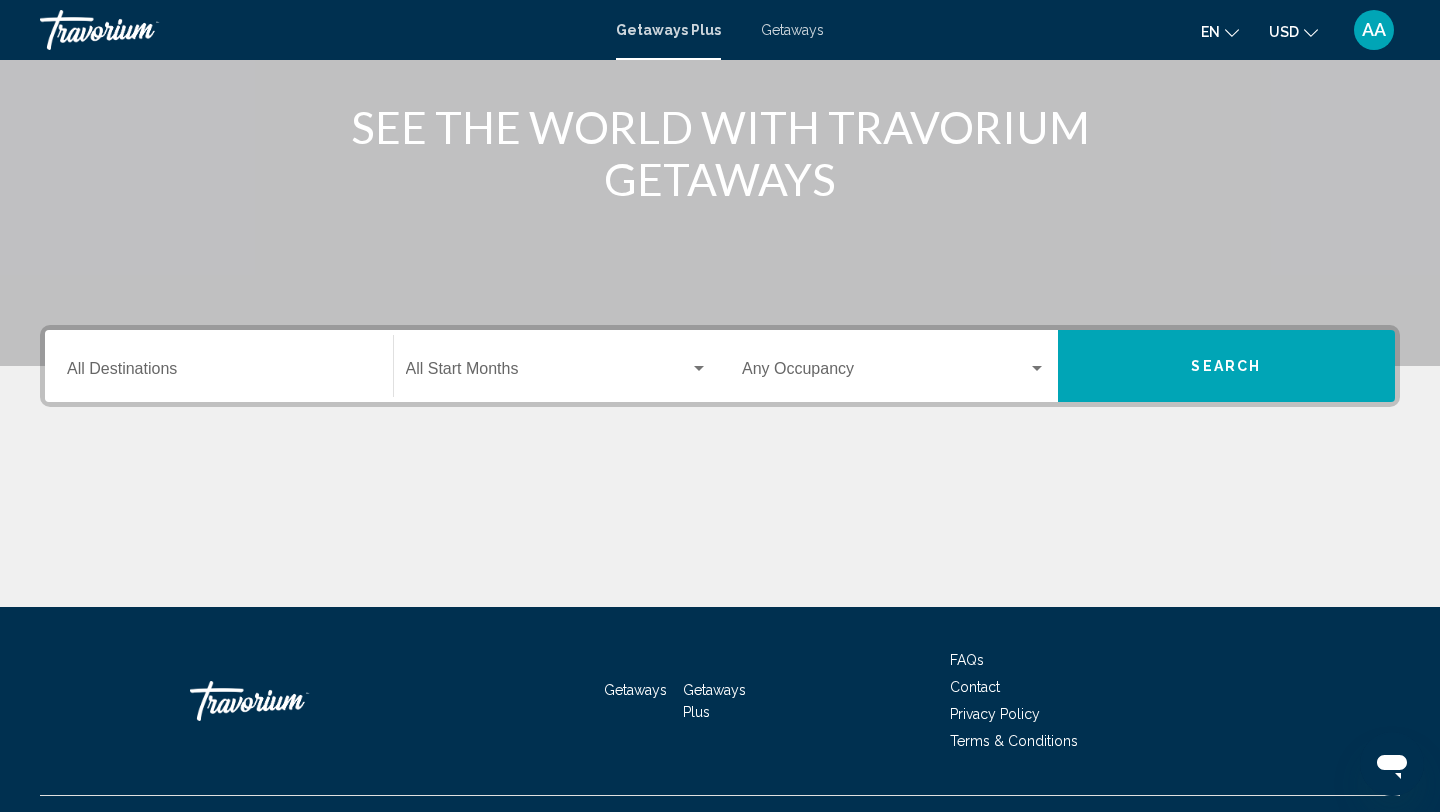 scroll, scrollTop: 274, scrollLeft: 0, axis: vertical 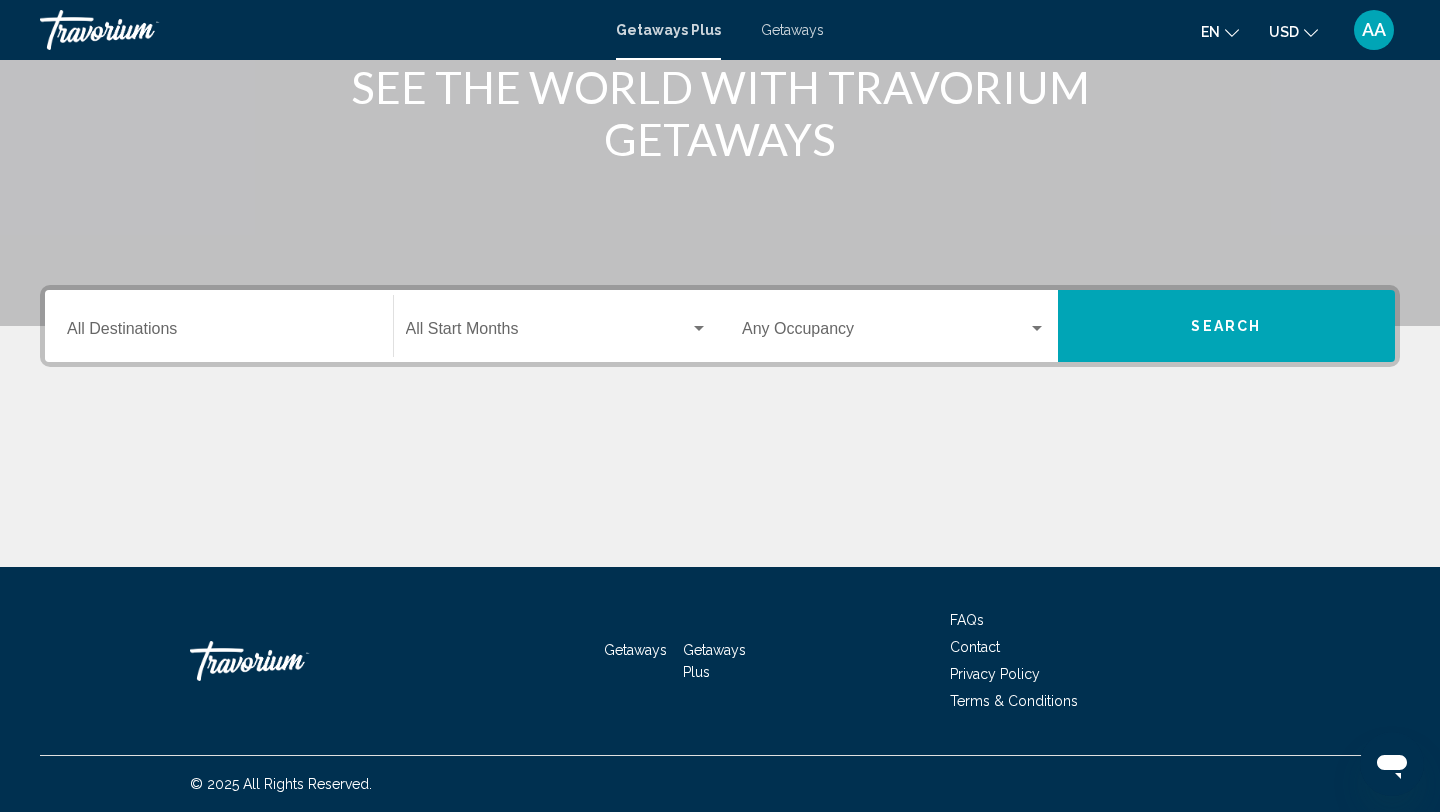 click on "Destination All Destinations" at bounding box center (219, 333) 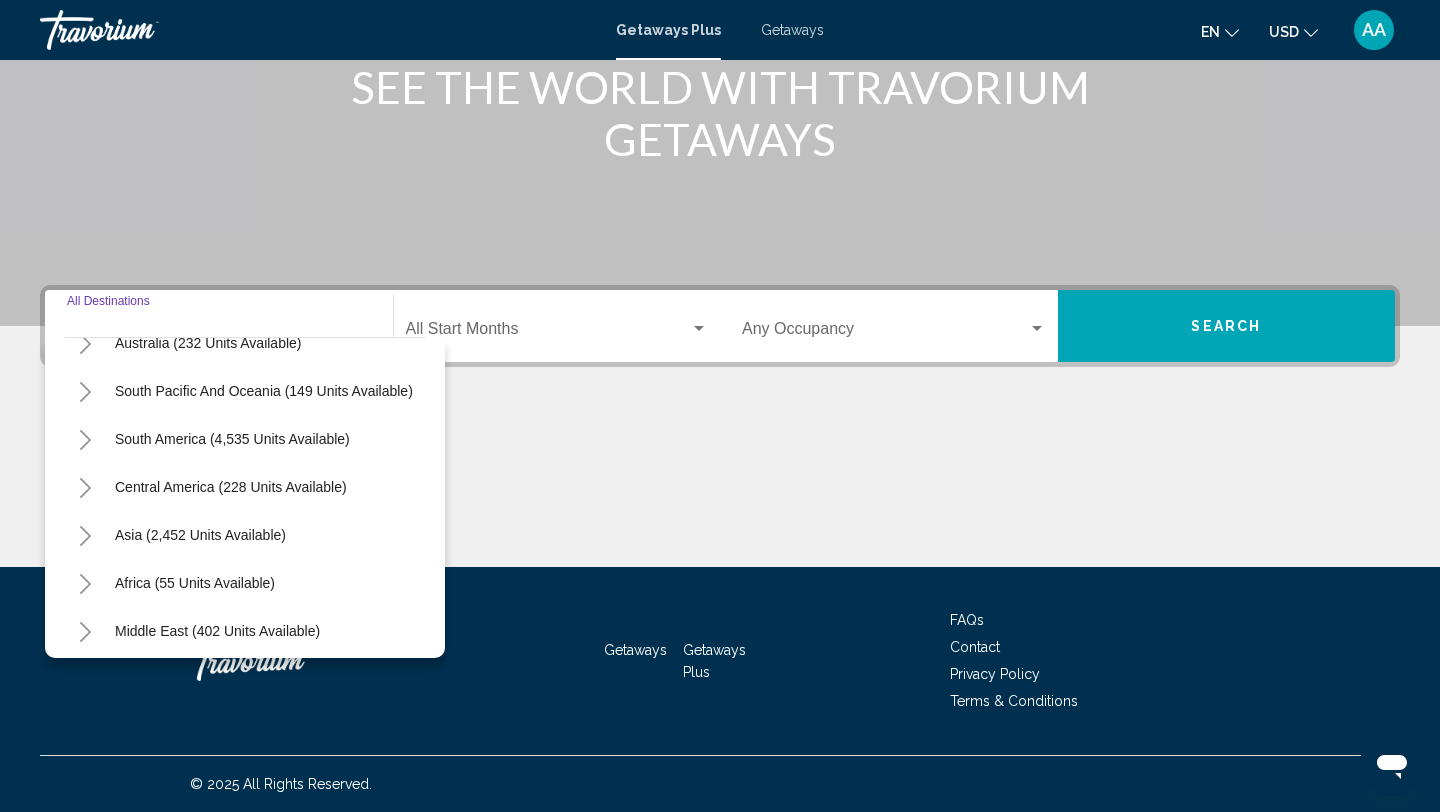 scroll, scrollTop: 324, scrollLeft: 0, axis: vertical 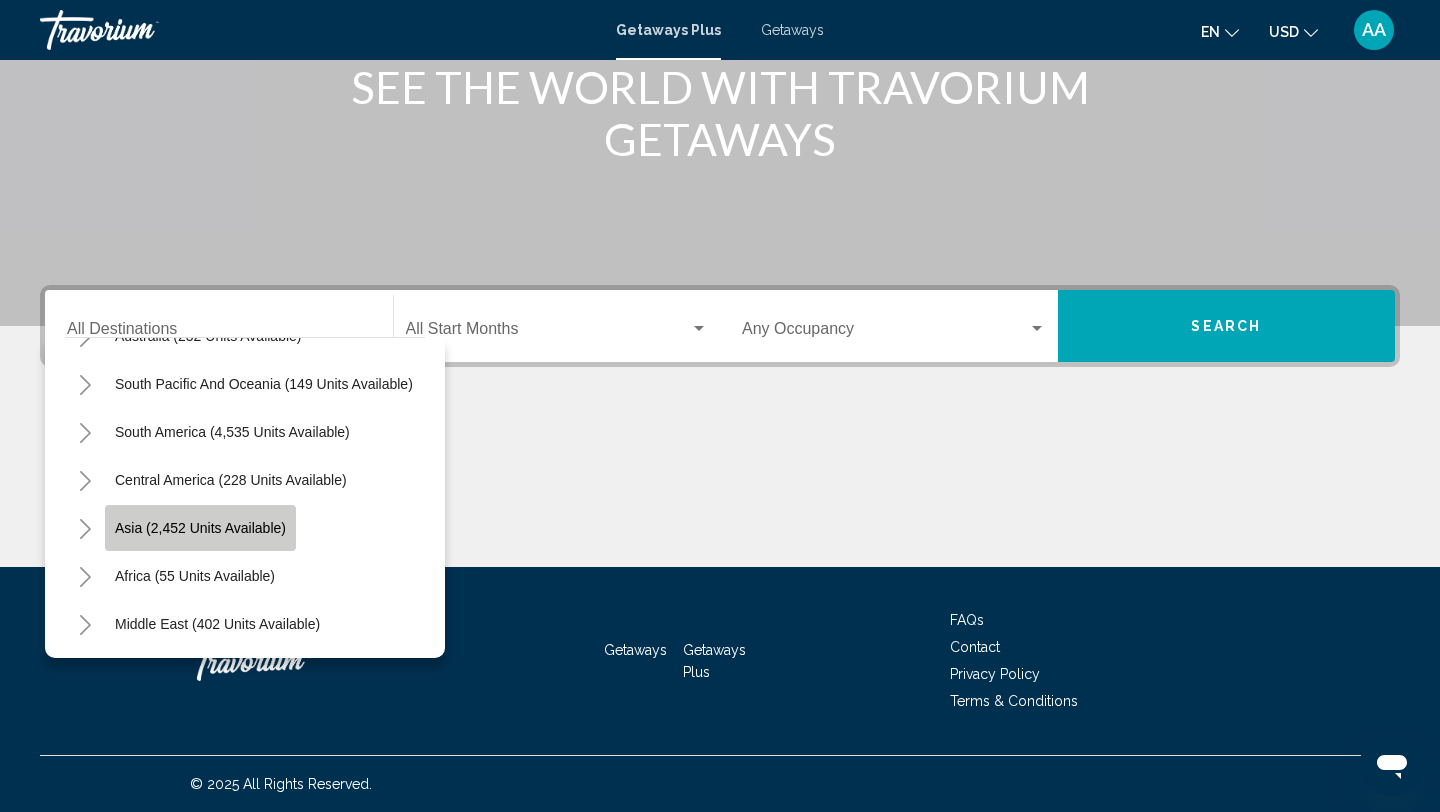 click on "Asia (2,452 units available)" 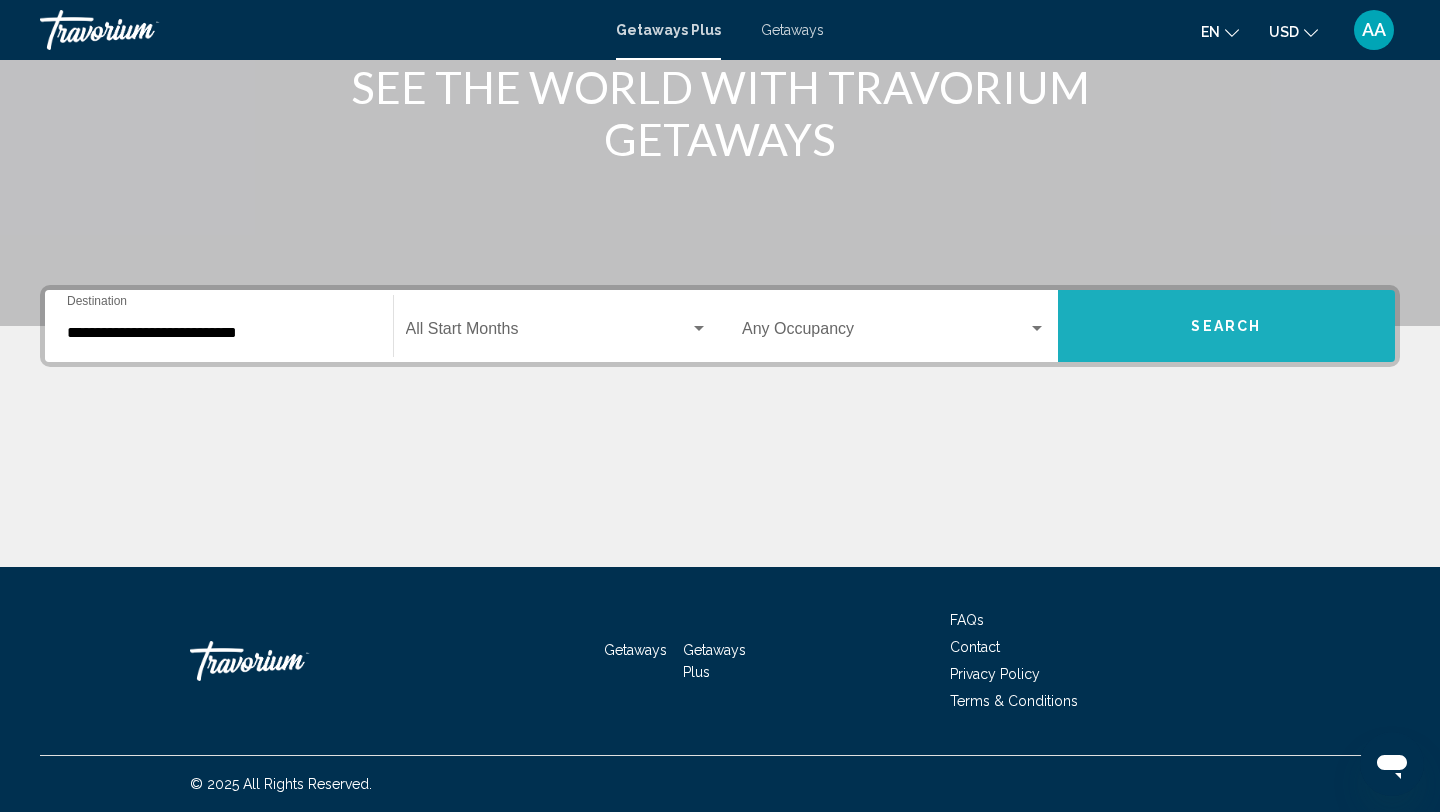 click on "Search" at bounding box center [1227, 326] 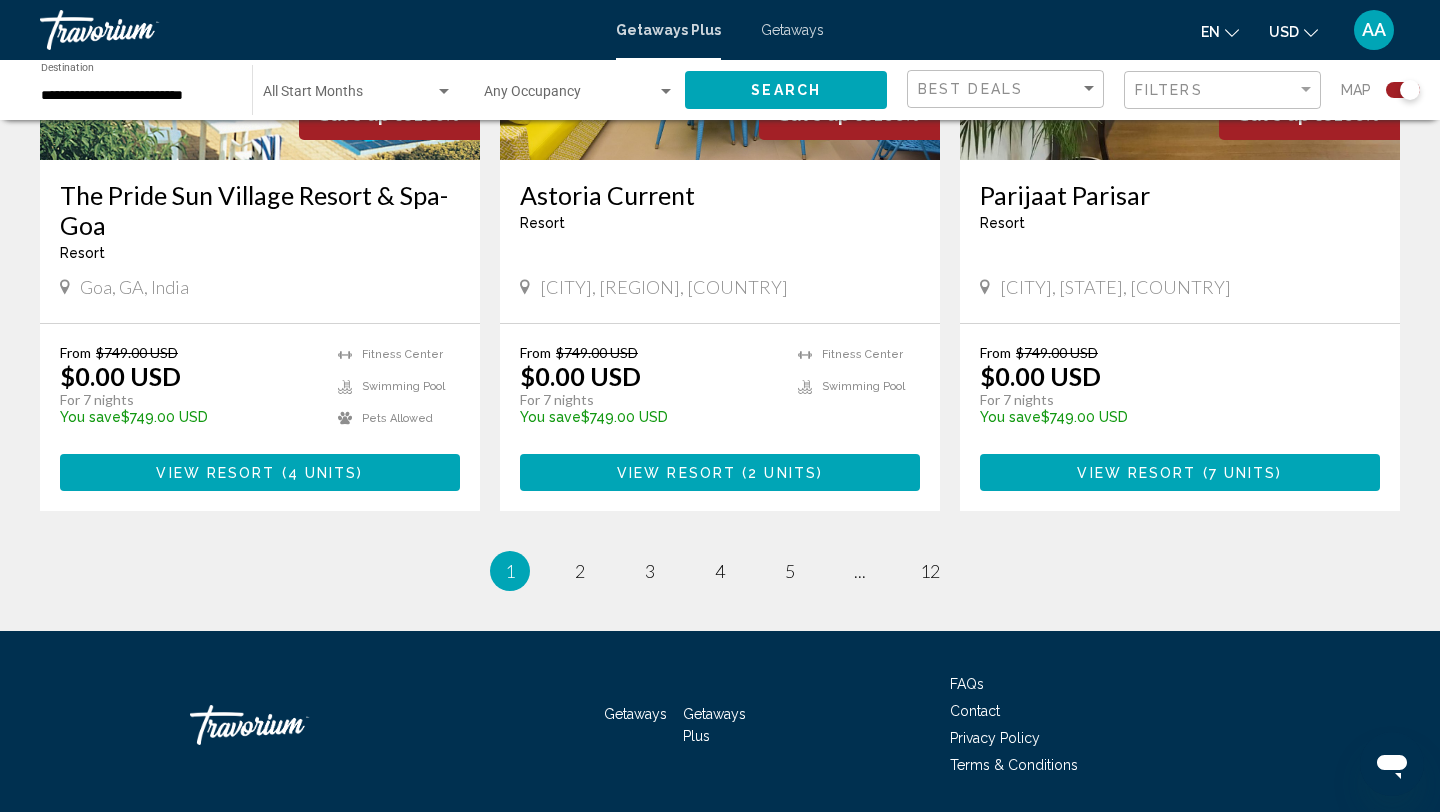 scroll, scrollTop: 3186, scrollLeft: 0, axis: vertical 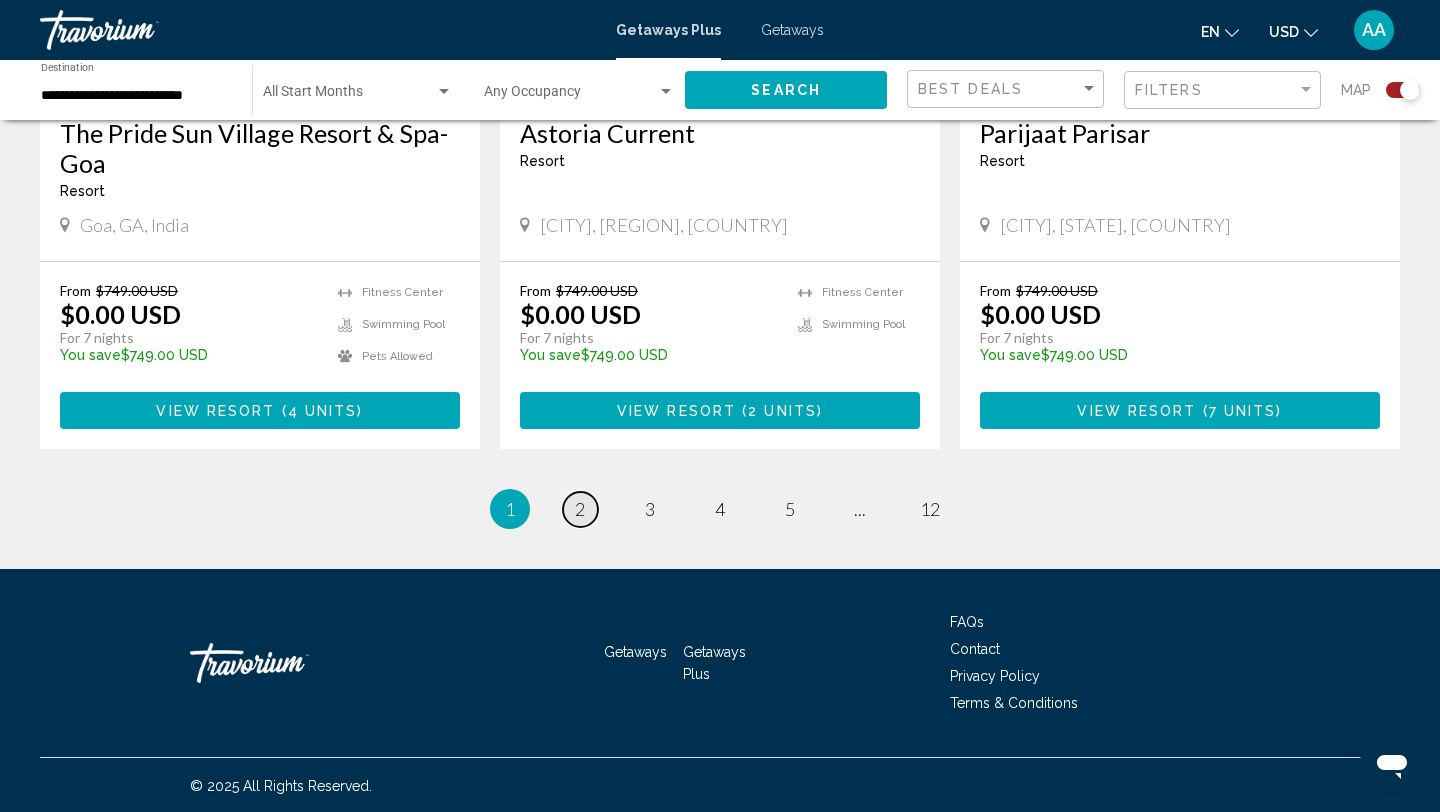 click on "page  2" at bounding box center (580, 509) 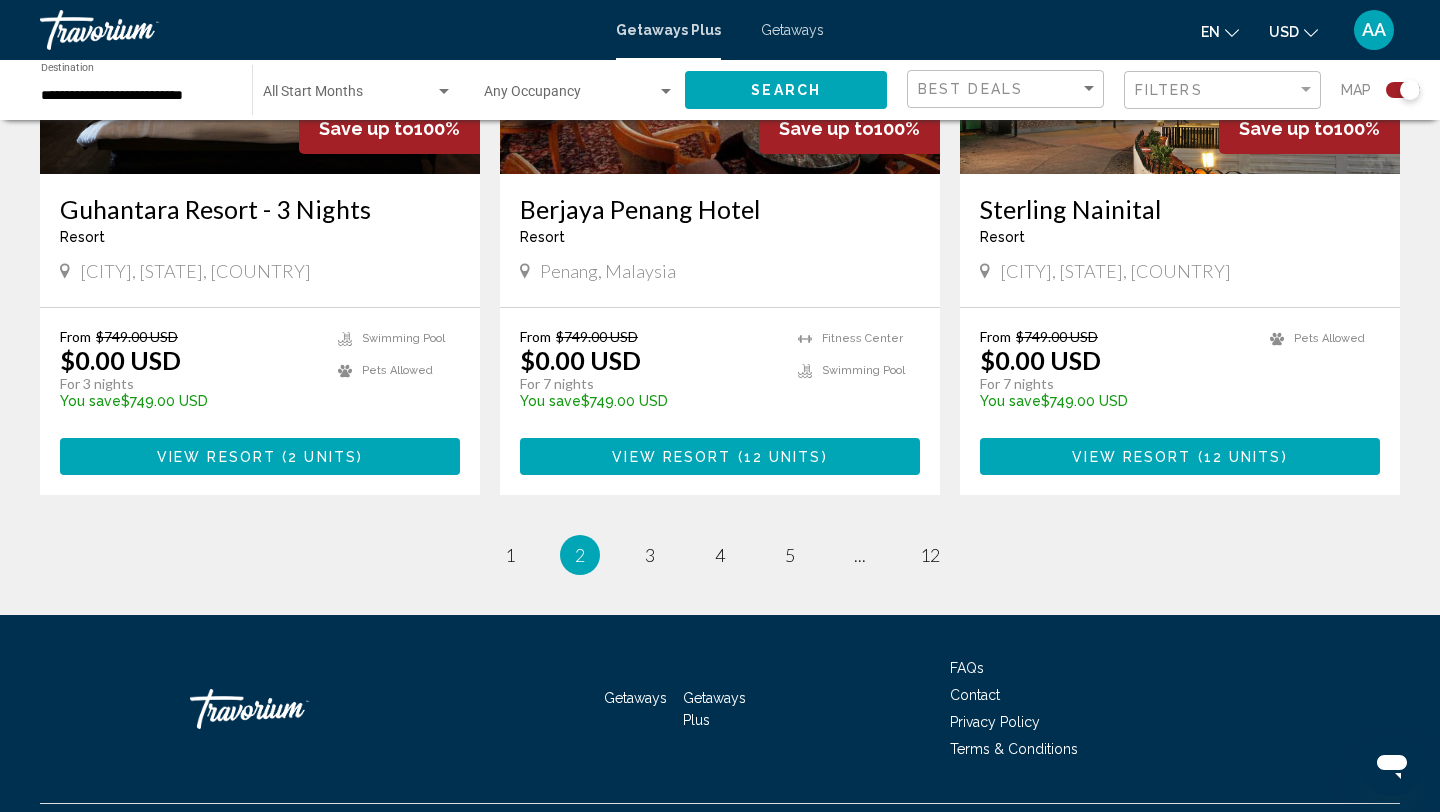 scroll, scrollTop: 3027, scrollLeft: 0, axis: vertical 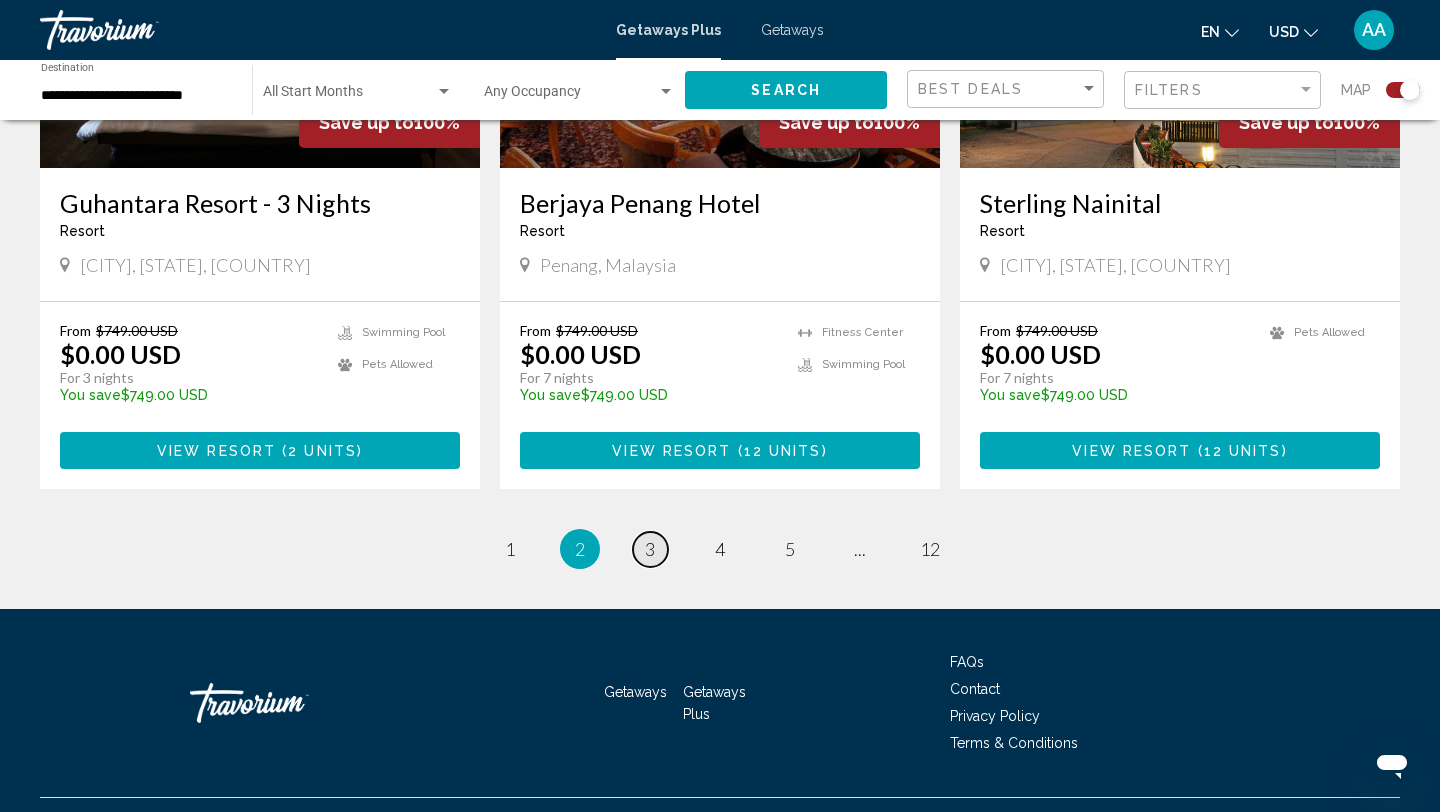 click on "3" at bounding box center (650, 549) 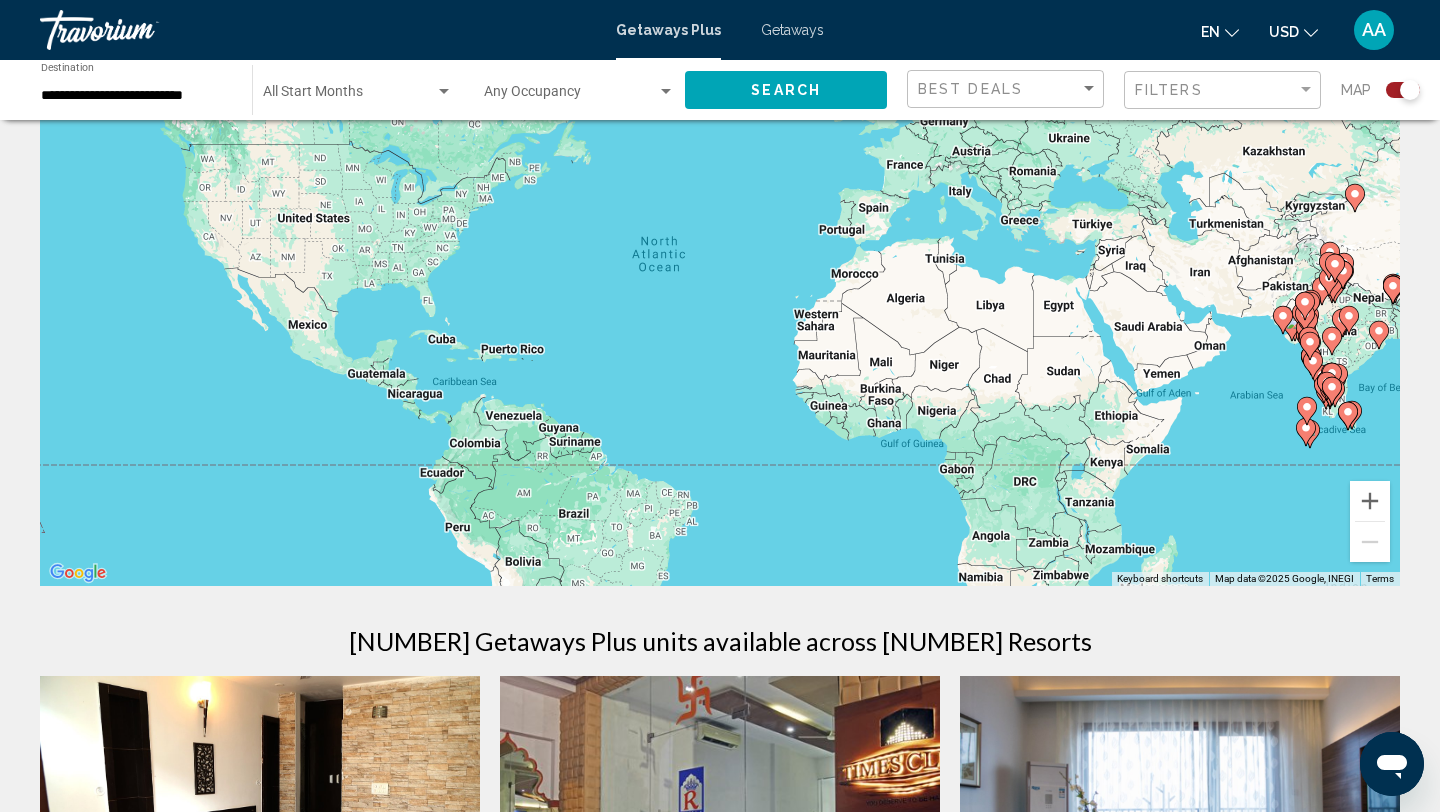 scroll, scrollTop: 0, scrollLeft: 0, axis: both 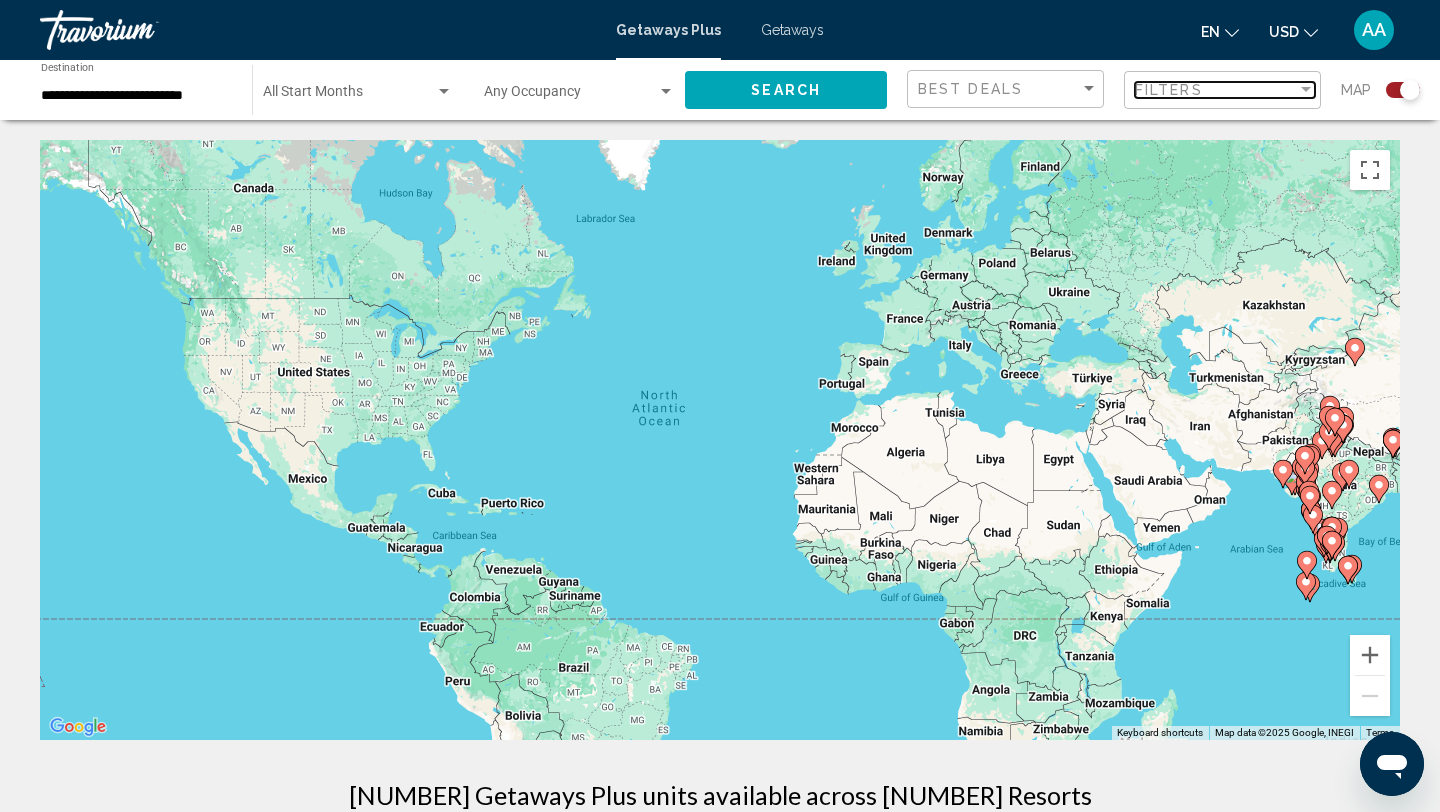 click at bounding box center (1306, 90) 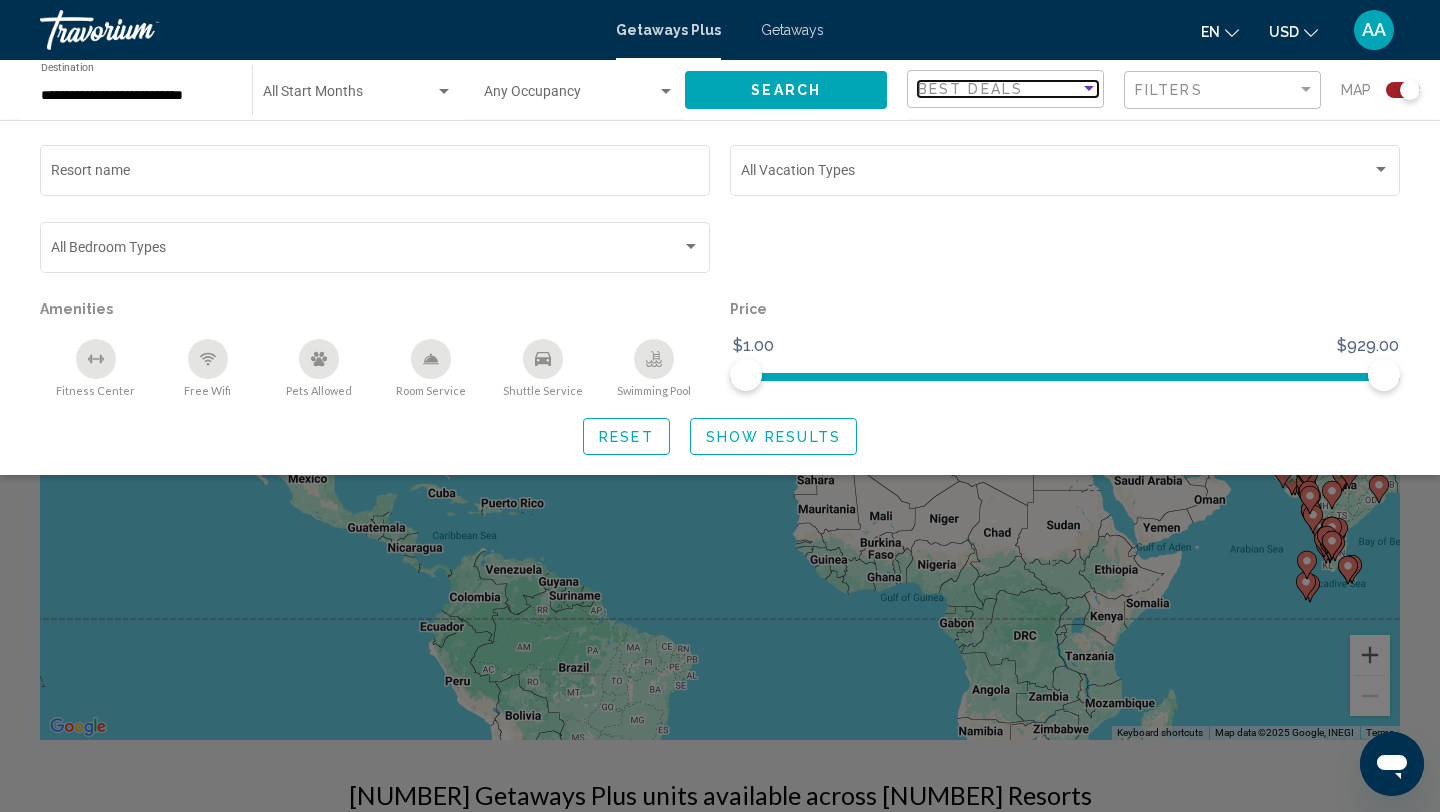 click at bounding box center [1089, 89] 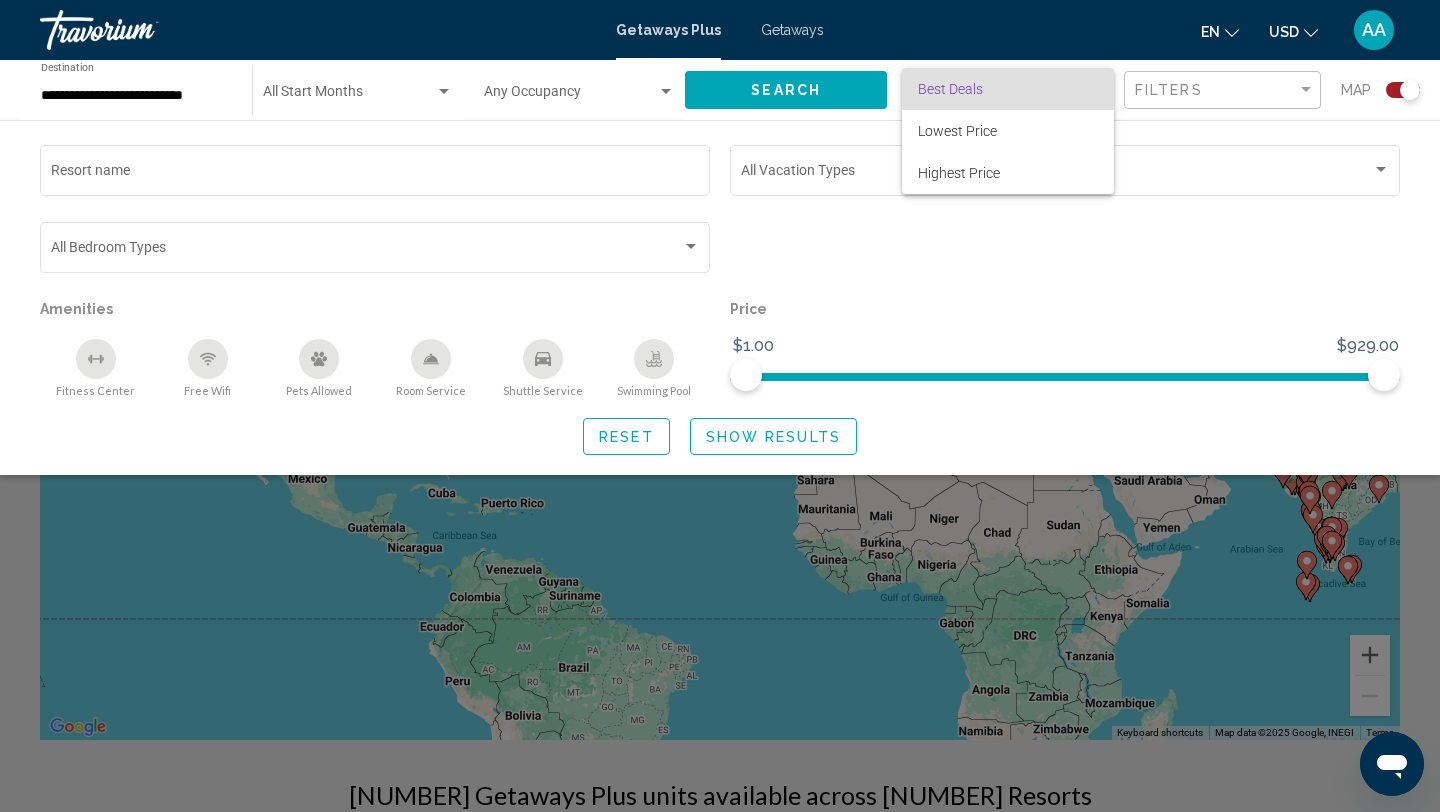 click at bounding box center (720, 406) 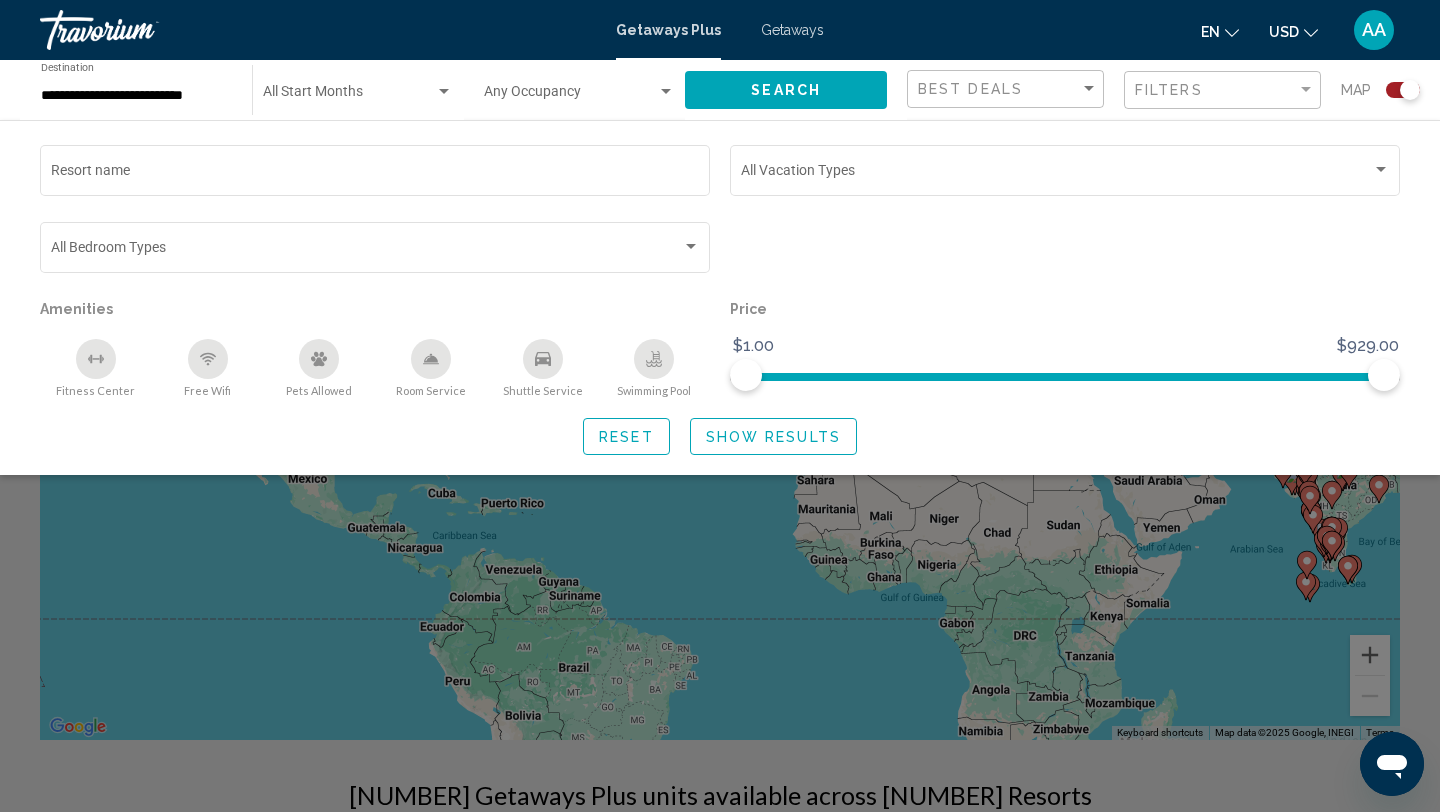 click on "**********" 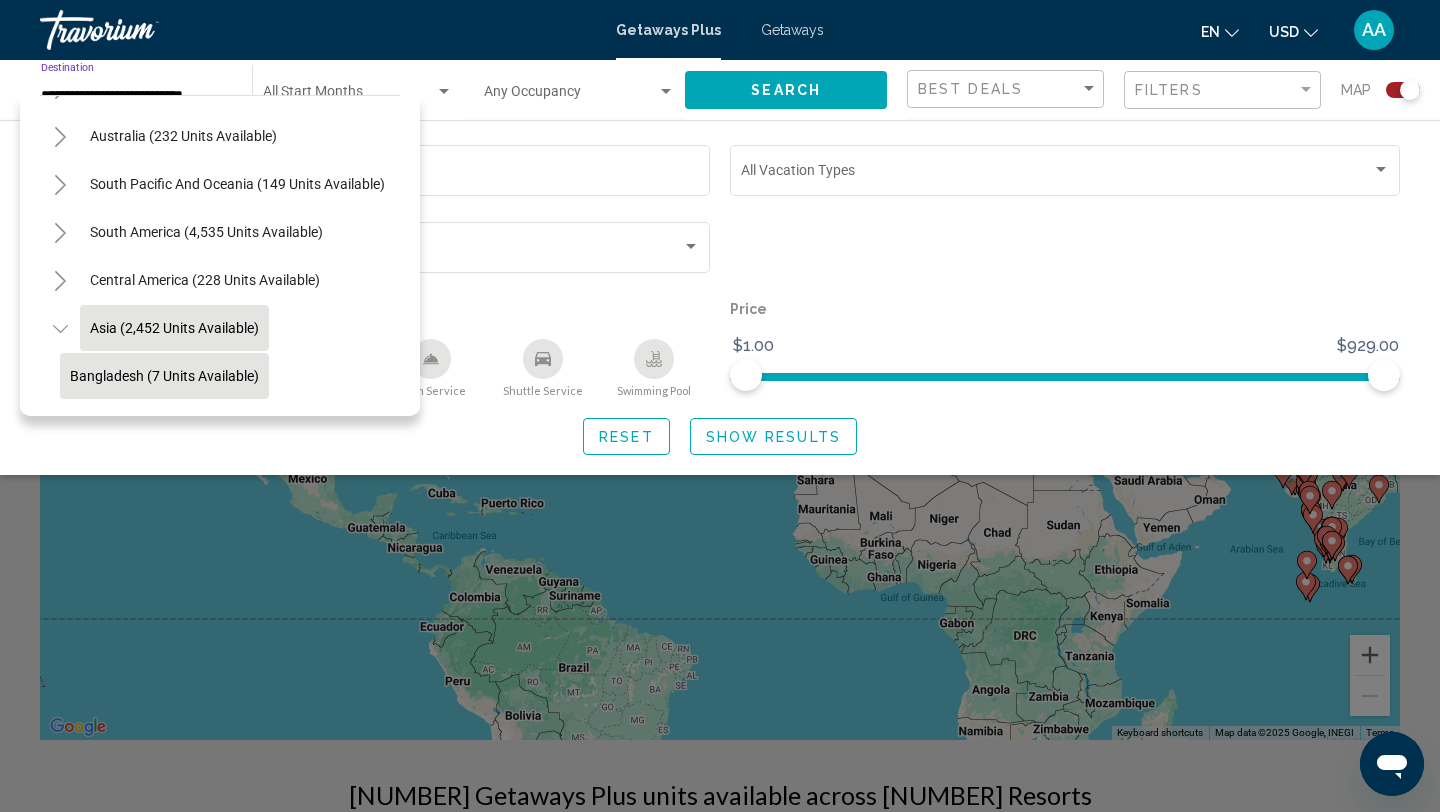 scroll, scrollTop: 268, scrollLeft: 0, axis: vertical 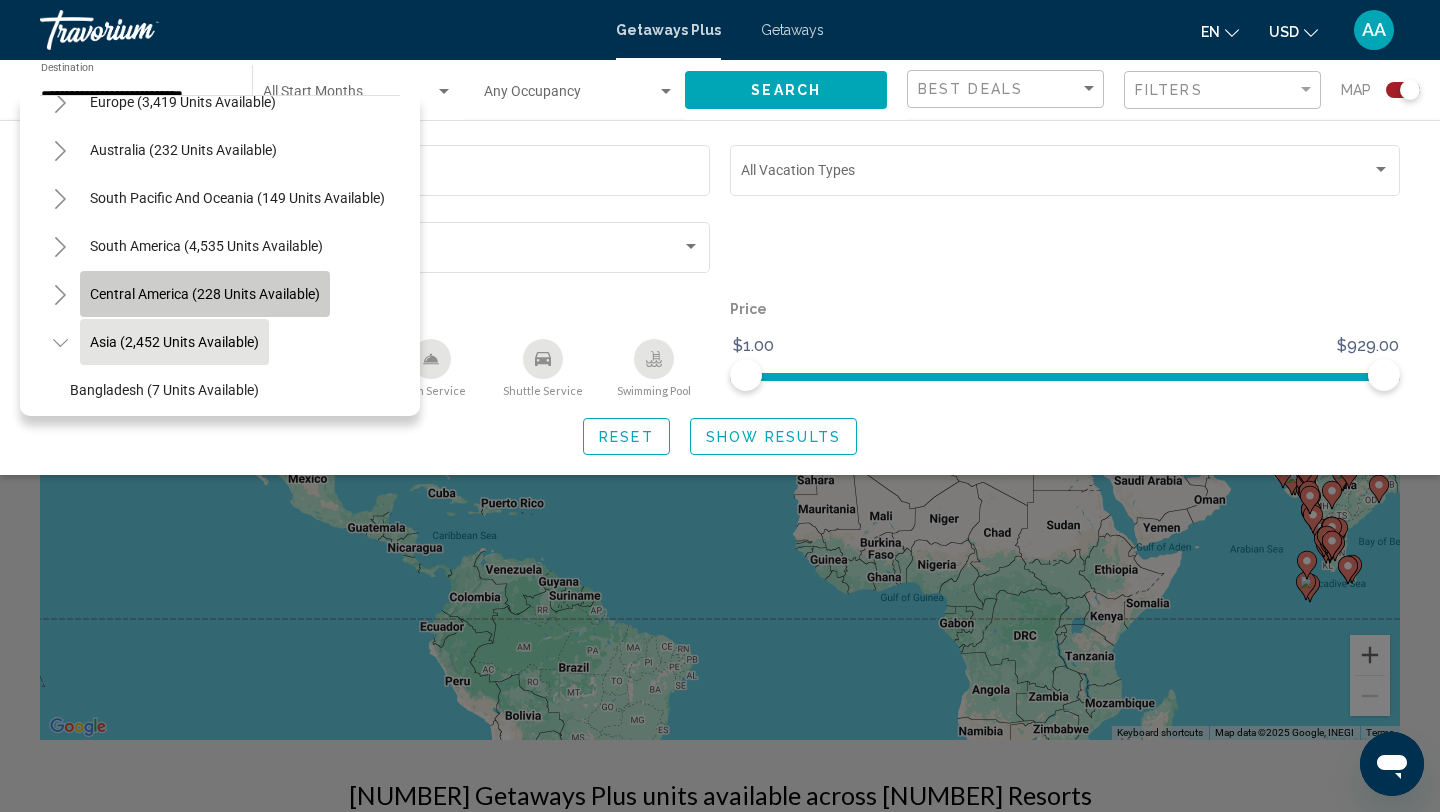 click on "Central America (228 units available)" 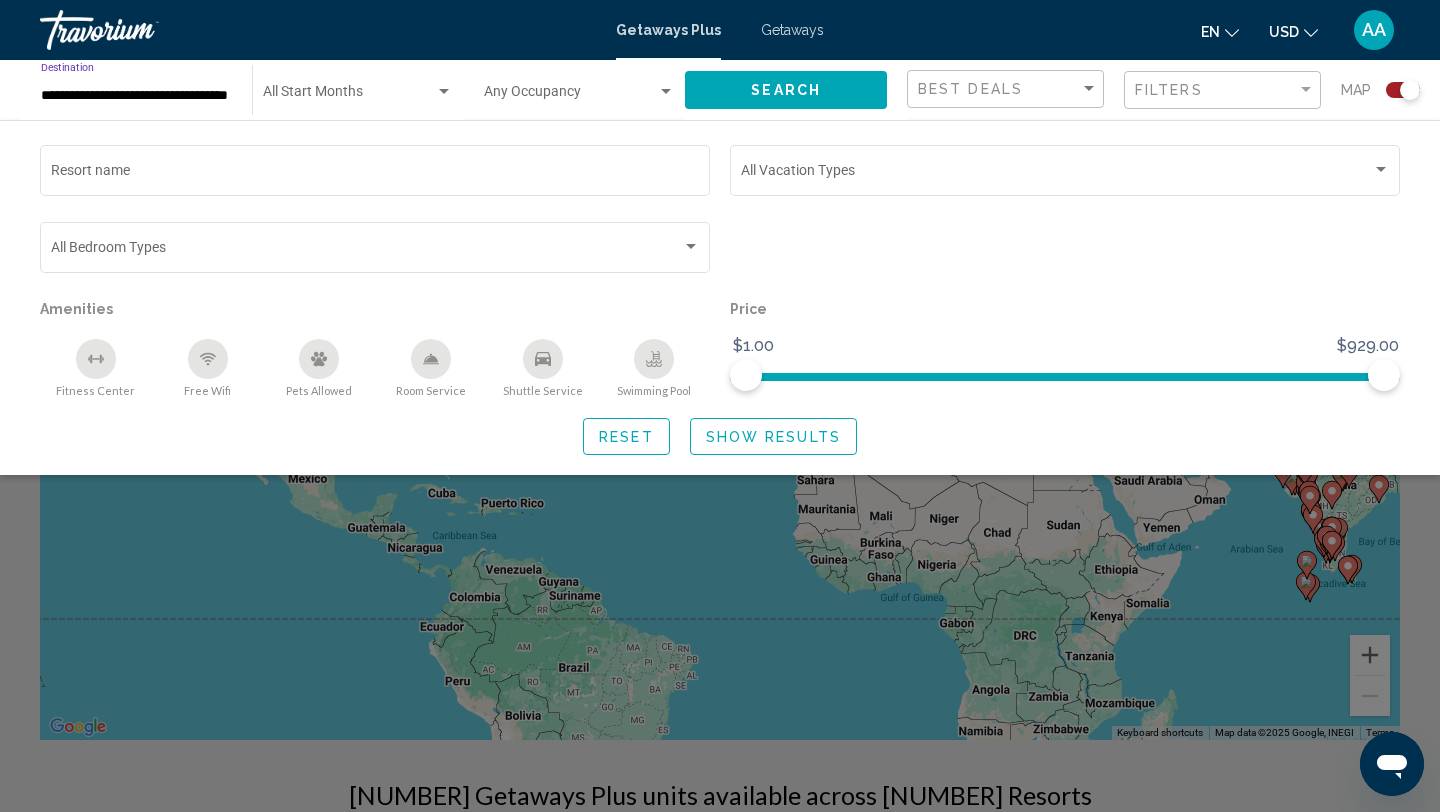 click on "**********" at bounding box center (136, 96) 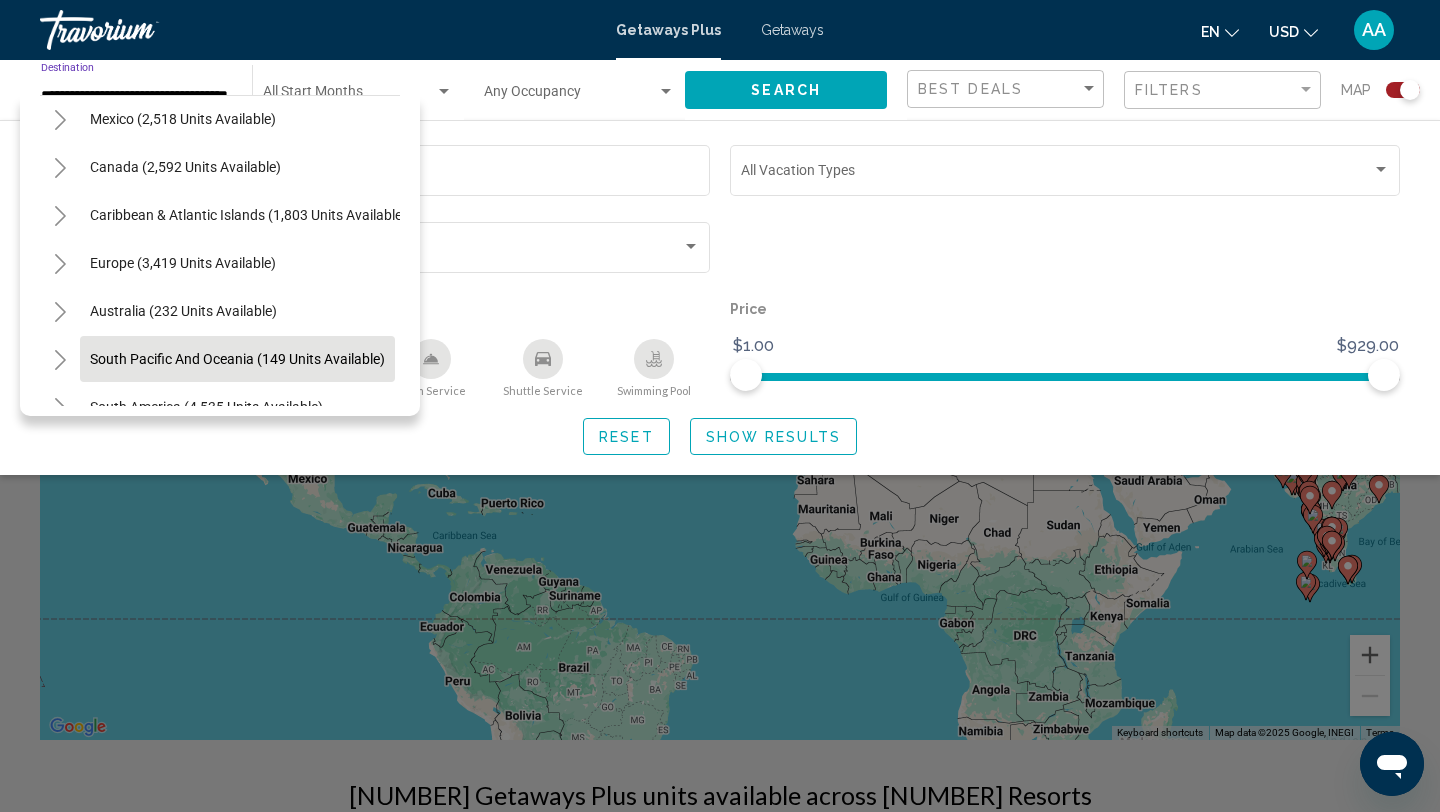 scroll, scrollTop: 111, scrollLeft: 0, axis: vertical 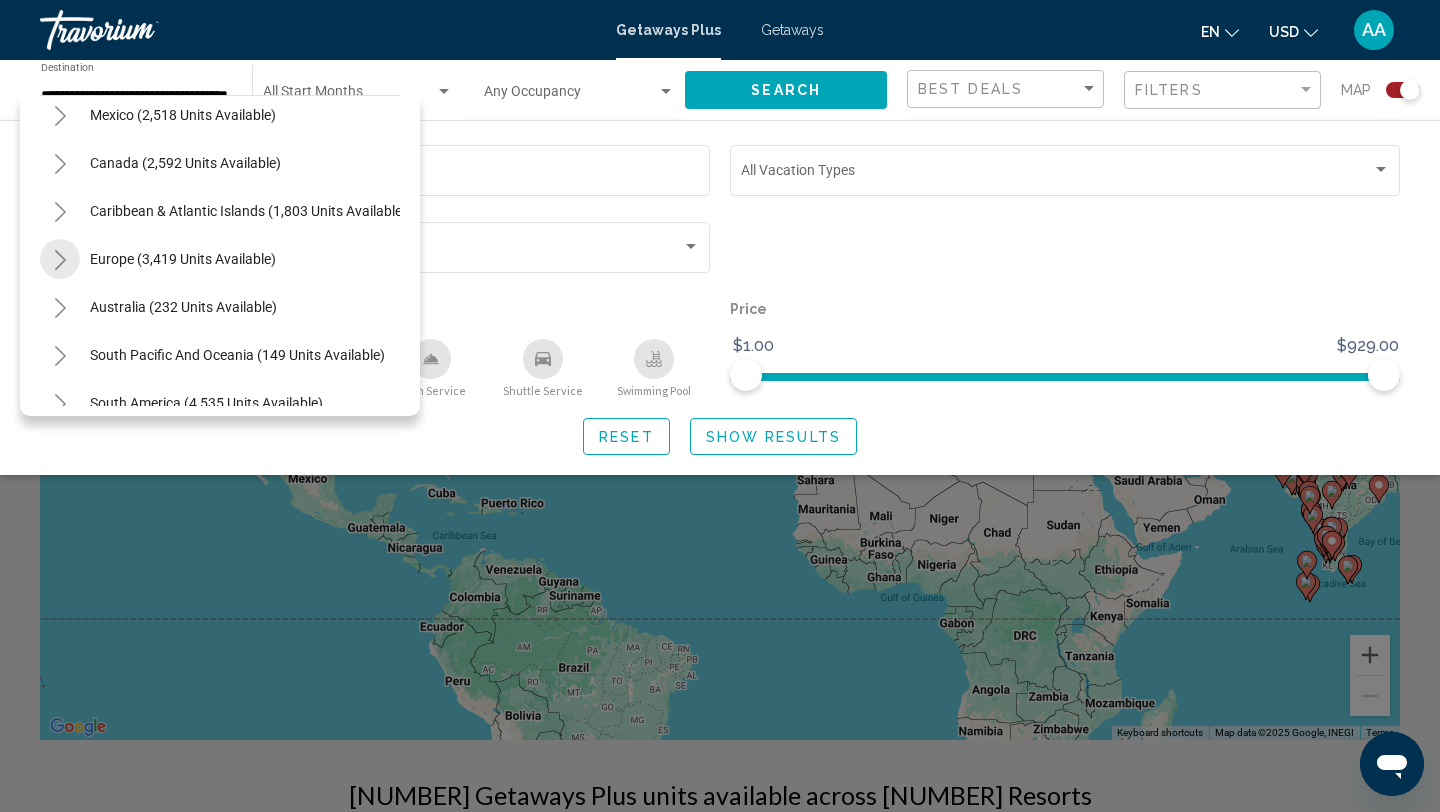 click 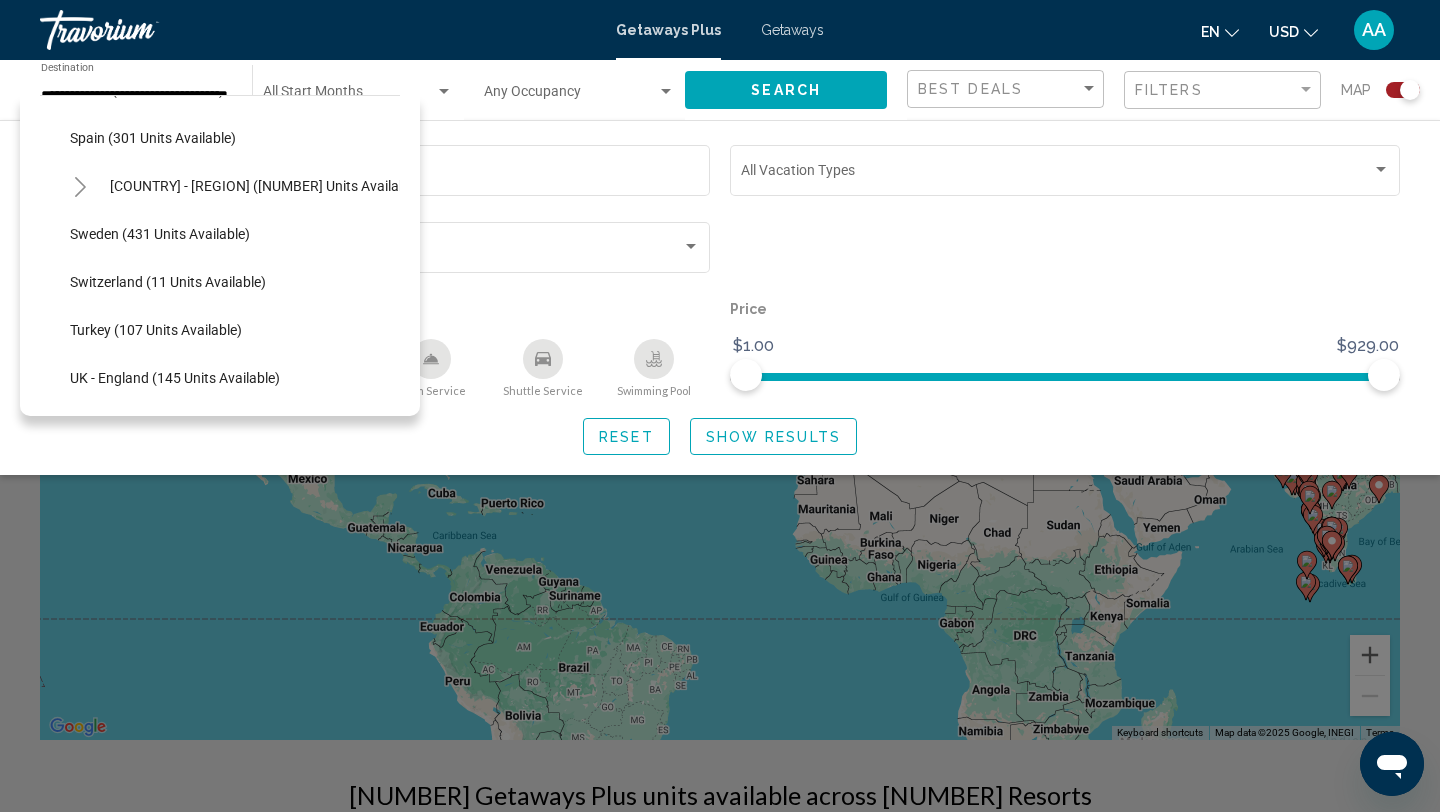 scroll, scrollTop: 814, scrollLeft: 0, axis: vertical 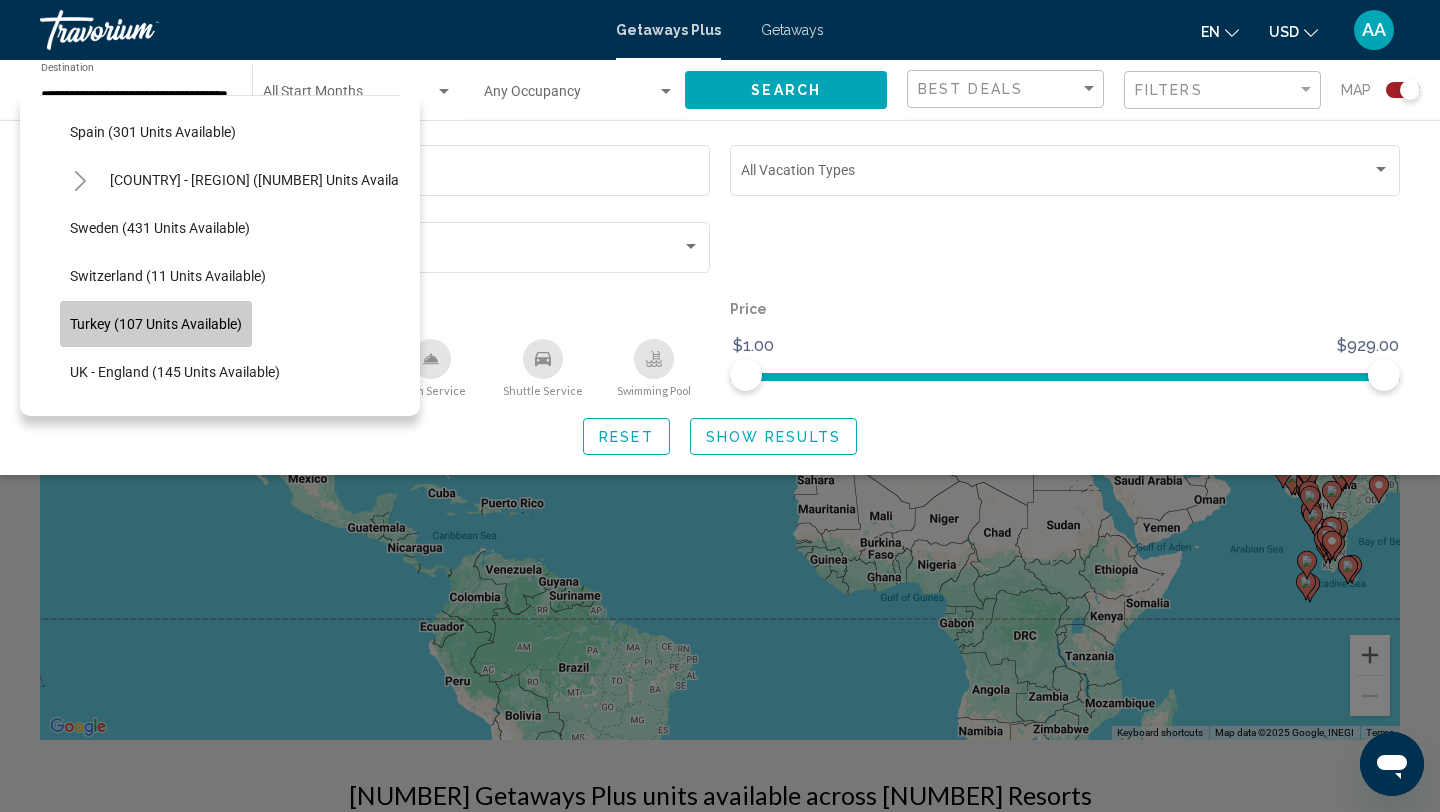 click on "Turkey (107 units available)" 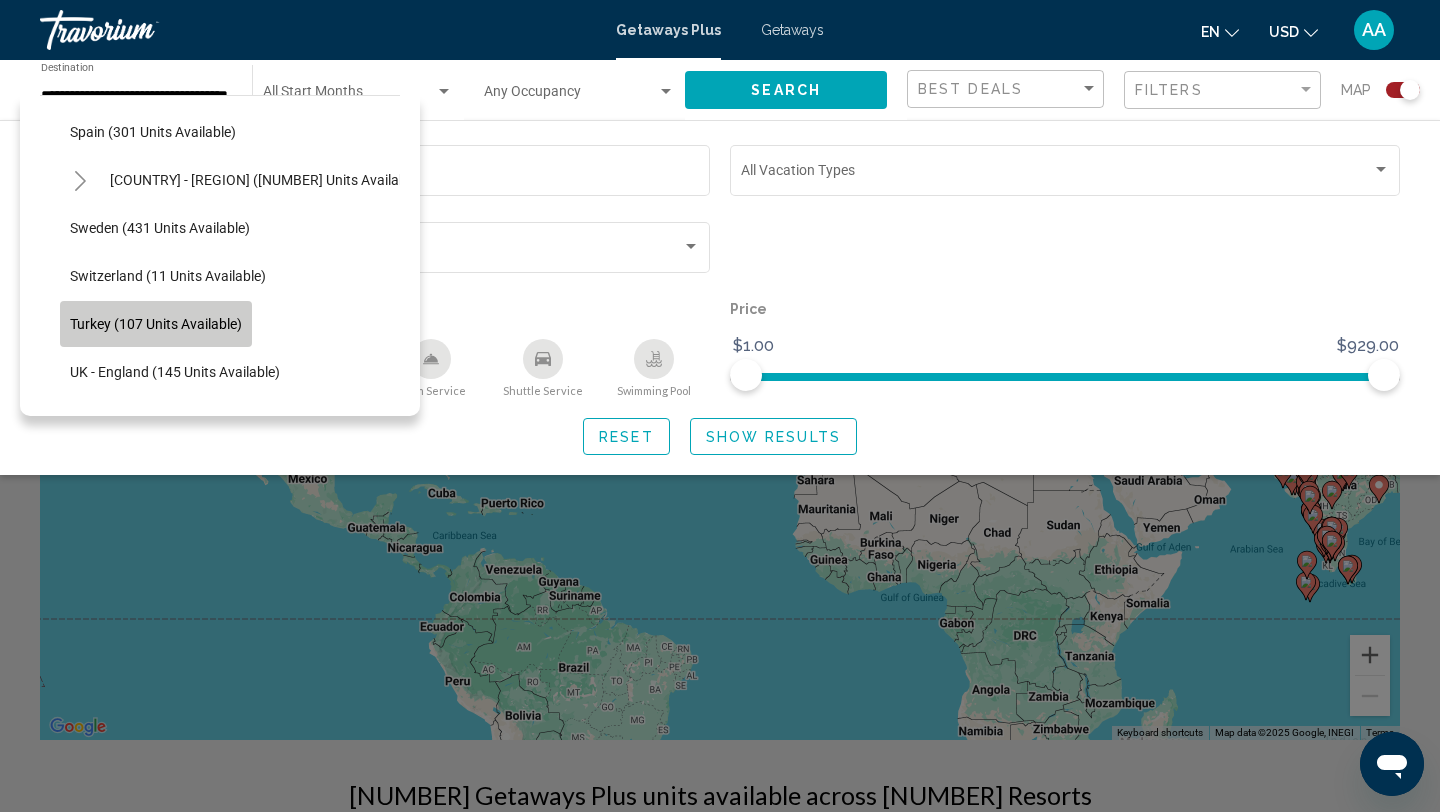type on "**********" 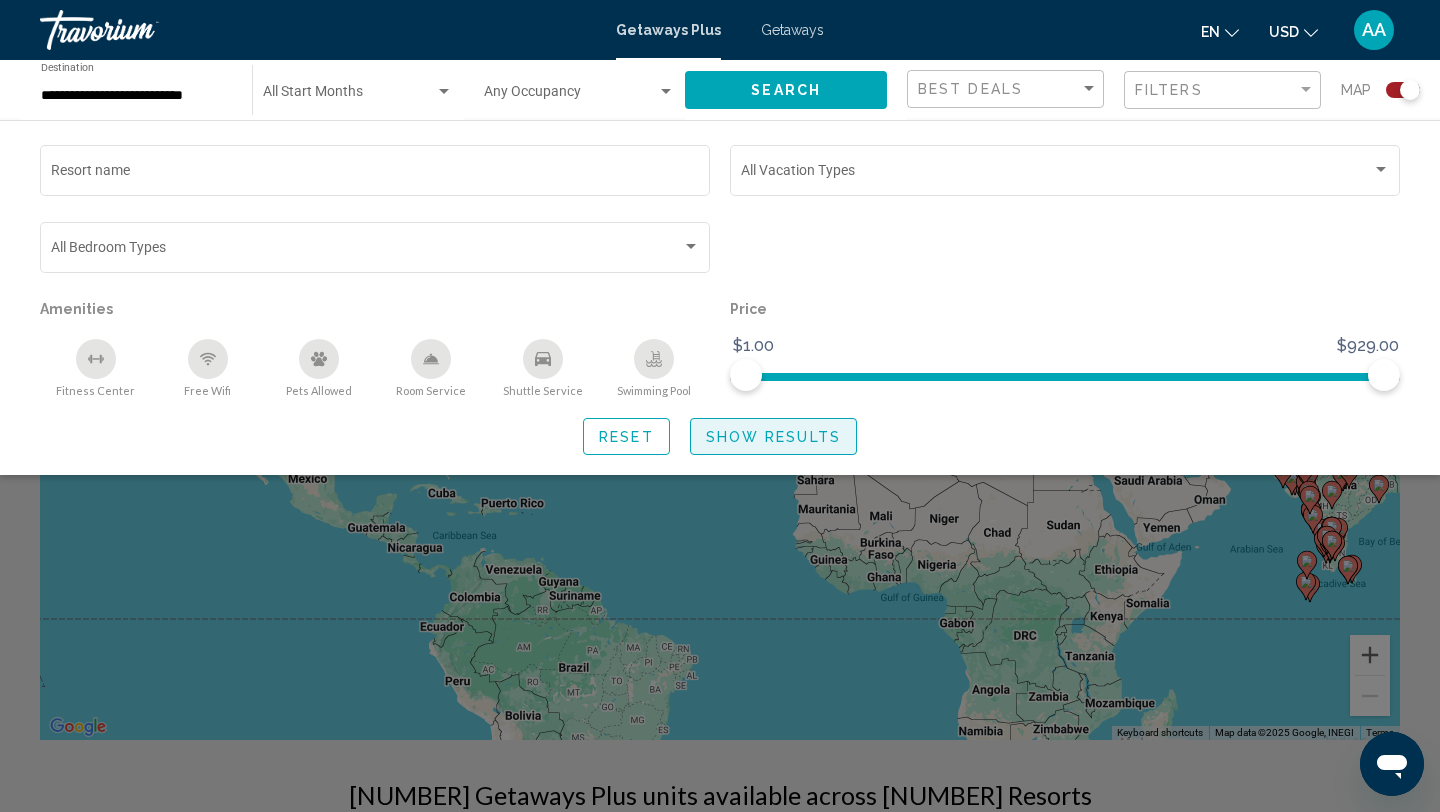 click on "Show Results" 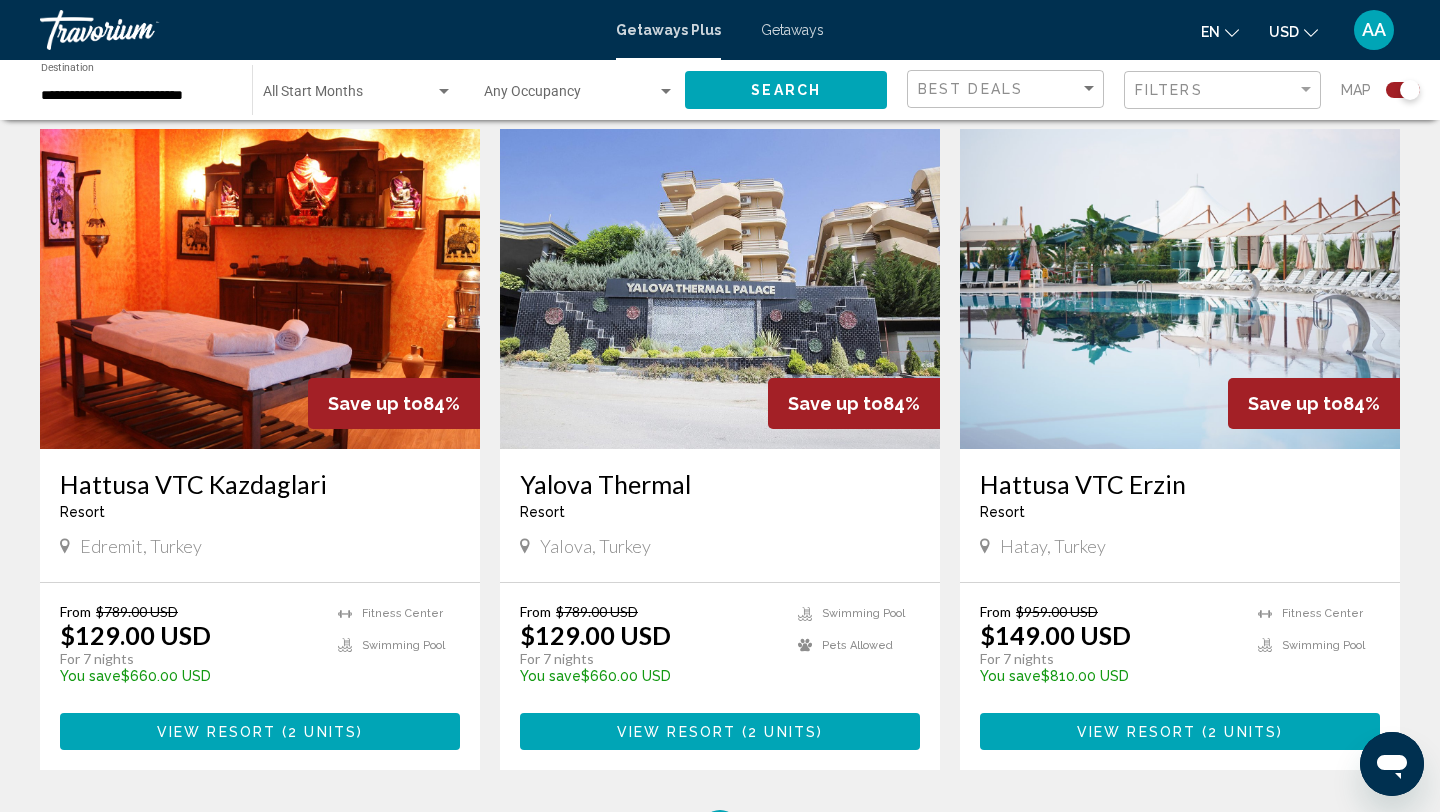 scroll, scrollTop: 2067, scrollLeft: 0, axis: vertical 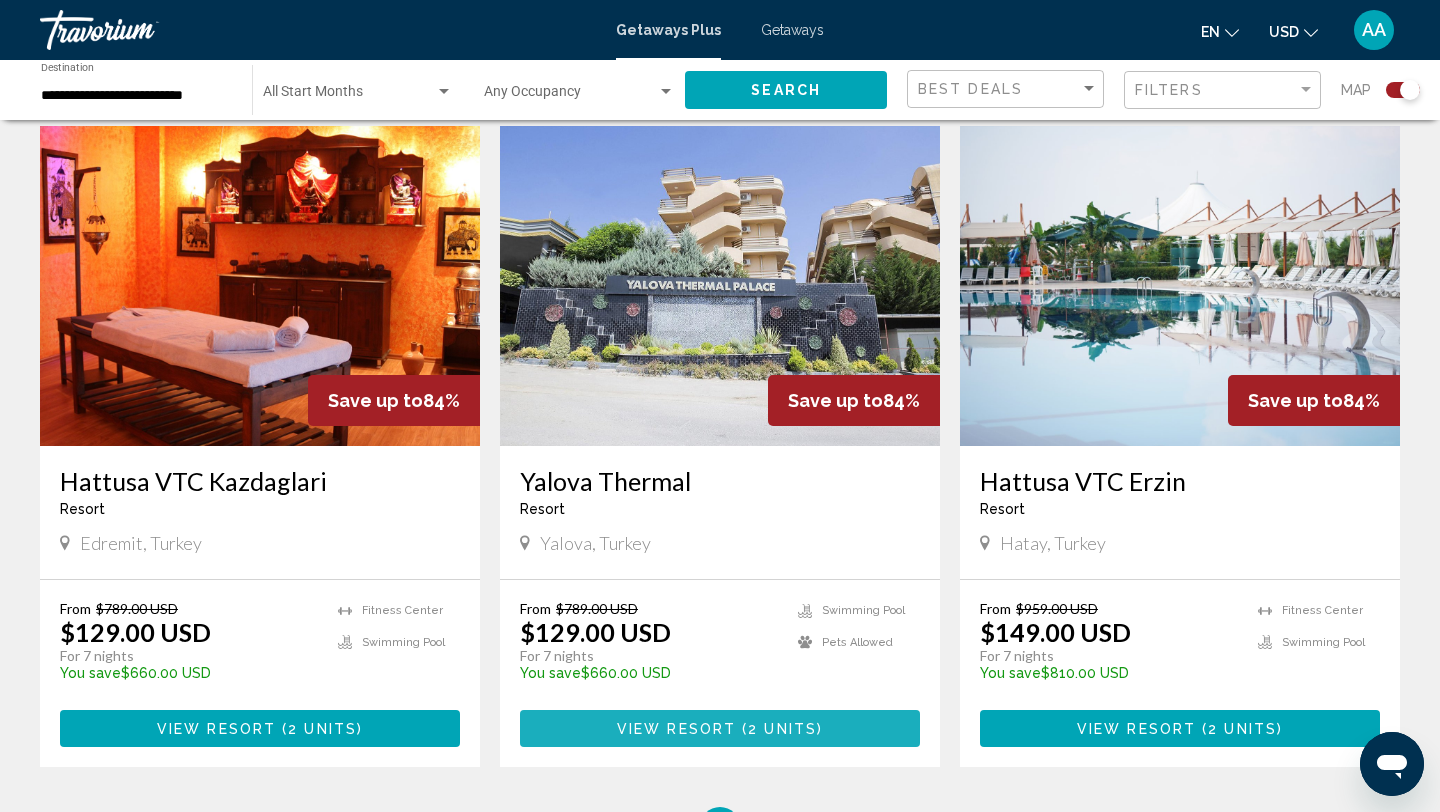 click on "View Resort" at bounding box center (676, 729) 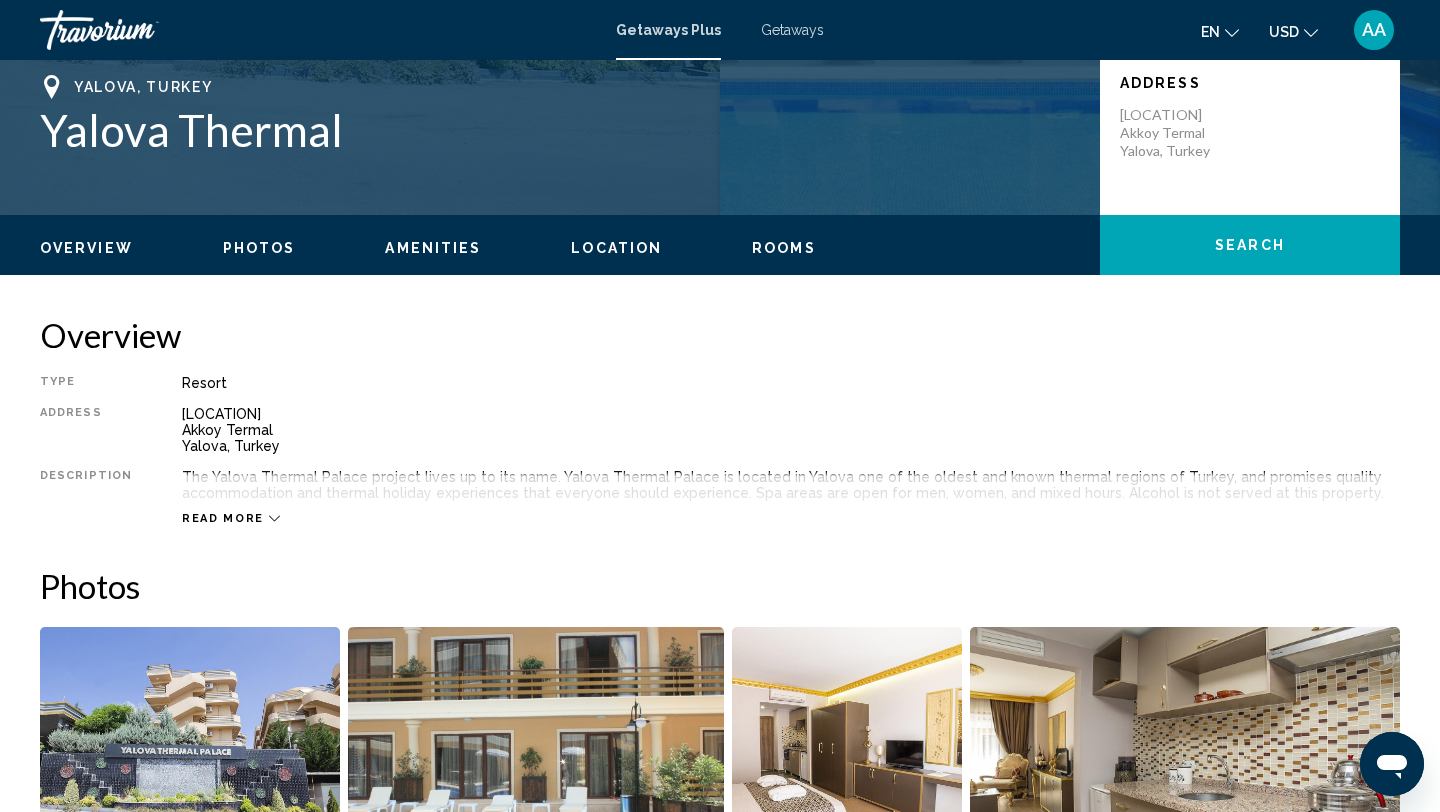 scroll, scrollTop: 442, scrollLeft: 0, axis: vertical 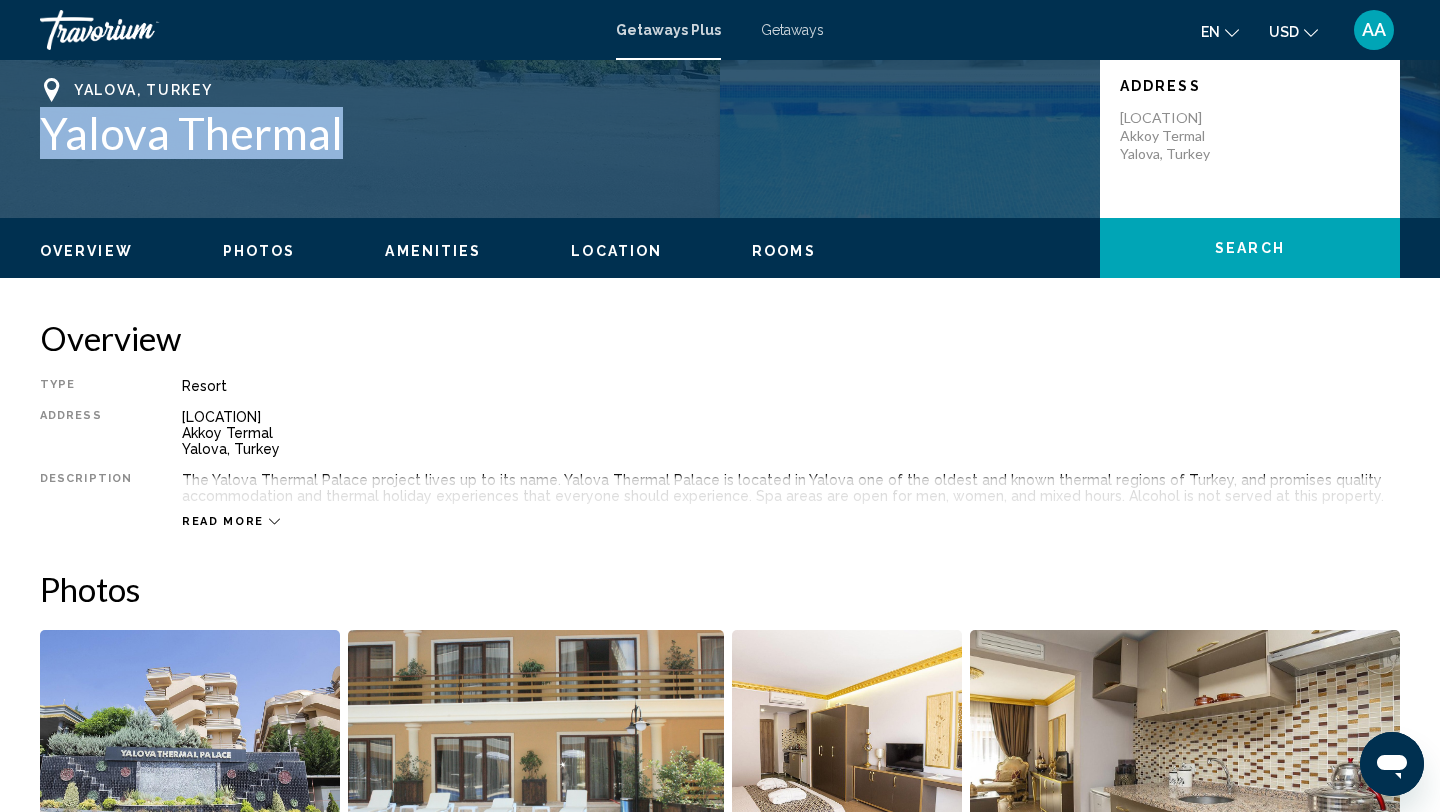 drag, startPoint x: 47, startPoint y: 133, endPoint x: 344, endPoint y: 143, distance: 297.1683 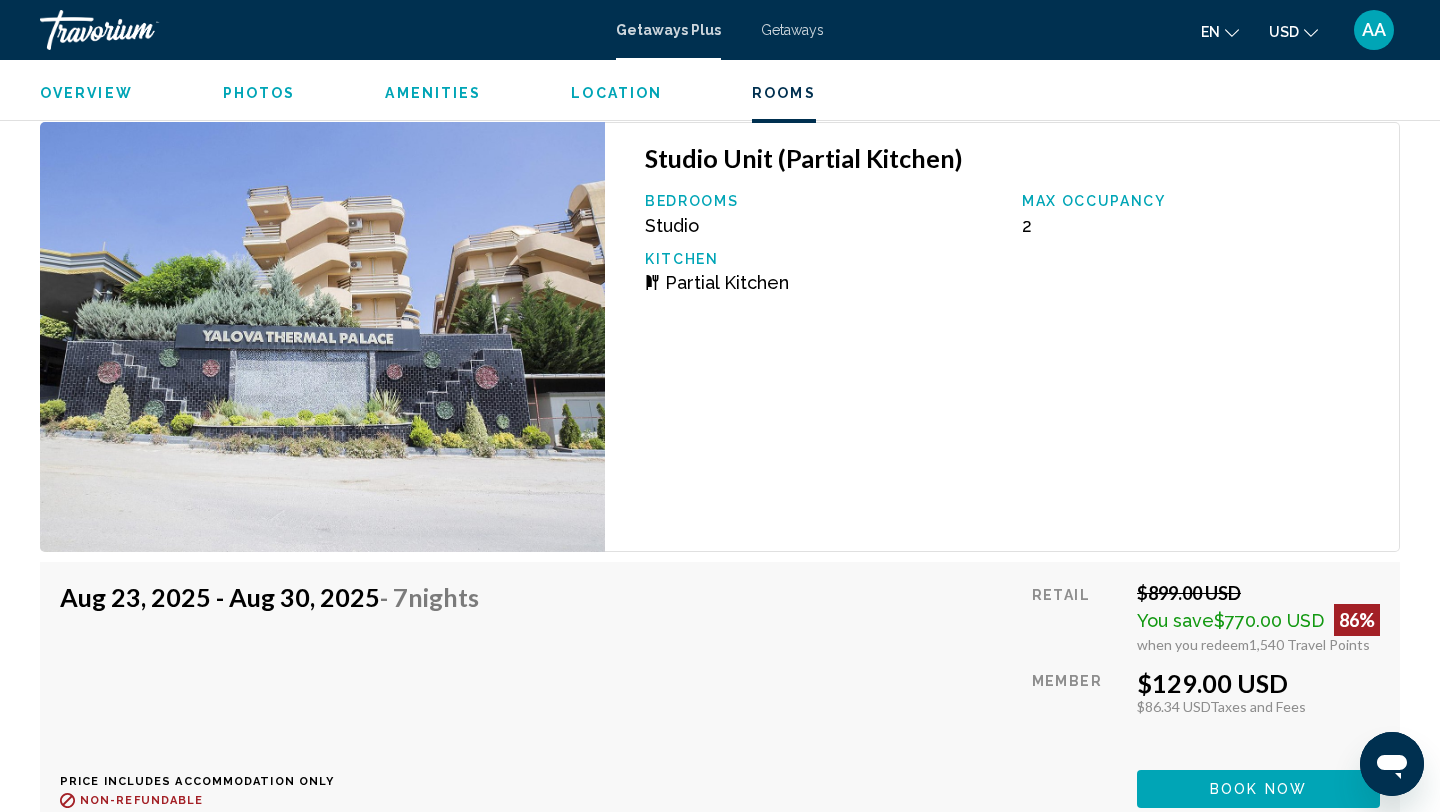 scroll, scrollTop: 3330, scrollLeft: 0, axis: vertical 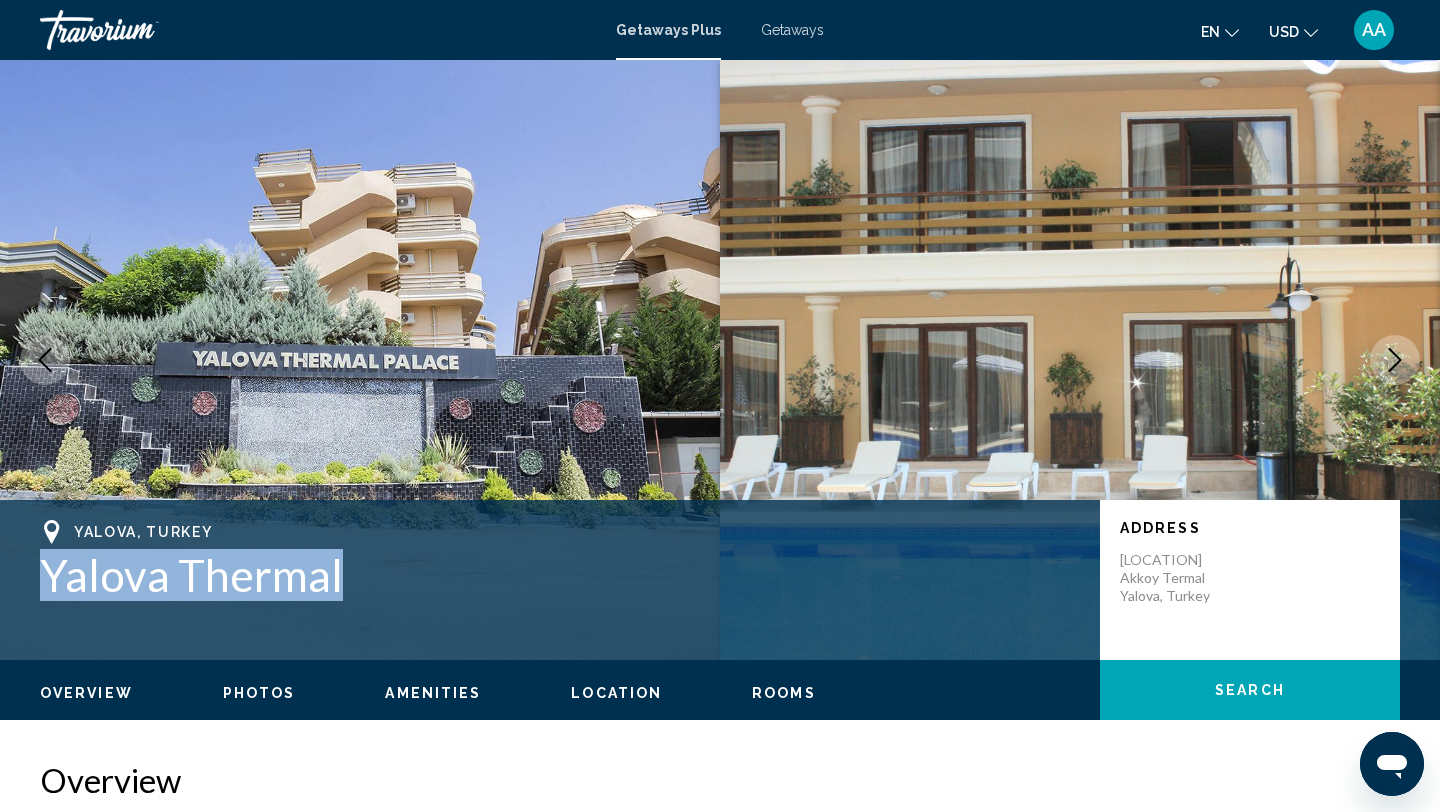copy on "Yalova Thermal" 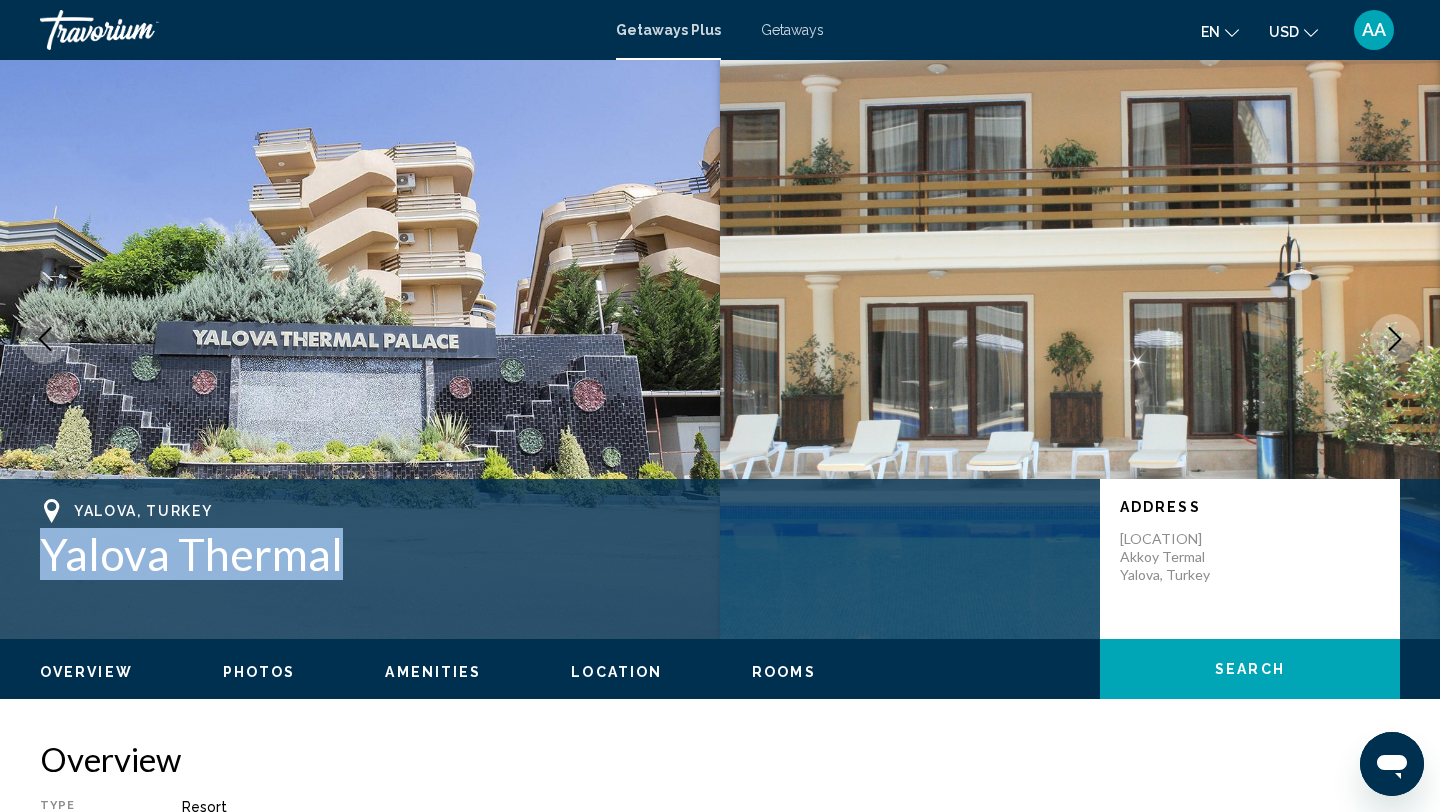 scroll, scrollTop: 28, scrollLeft: 0, axis: vertical 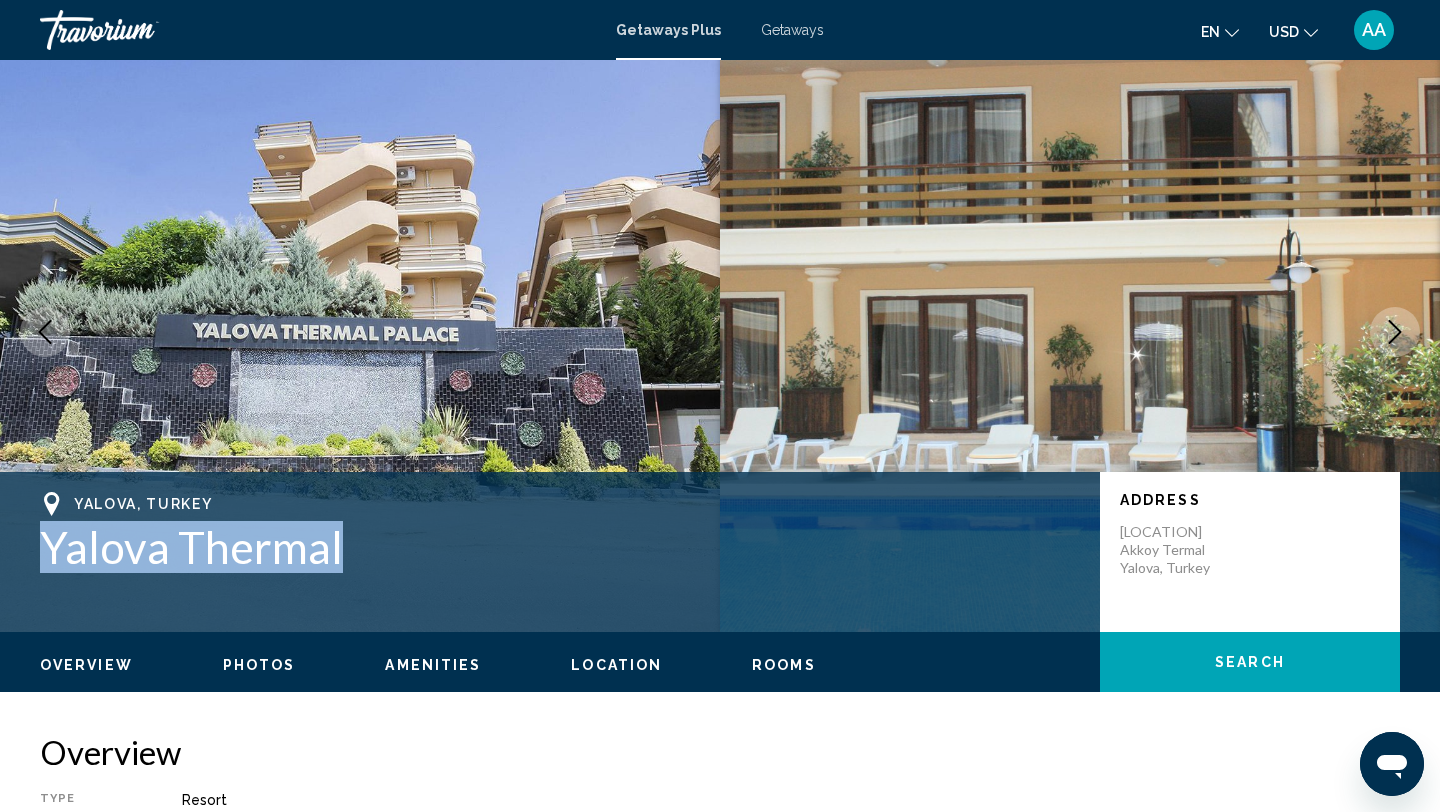 click on "Yalova, Turkey Yalova Thermal" at bounding box center (560, 532) 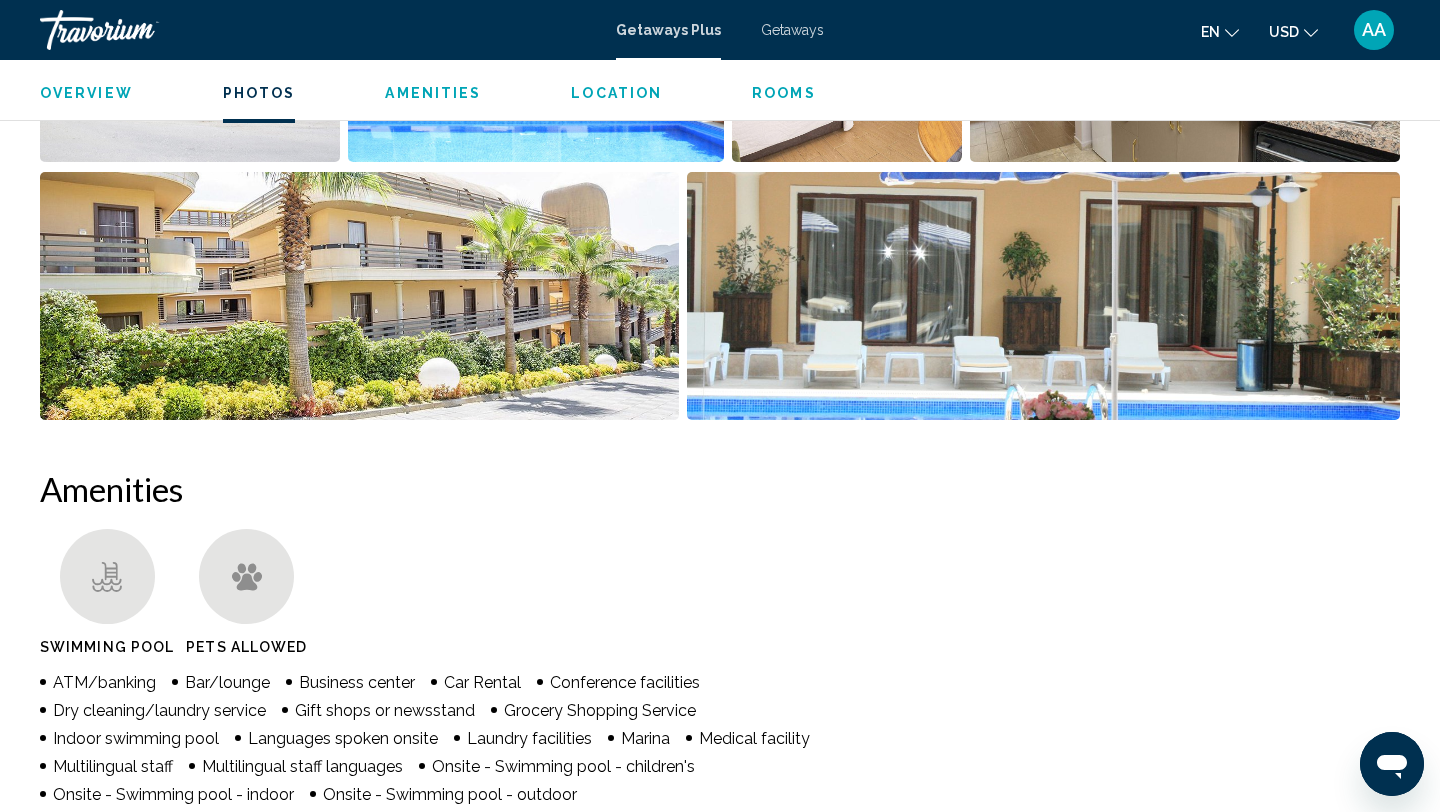 scroll, scrollTop: 1165, scrollLeft: 0, axis: vertical 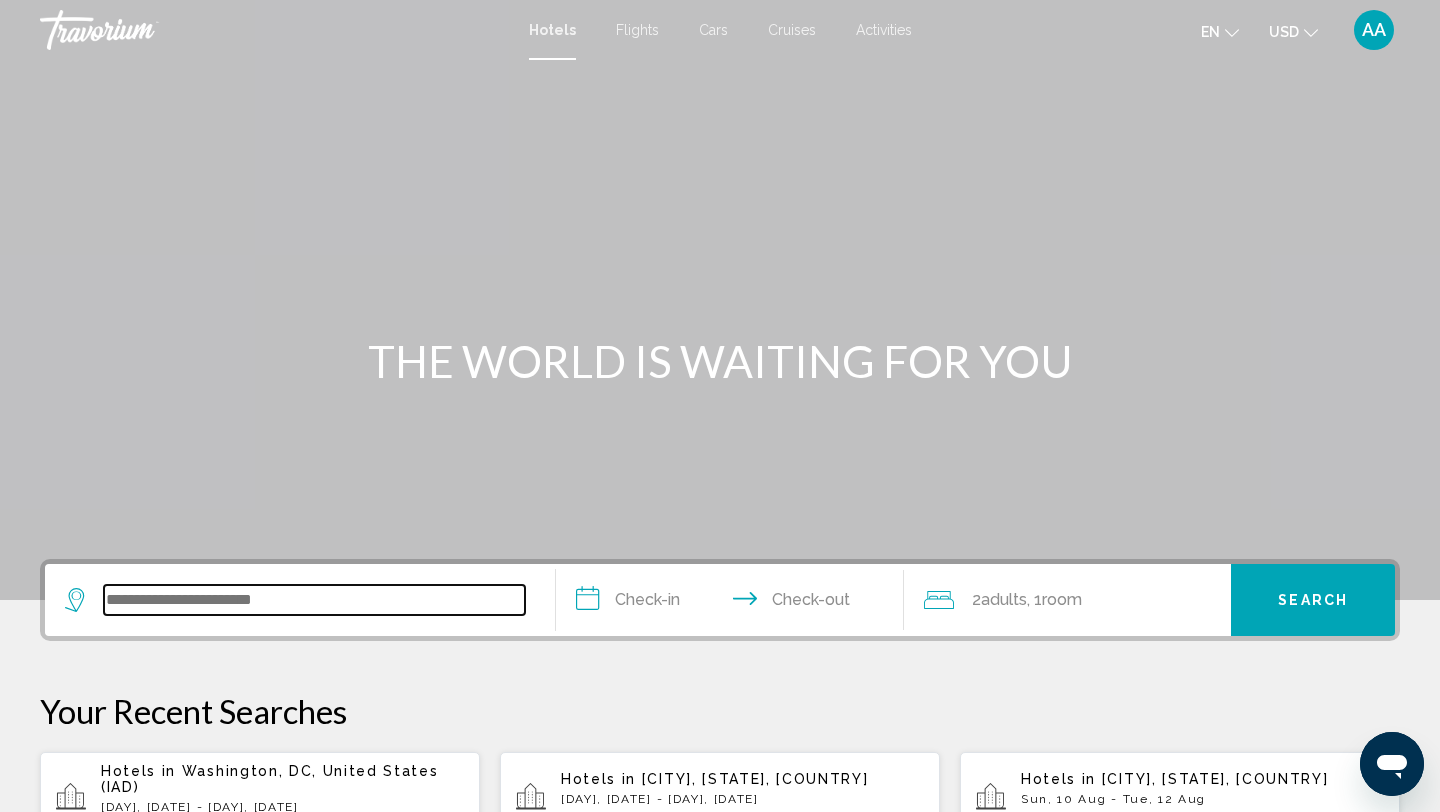 click at bounding box center [314, 600] 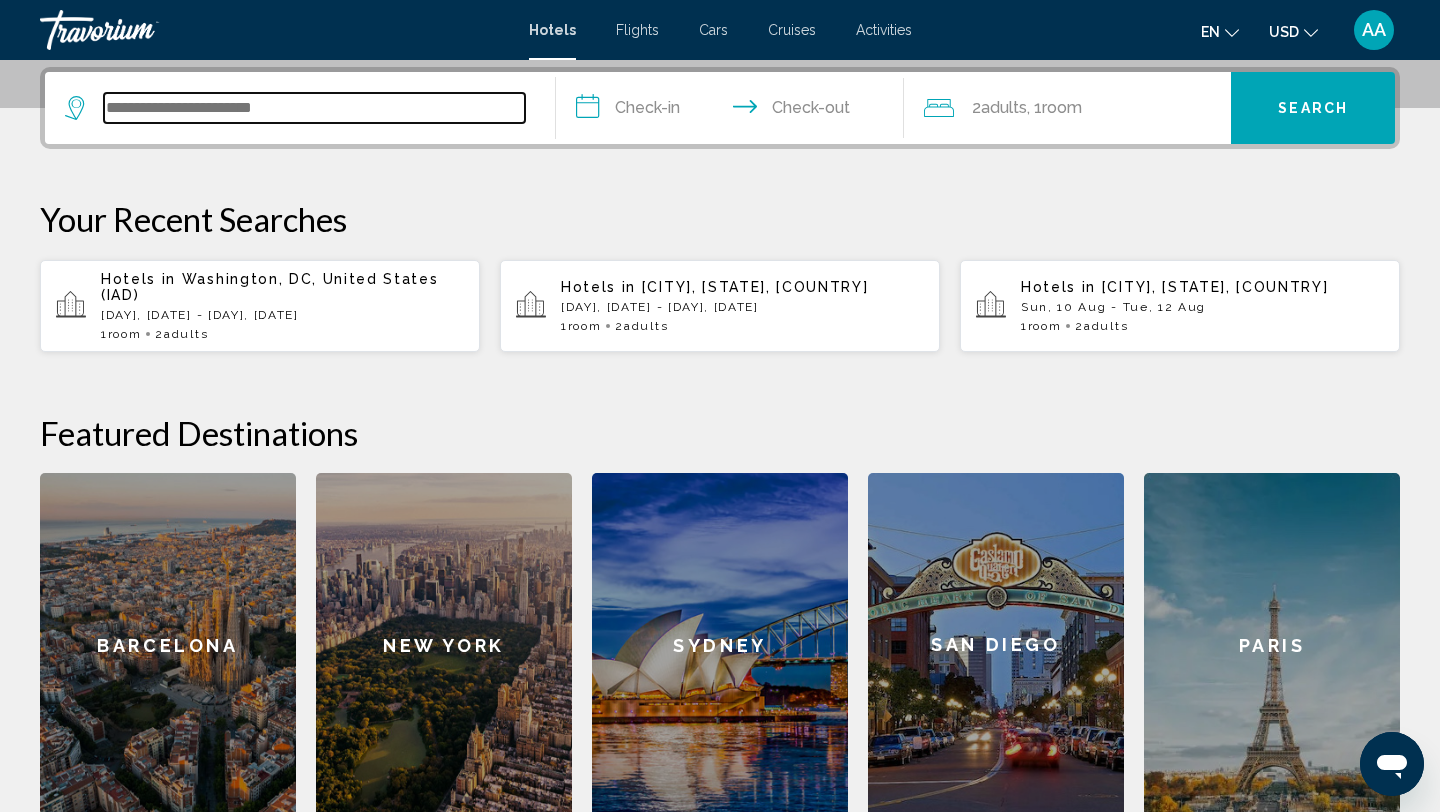 scroll, scrollTop: 494, scrollLeft: 0, axis: vertical 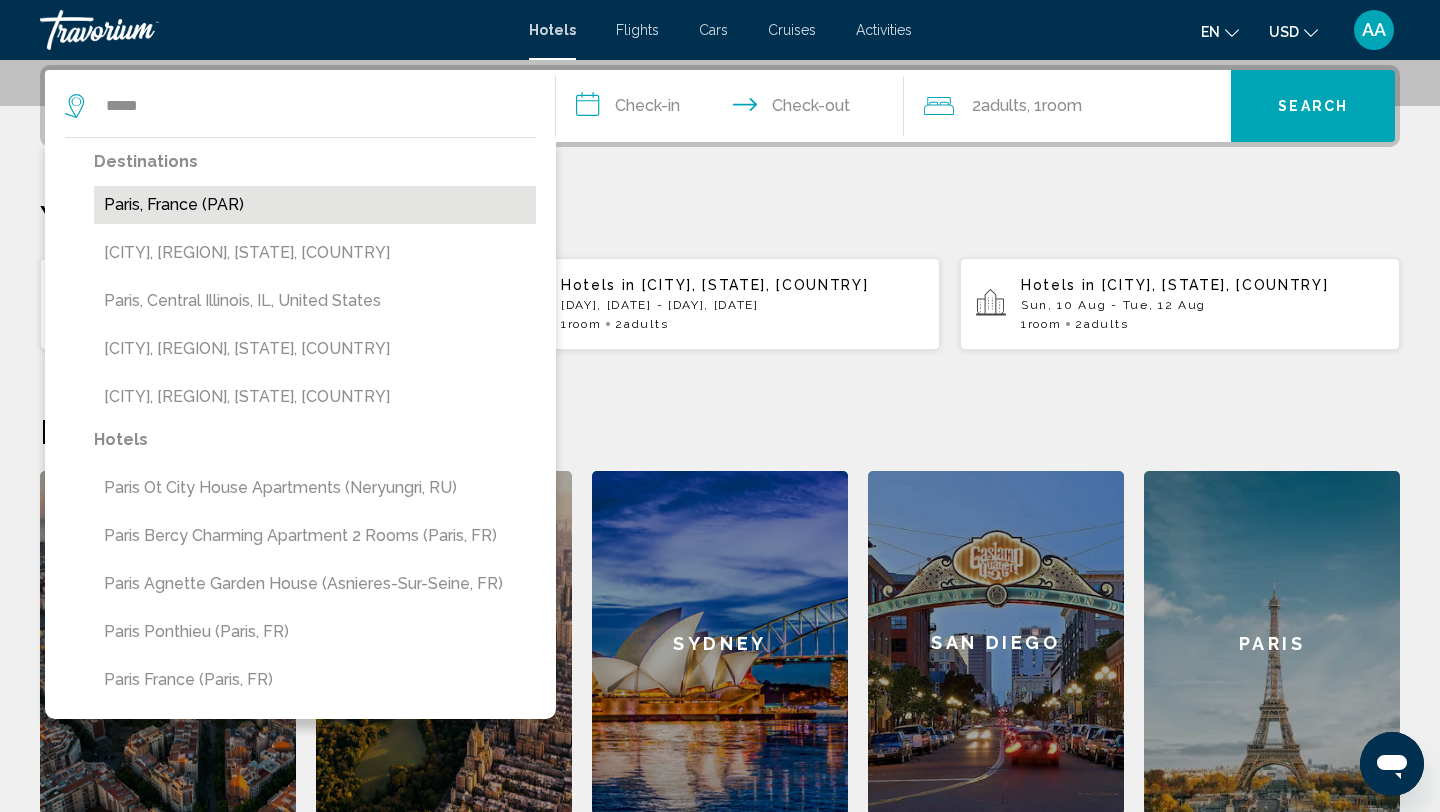 click on "Paris, France (PAR)" at bounding box center (315, 205) 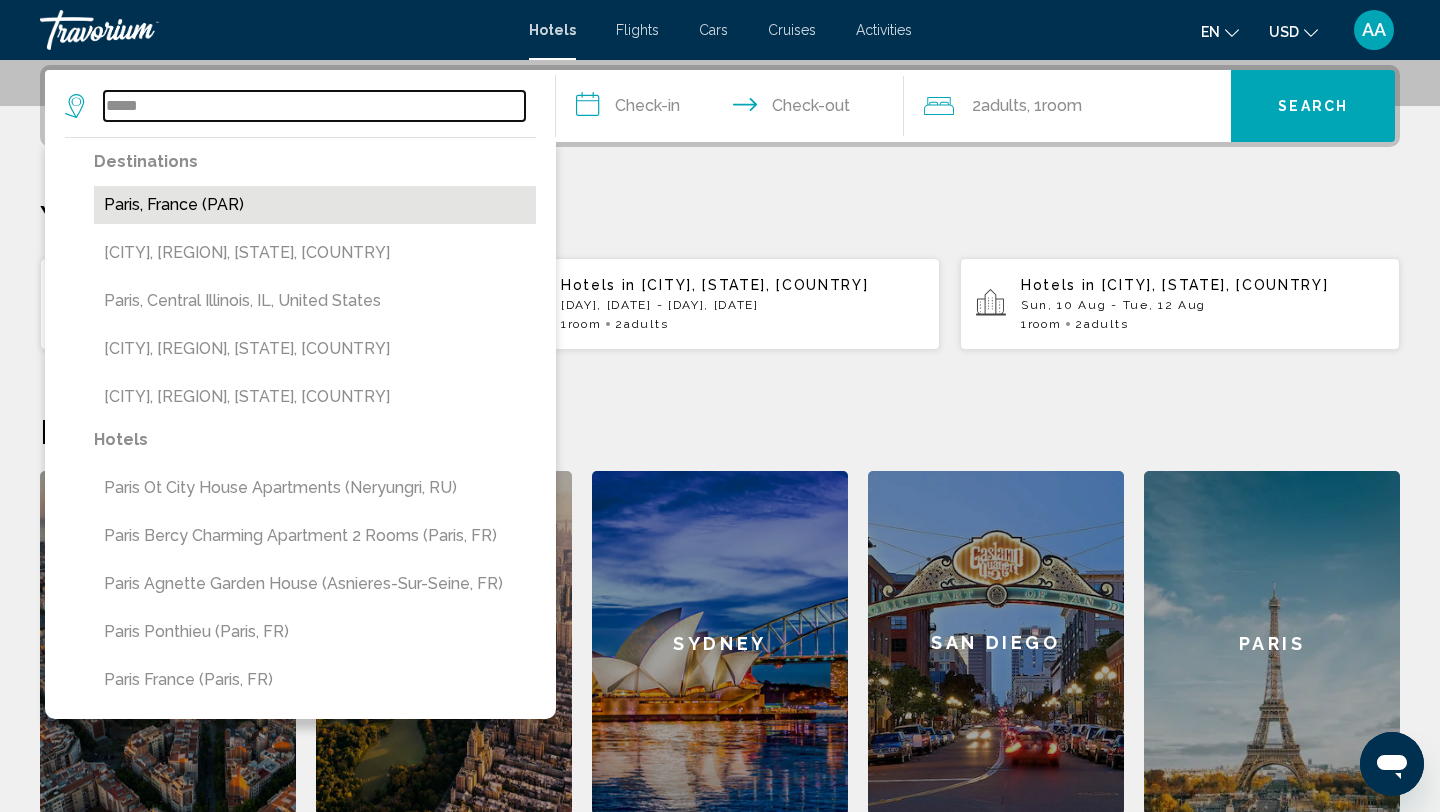 type on "**********" 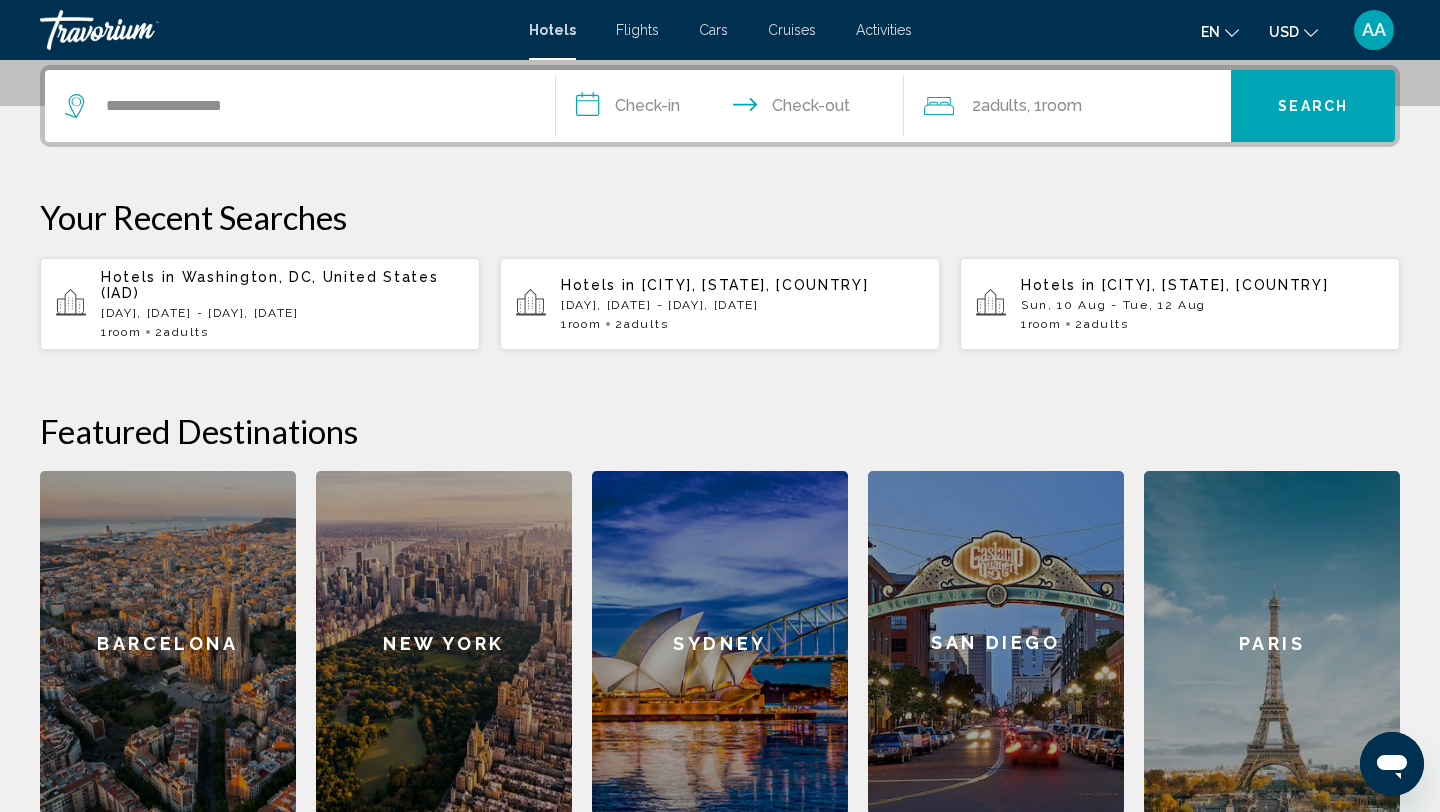 click on "**********" at bounding box center (734, 109) 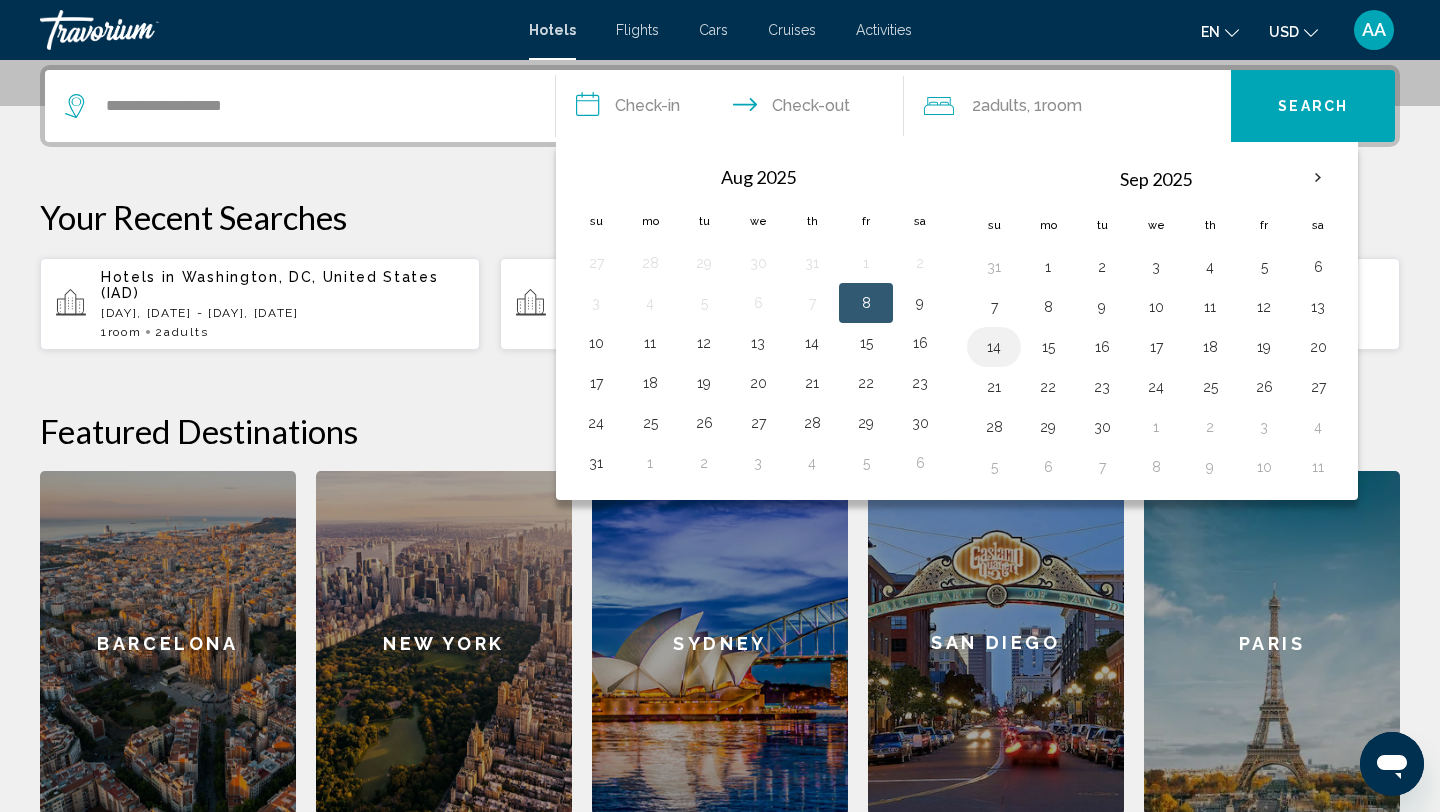 click on "14" at bounding box center [994, 347] 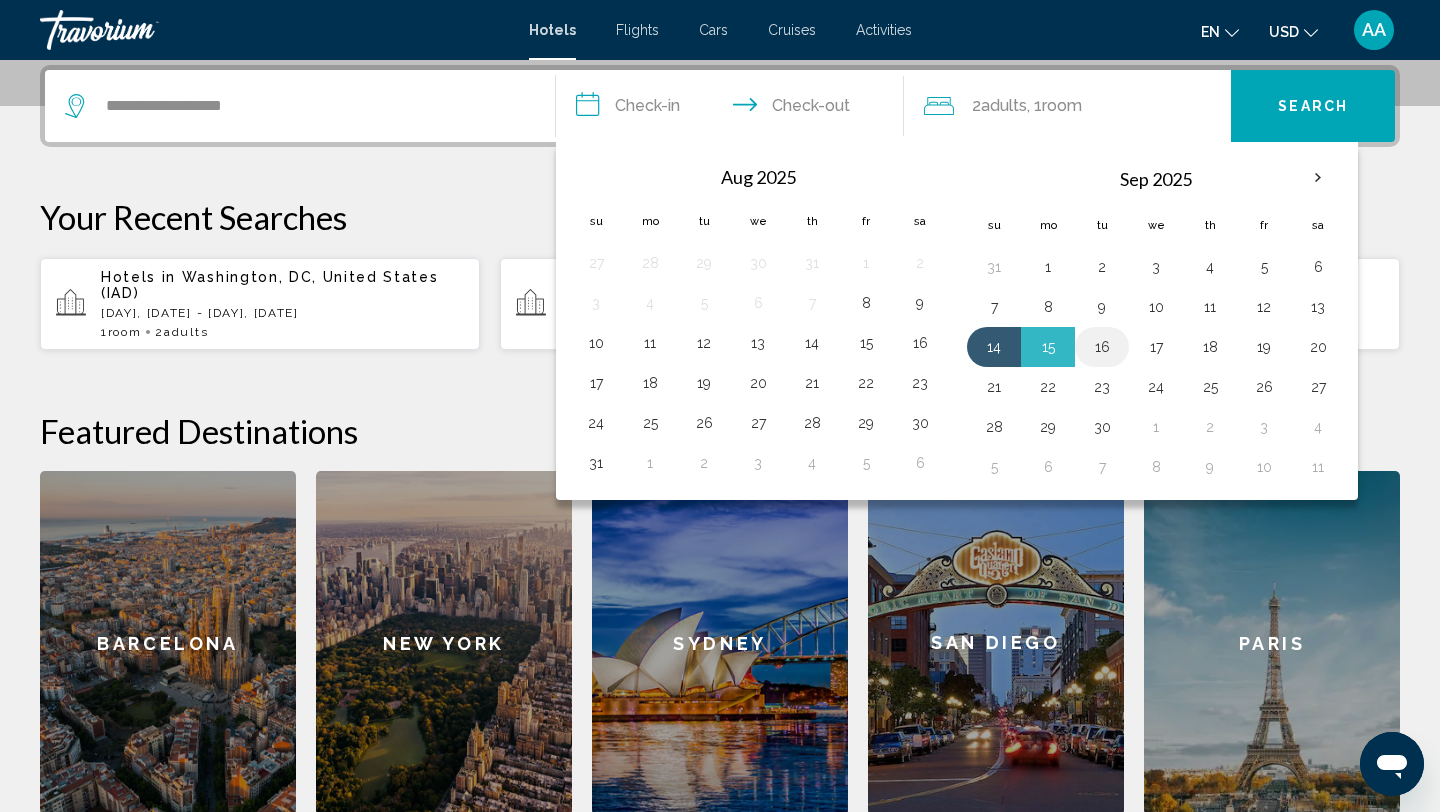 click on "16" at bounding box center [1102, 347] 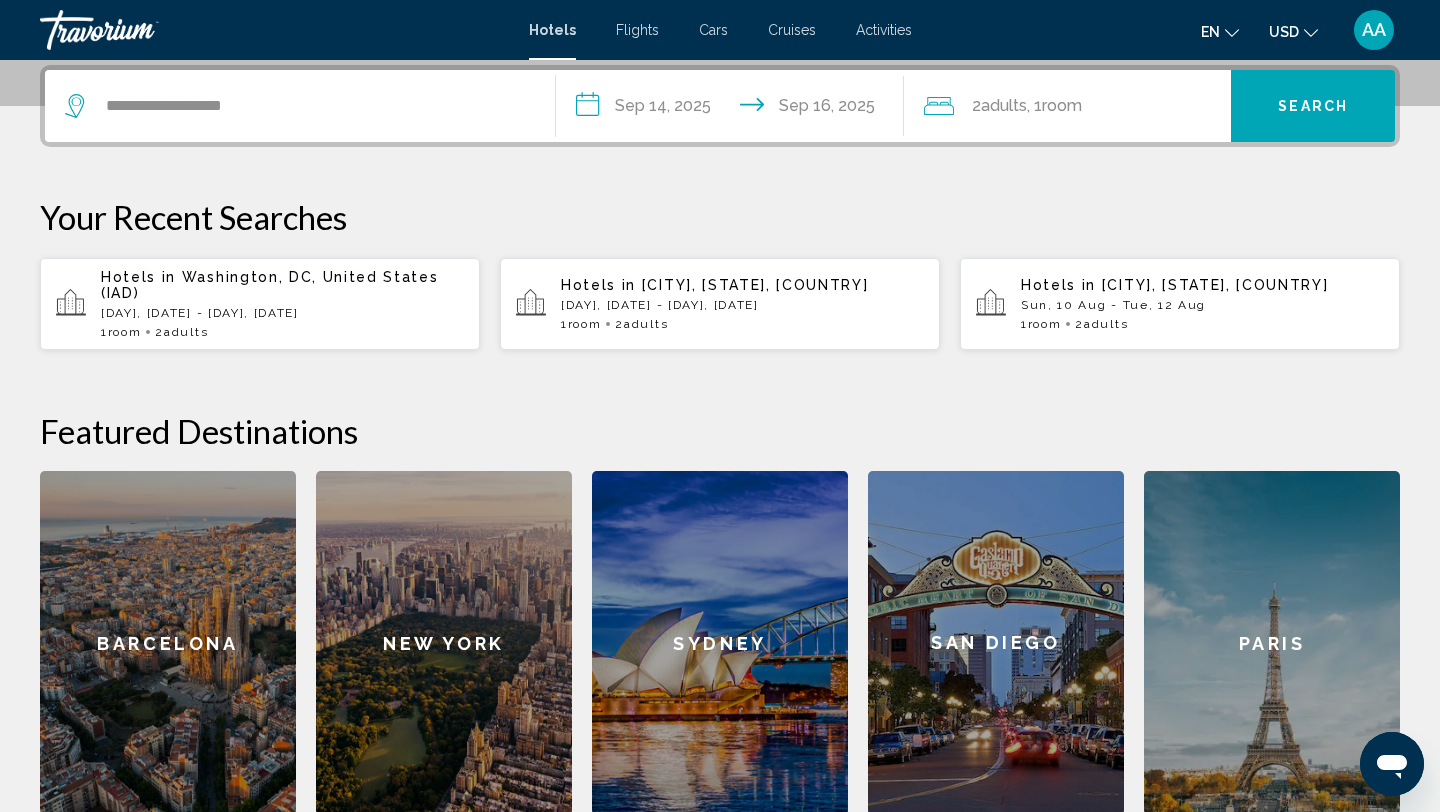 click on "Search" at bounding box center [1313, 106] 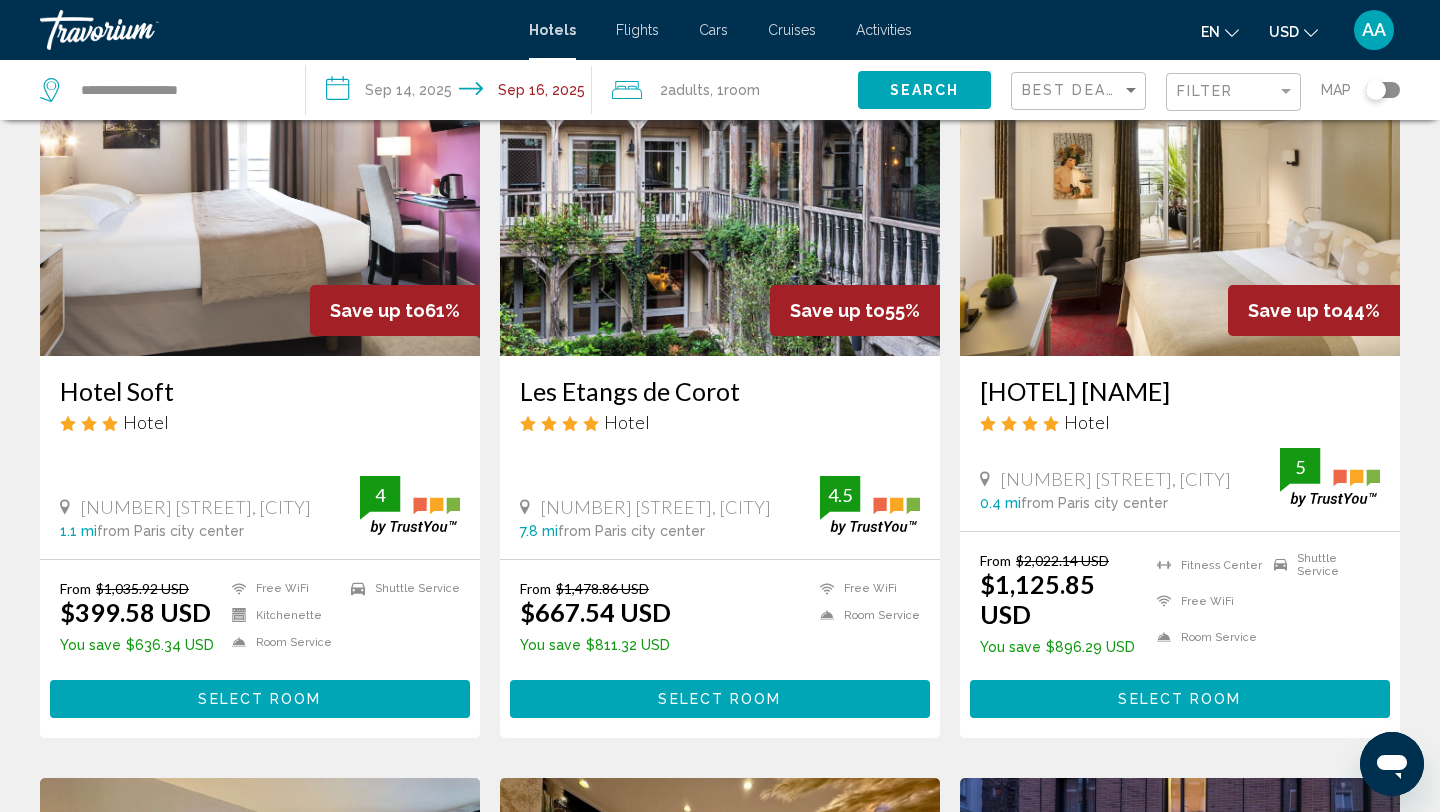 scroll, scrollTop: 0, scrollLeft: 0, axis: both 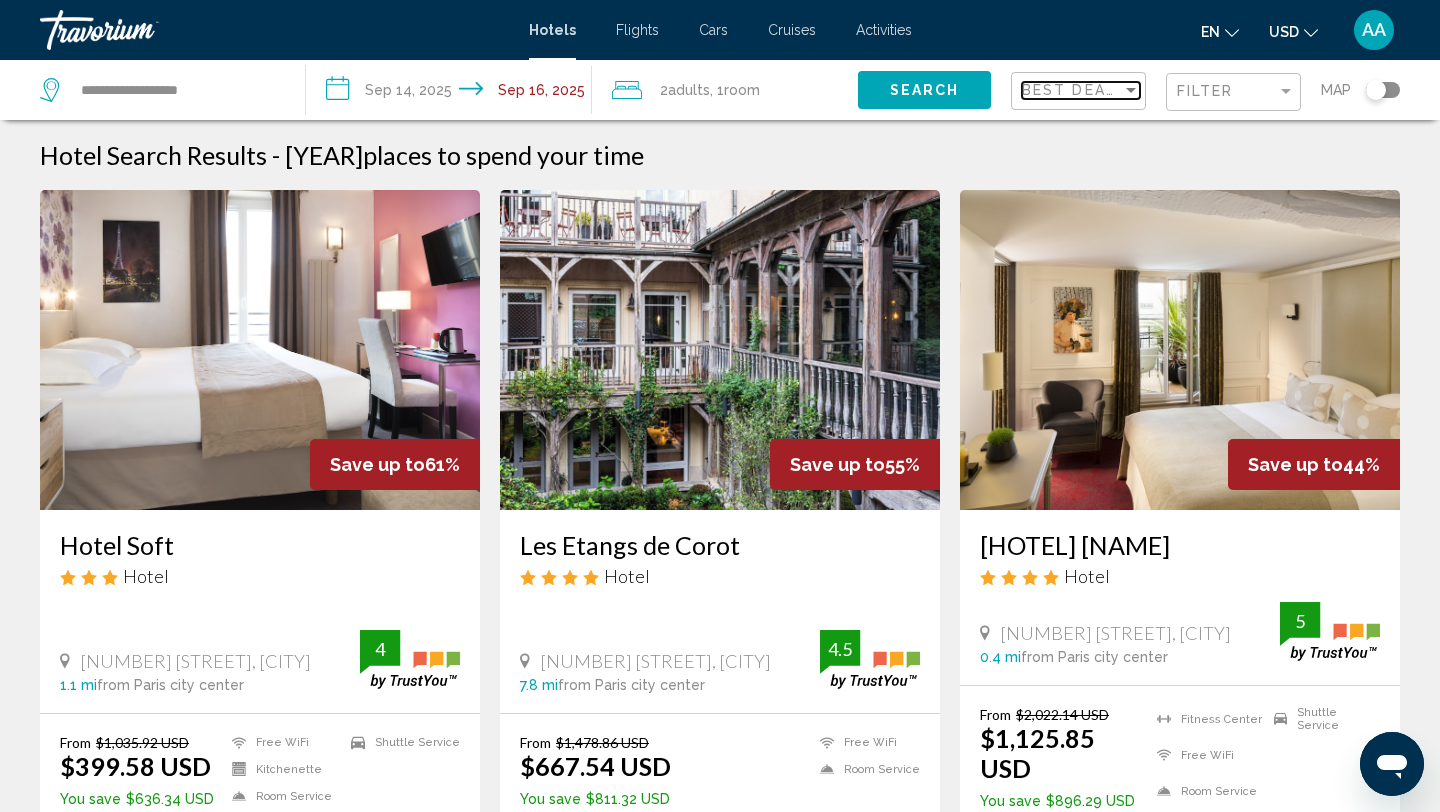 click at bounding box center (1131, 90) 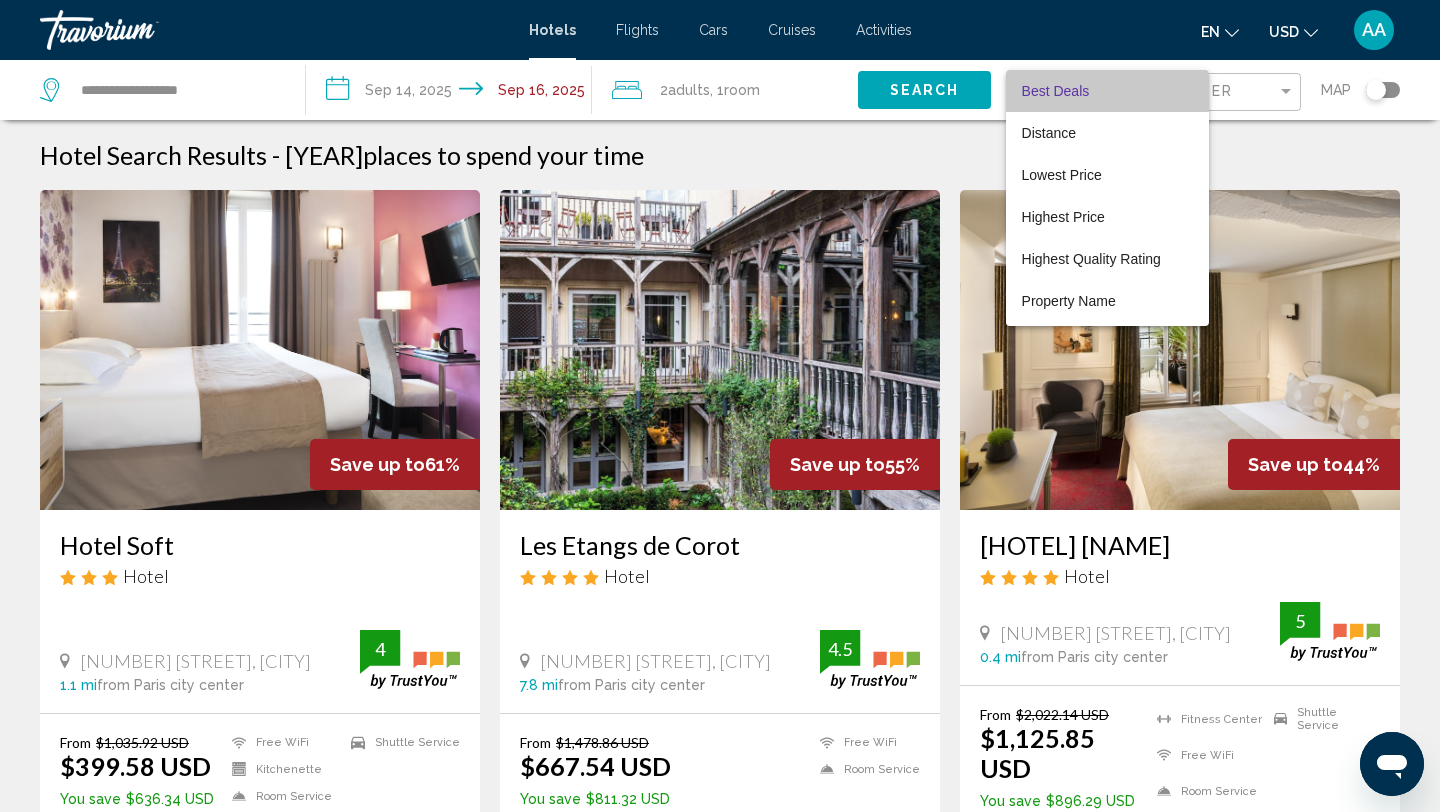click on "Best Deals" at bounding box center [1107, 91] 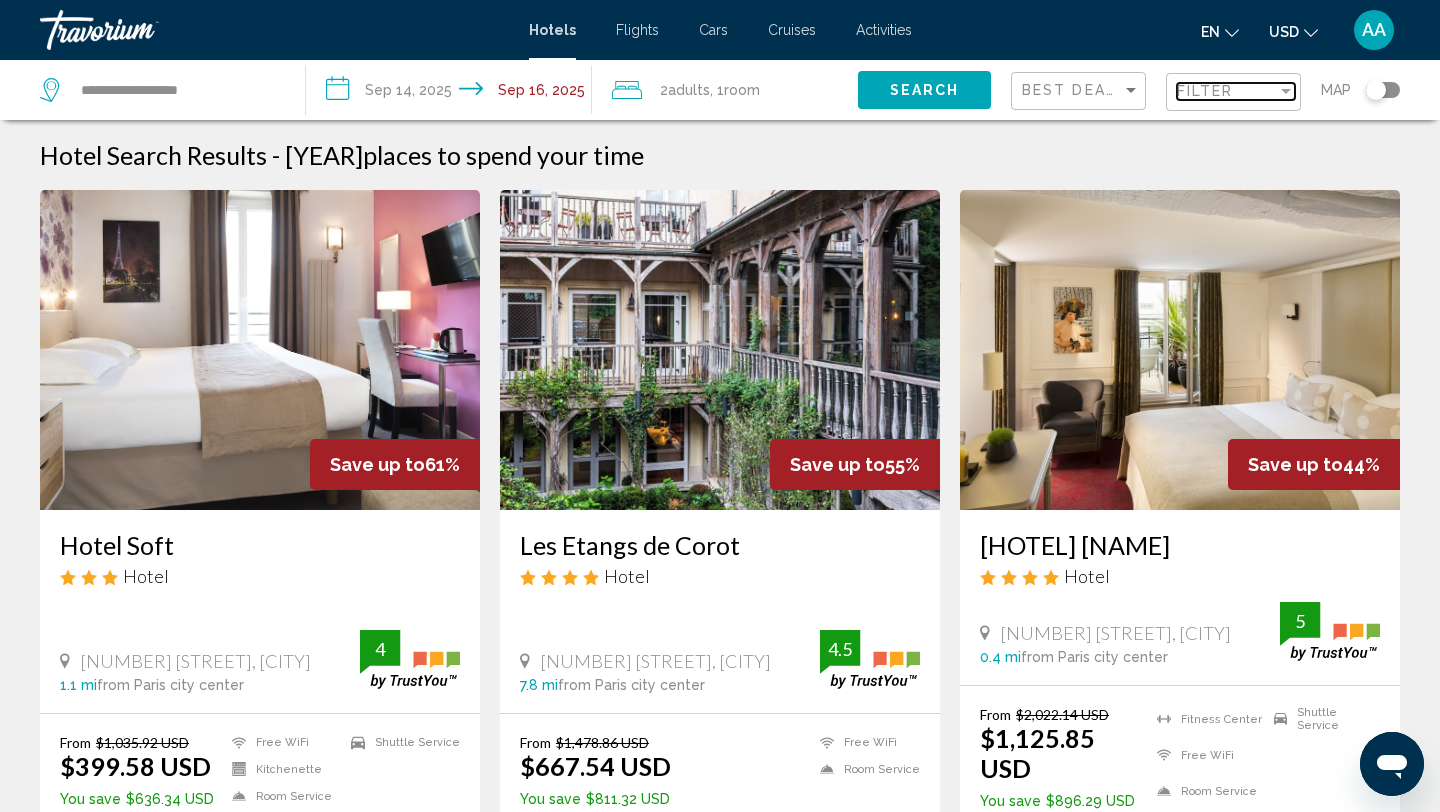 click at bounding box center [1286, 91] 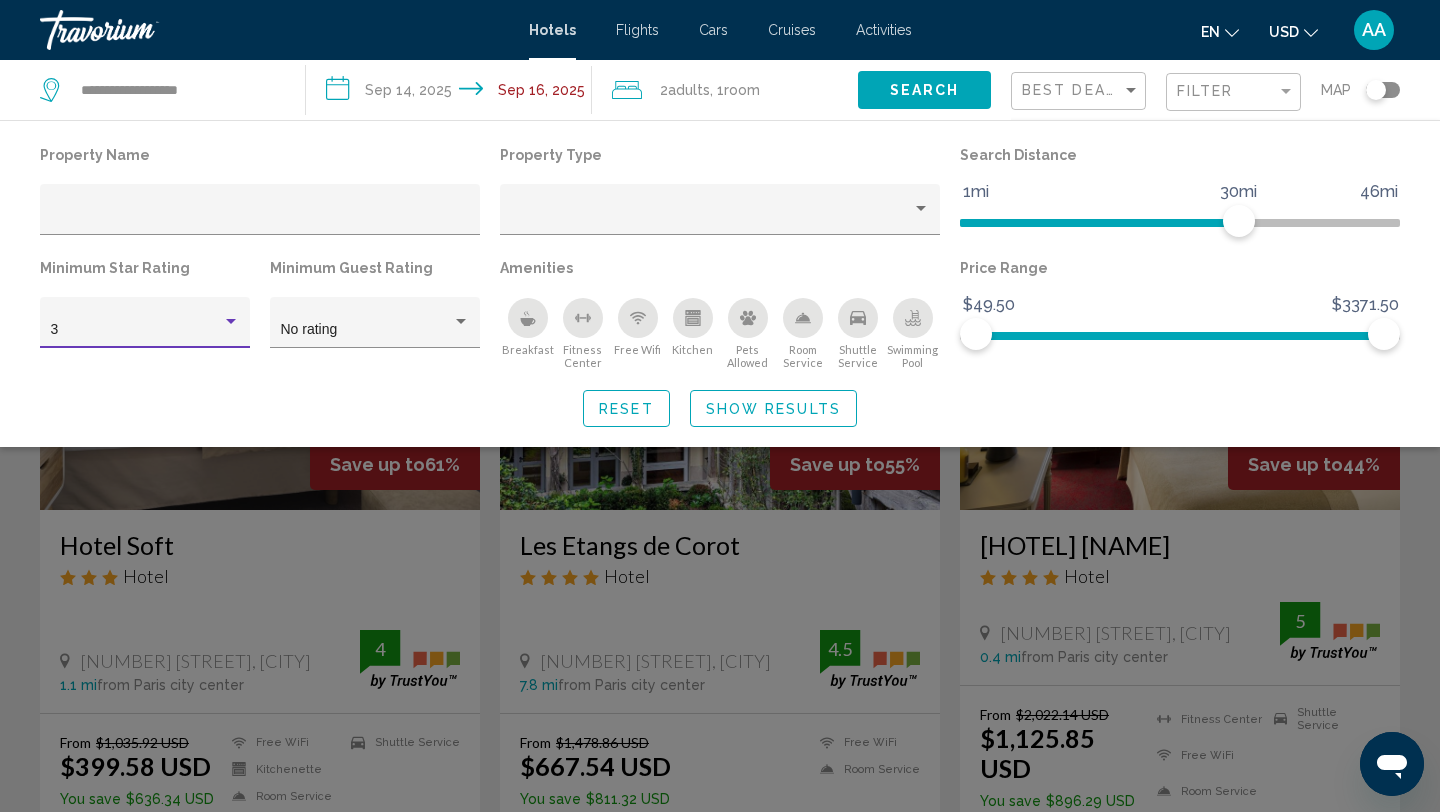 click at bounding box center [231, 322] 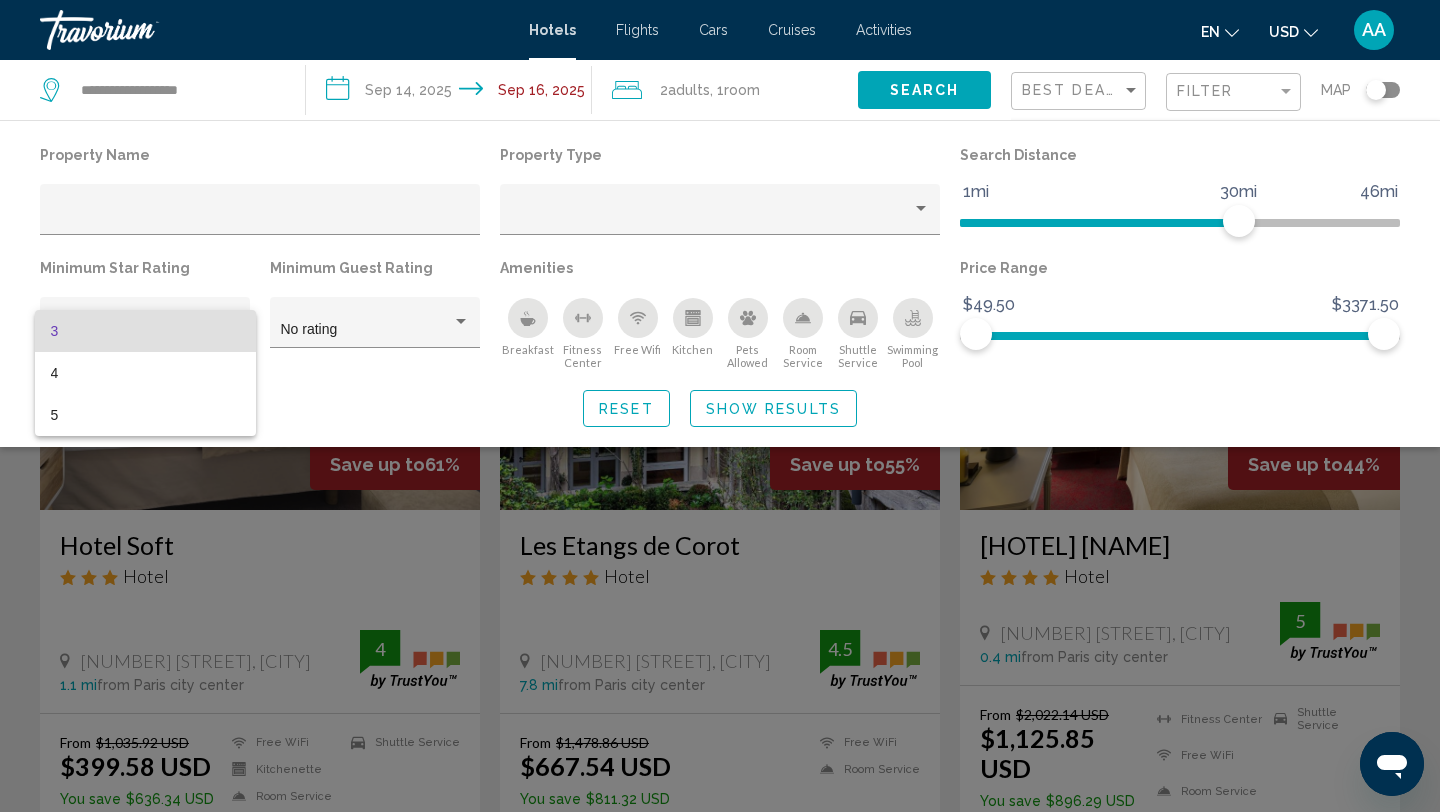 click at bounding box center [720, 406] 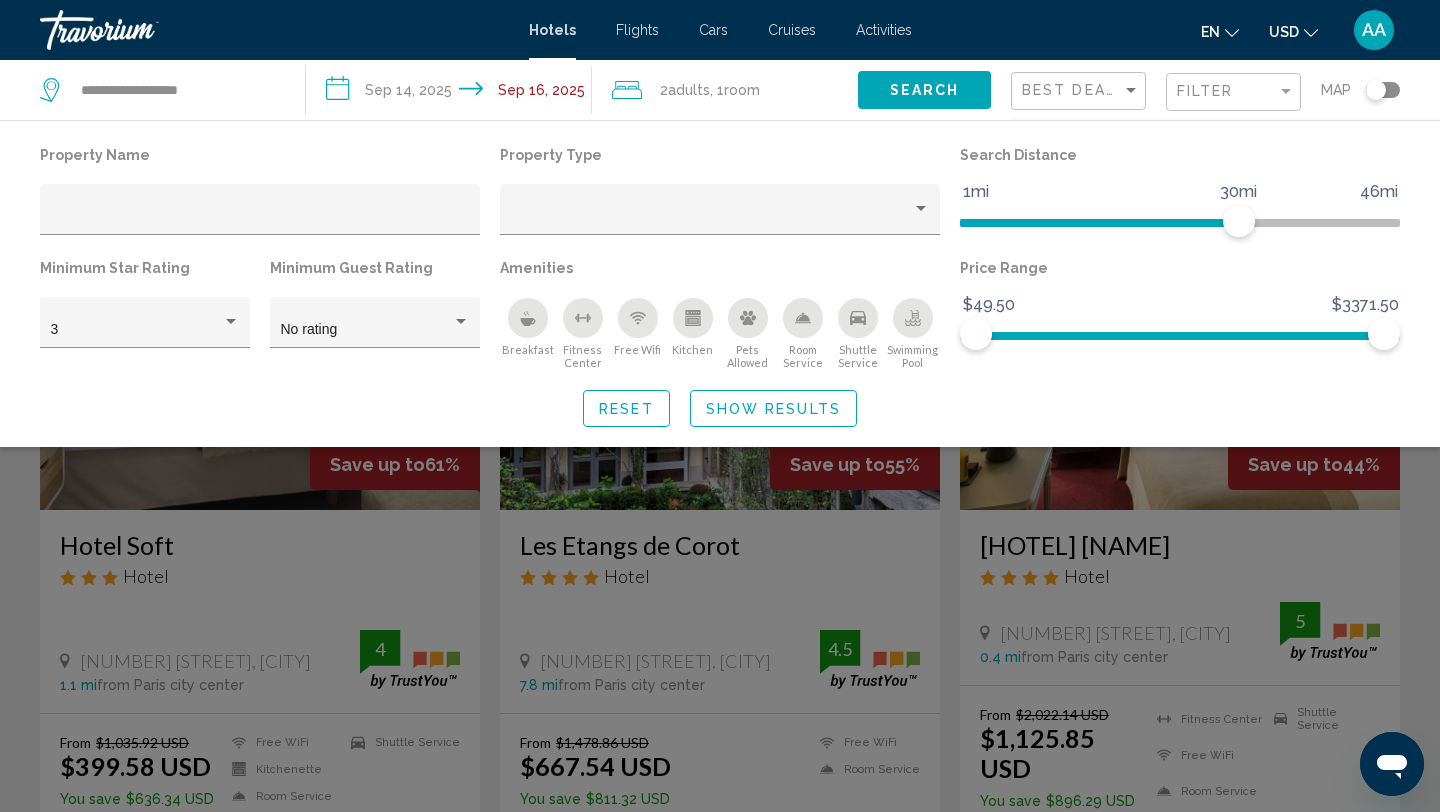 click 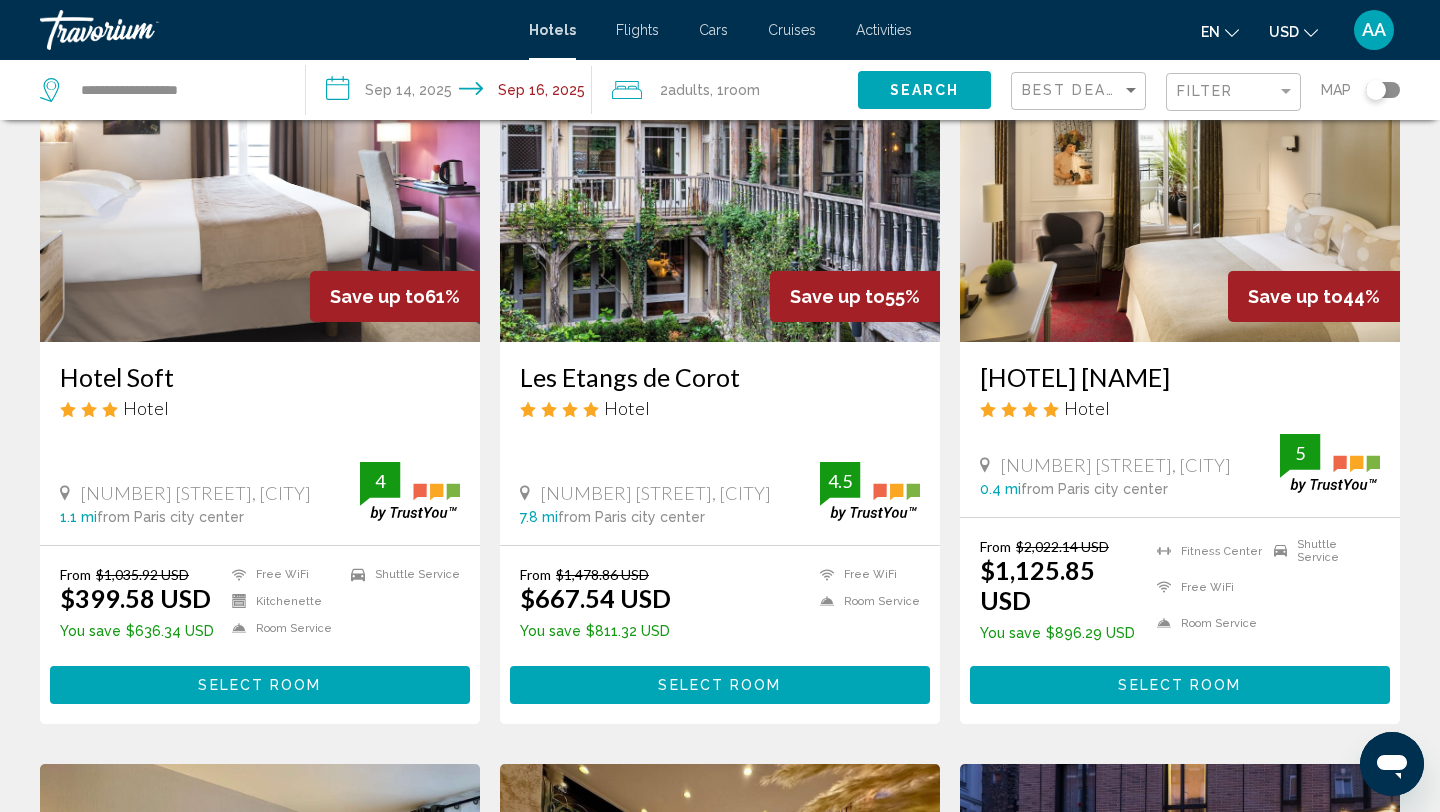 scroll, scrollTop: 173, scrollLeft: 0, axis: vertical 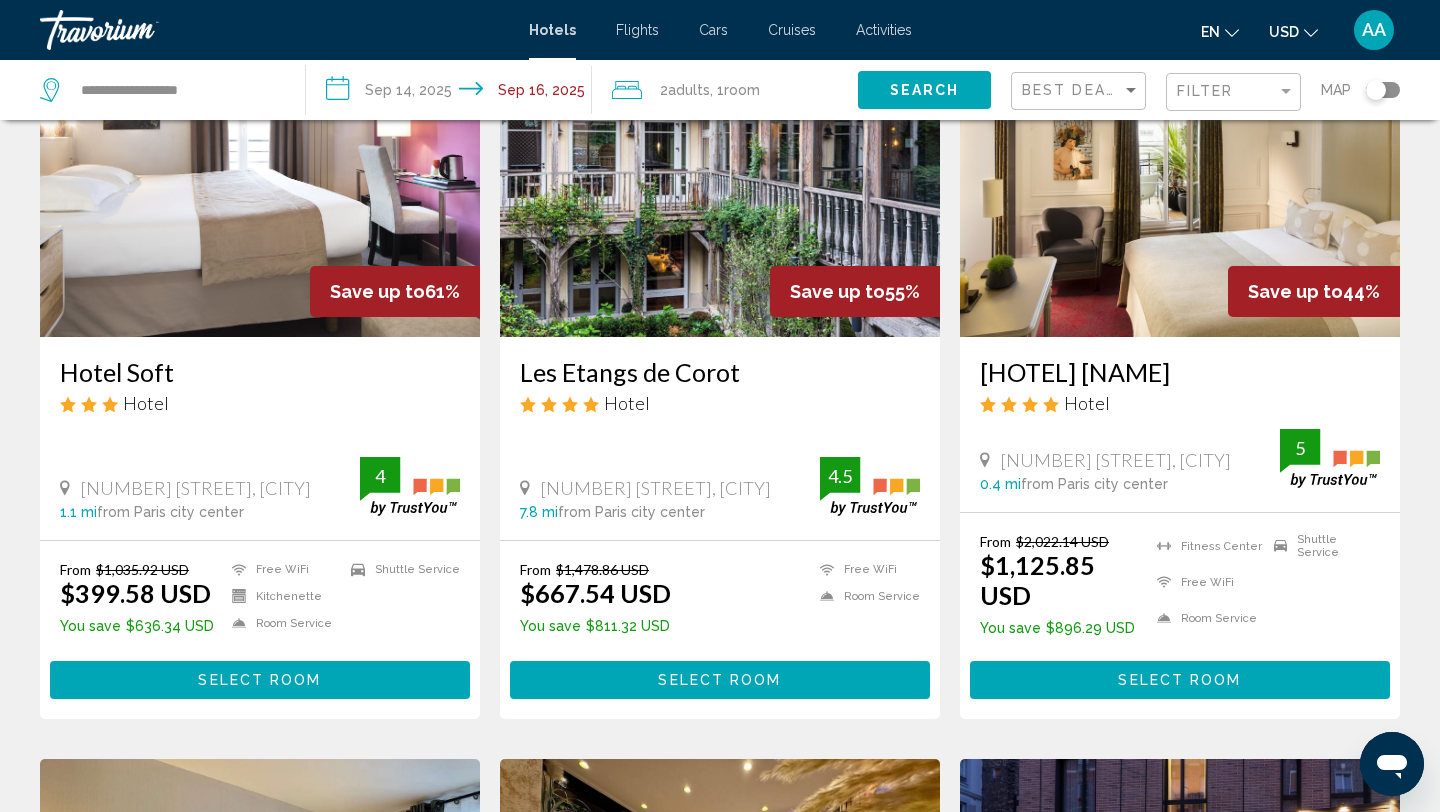 click at bounding box center [260, 177] 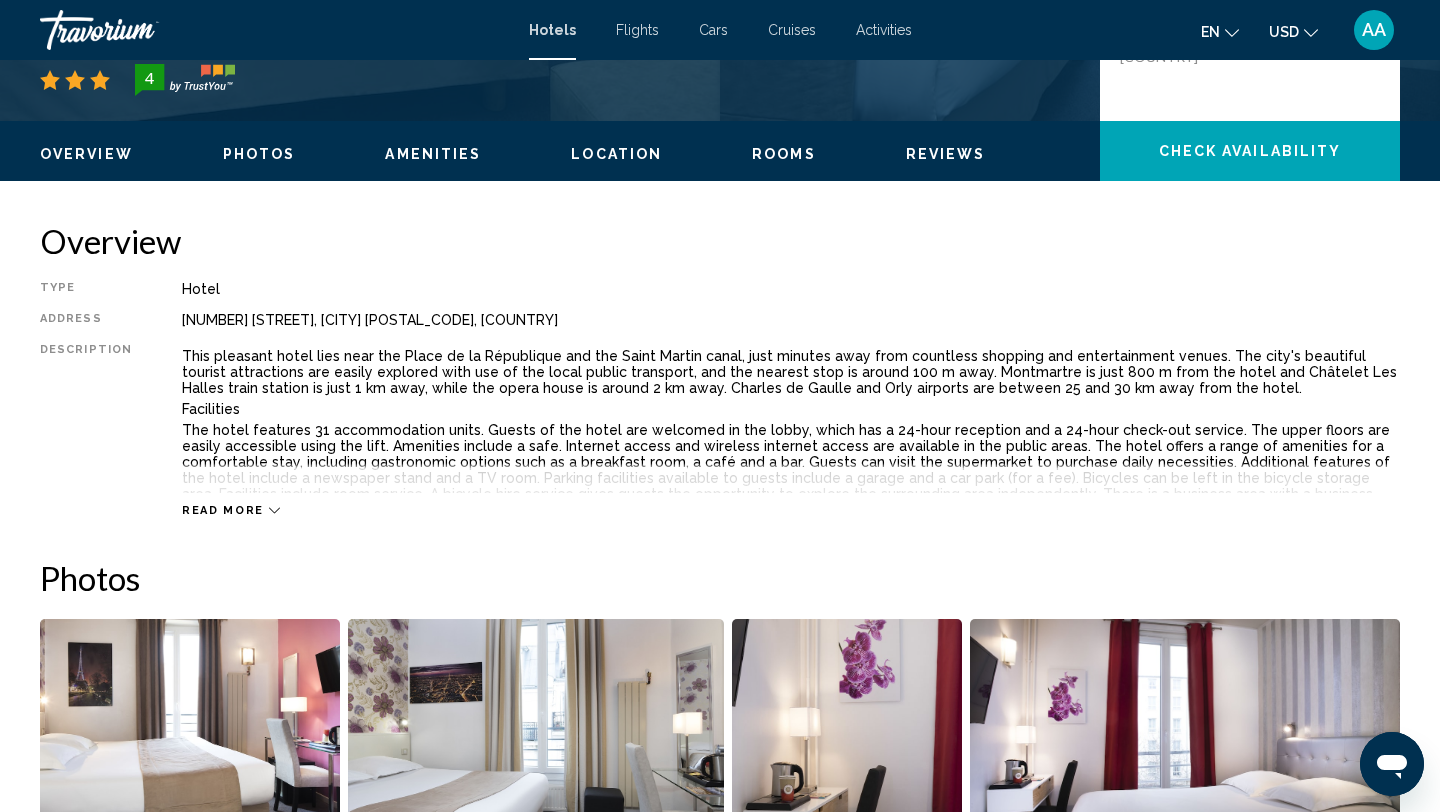 scroll, scrollTop: 529, scrollLeft: 0, axis: vertical 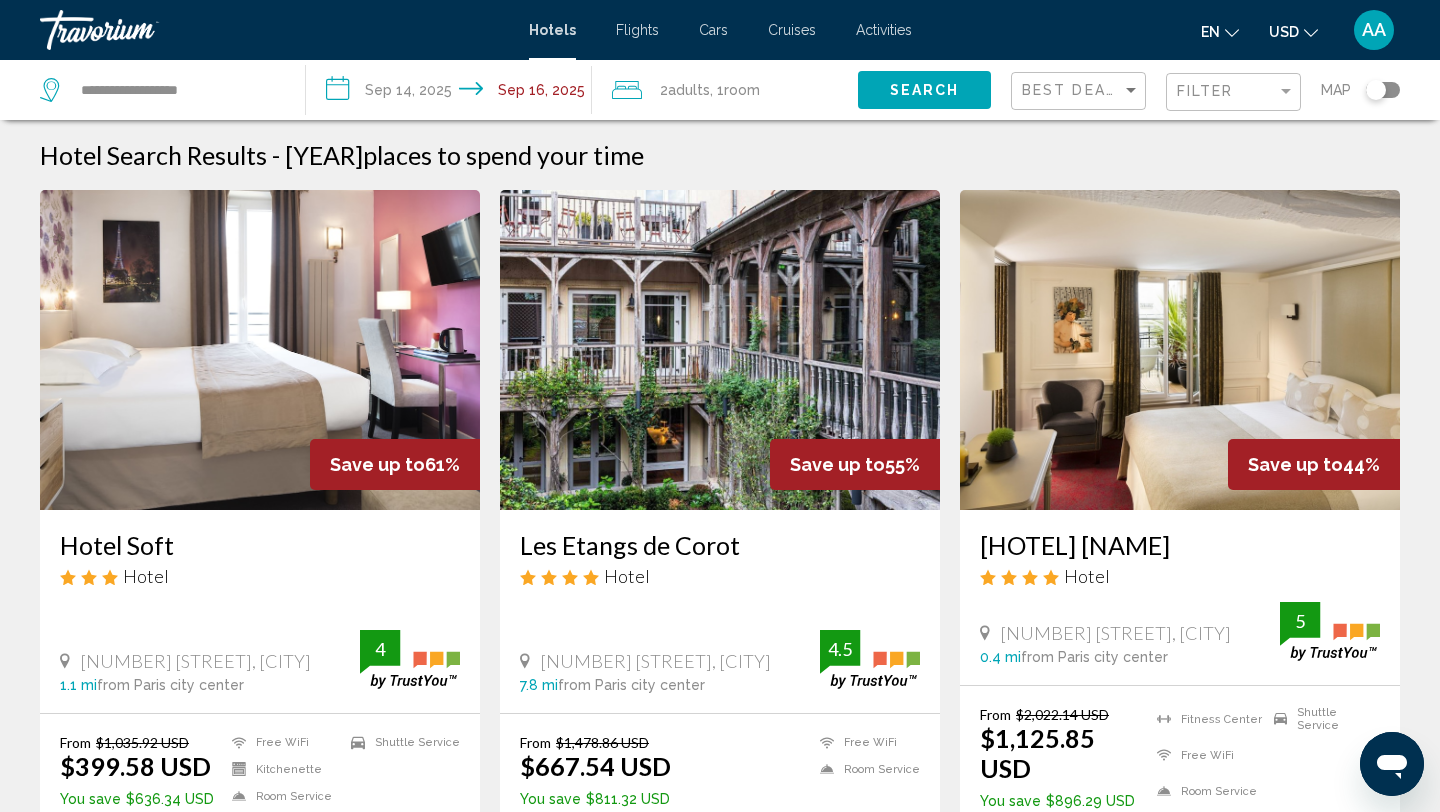 click on "**********" at bounding box center [453, 93] 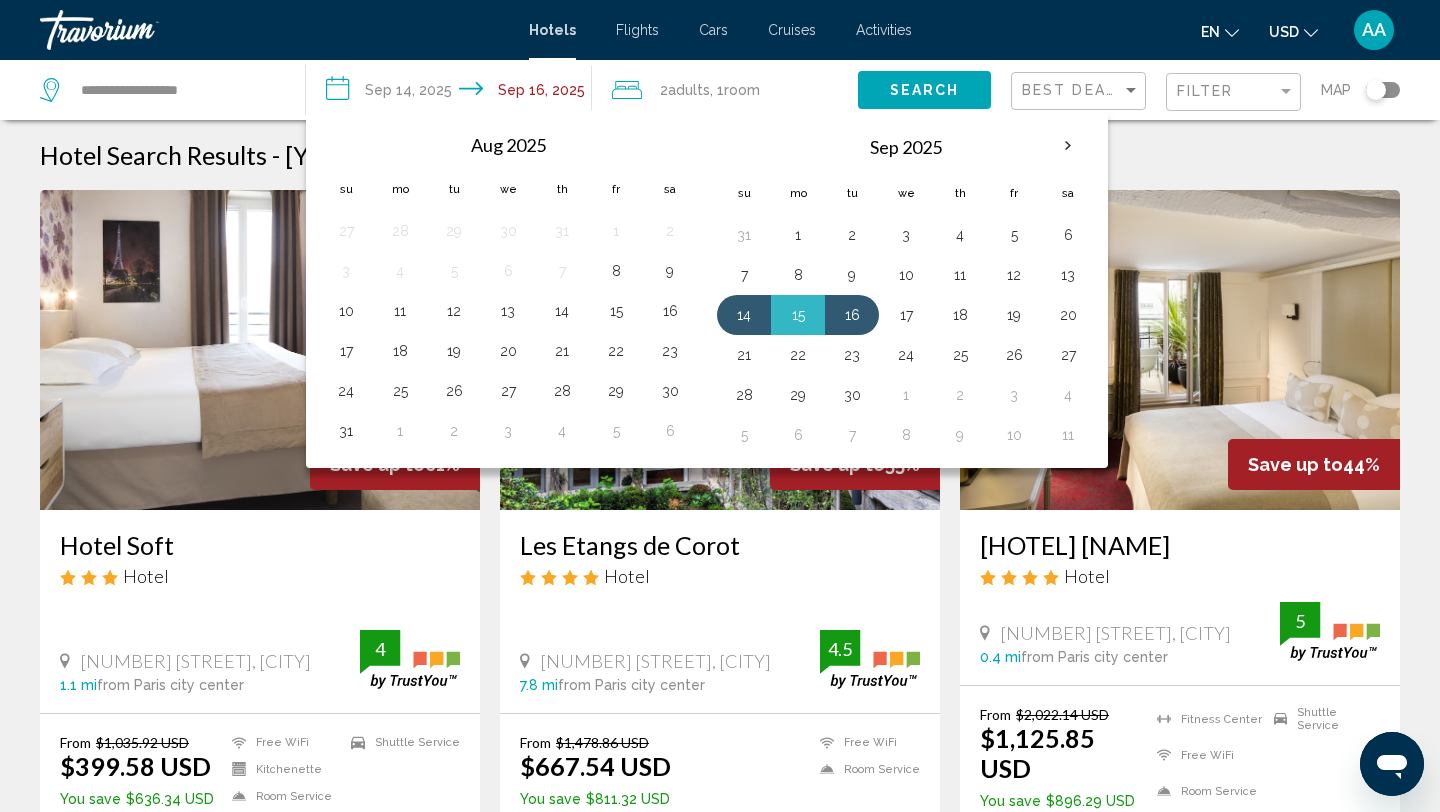 click at bounding box center (260, 350) 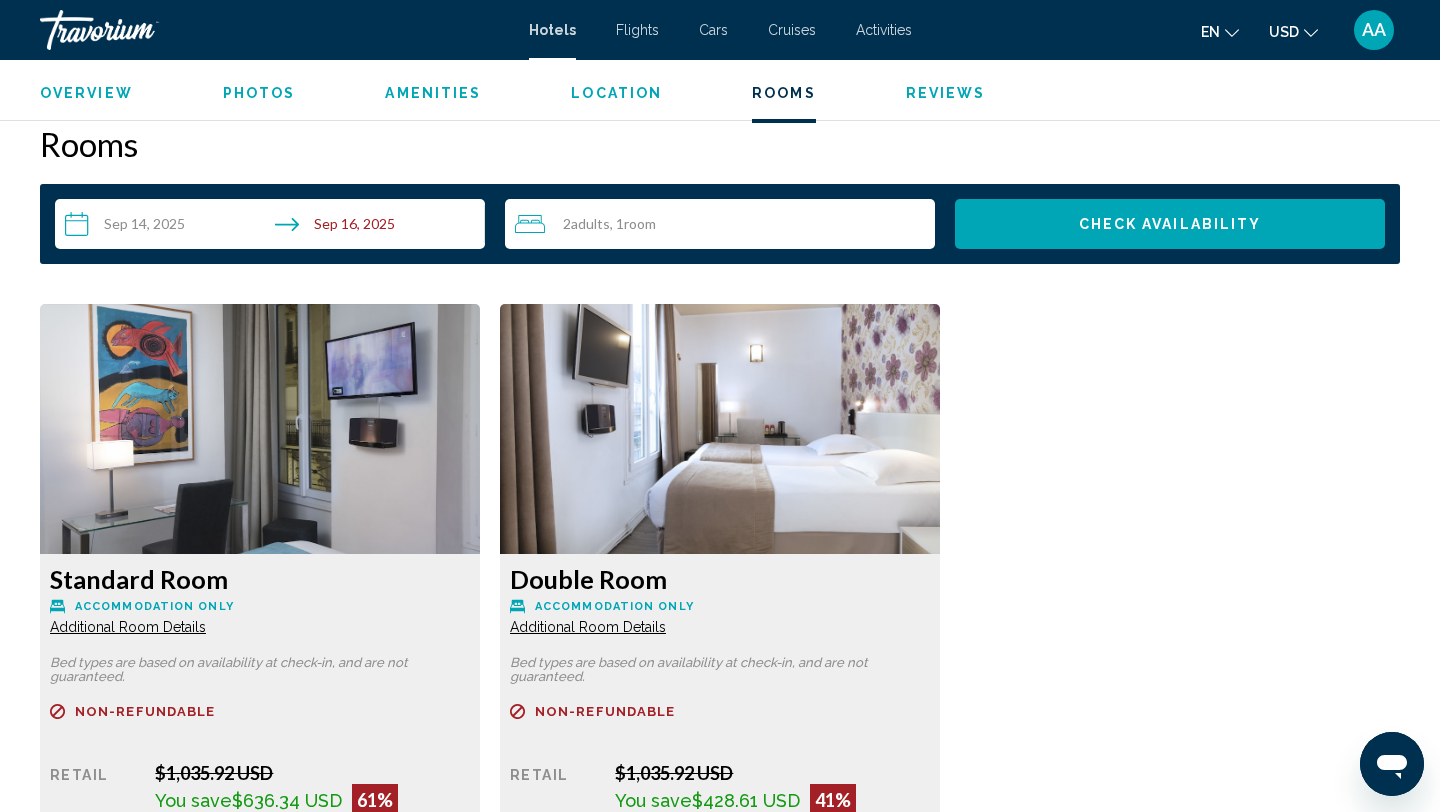 scroll, scrollTop: 2535, scrollLeft: 0, axis: vertical 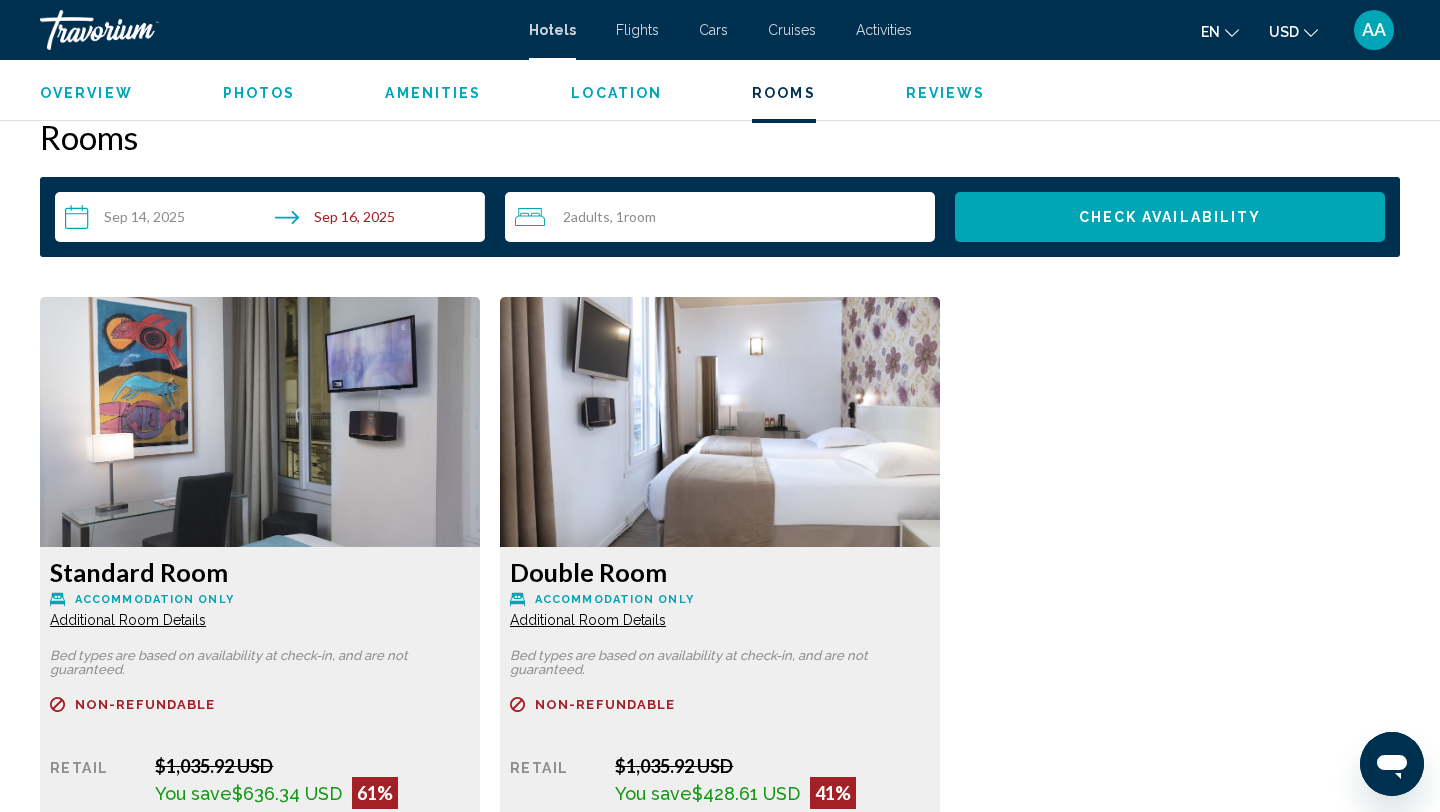 click at bounding box center (260, 422) 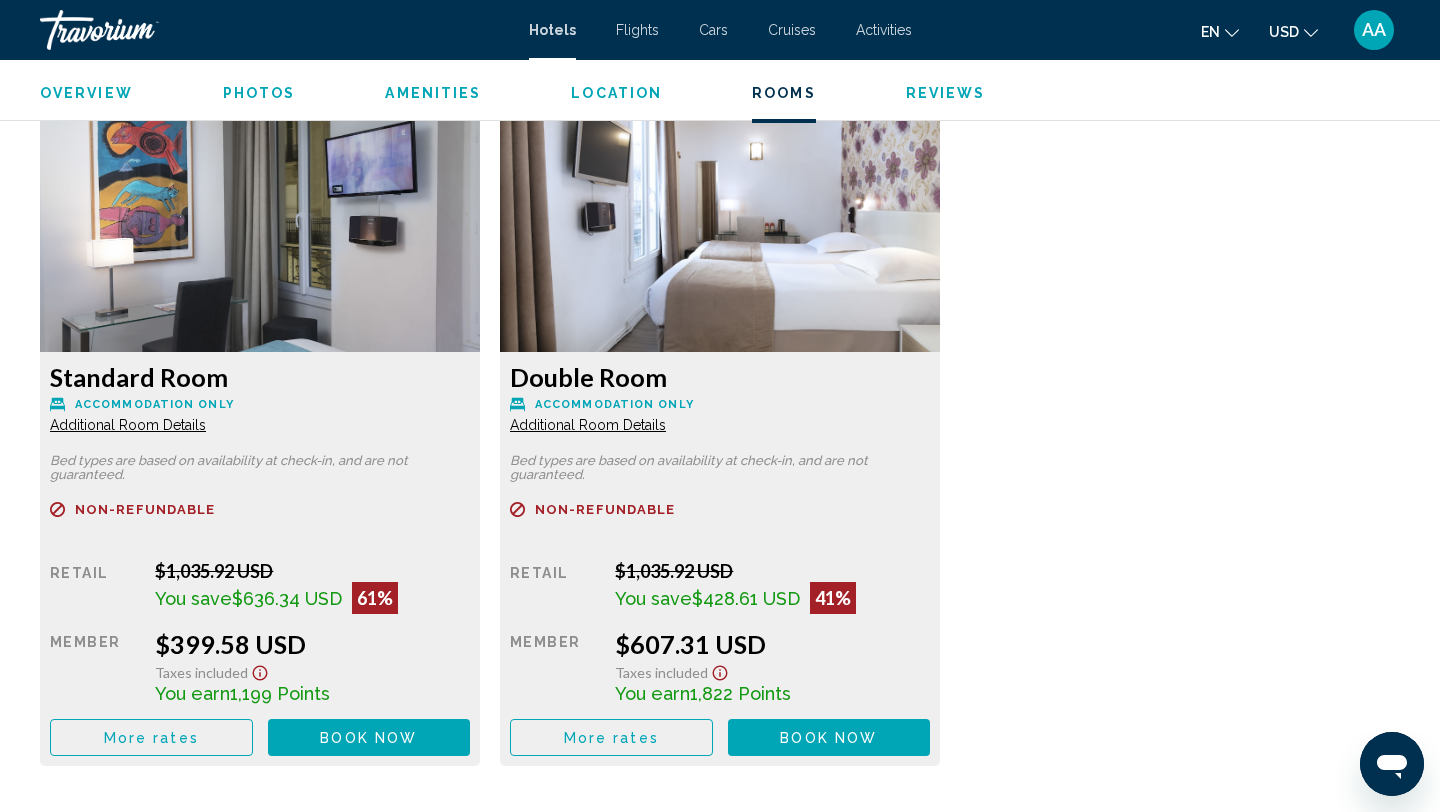 scroll, scrollTop: 2735, scrollLeft: 0, axis: vertical 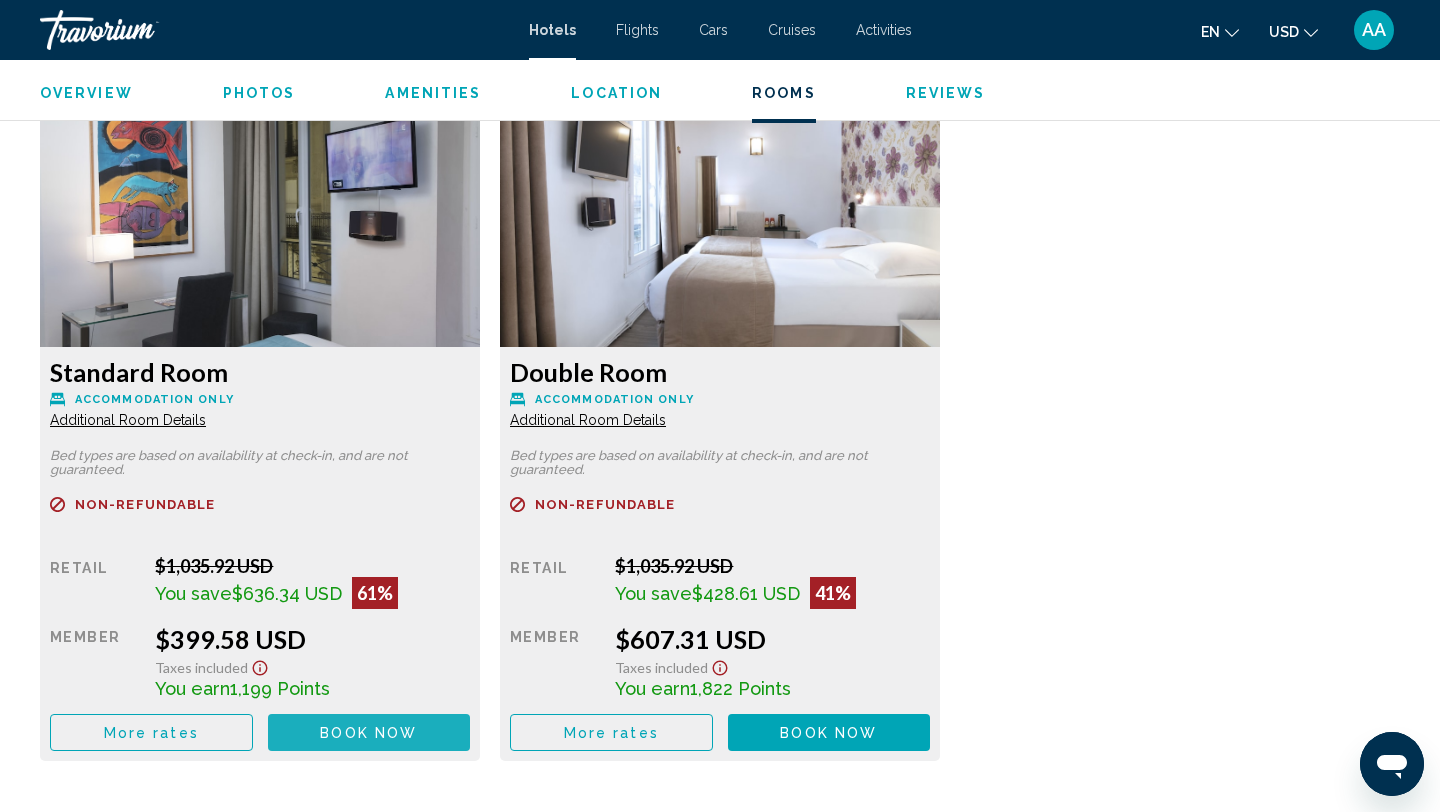 click on "Book now" at bounding box center (368, 733) 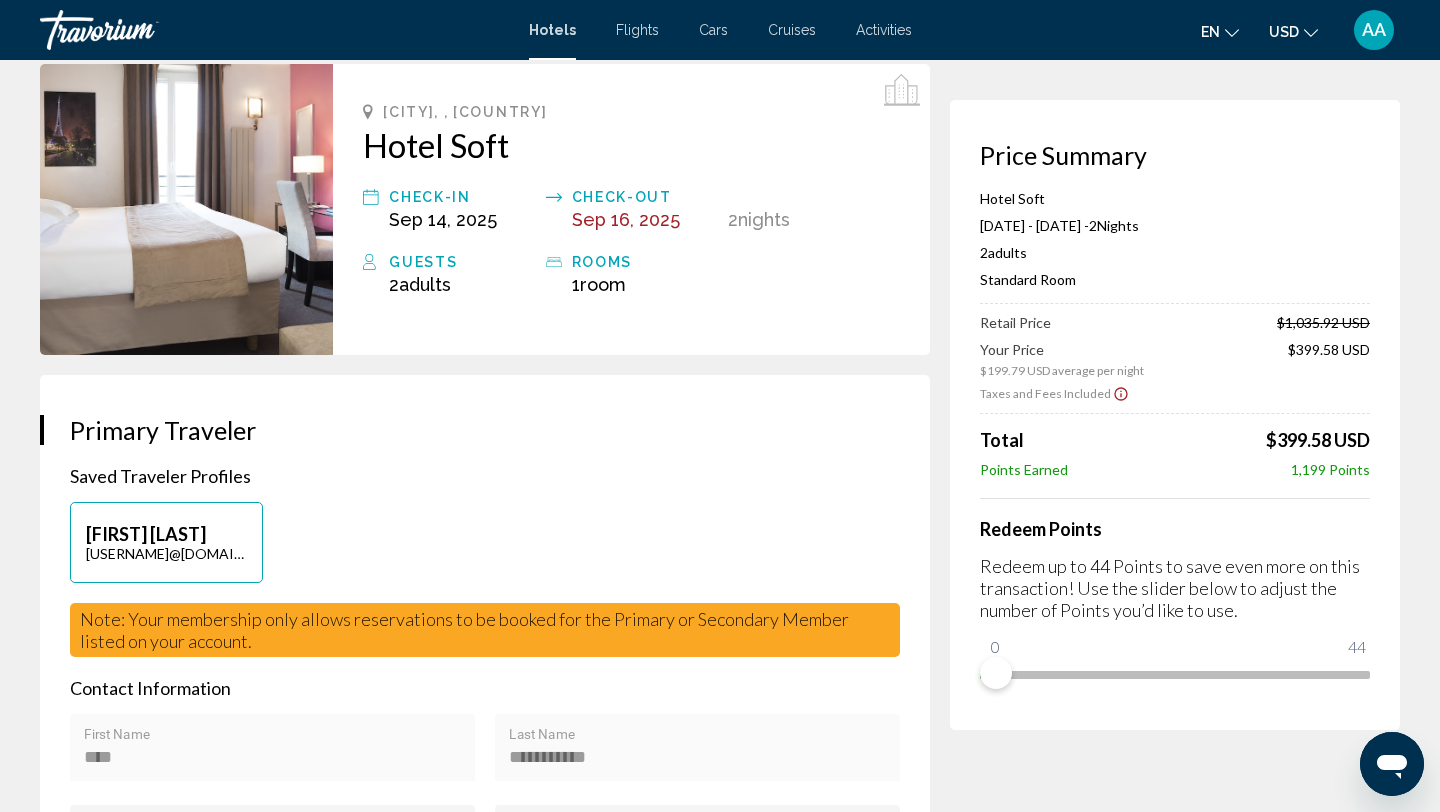 scroll, scrollTop: 0, scrollLeft: 0, axis: both 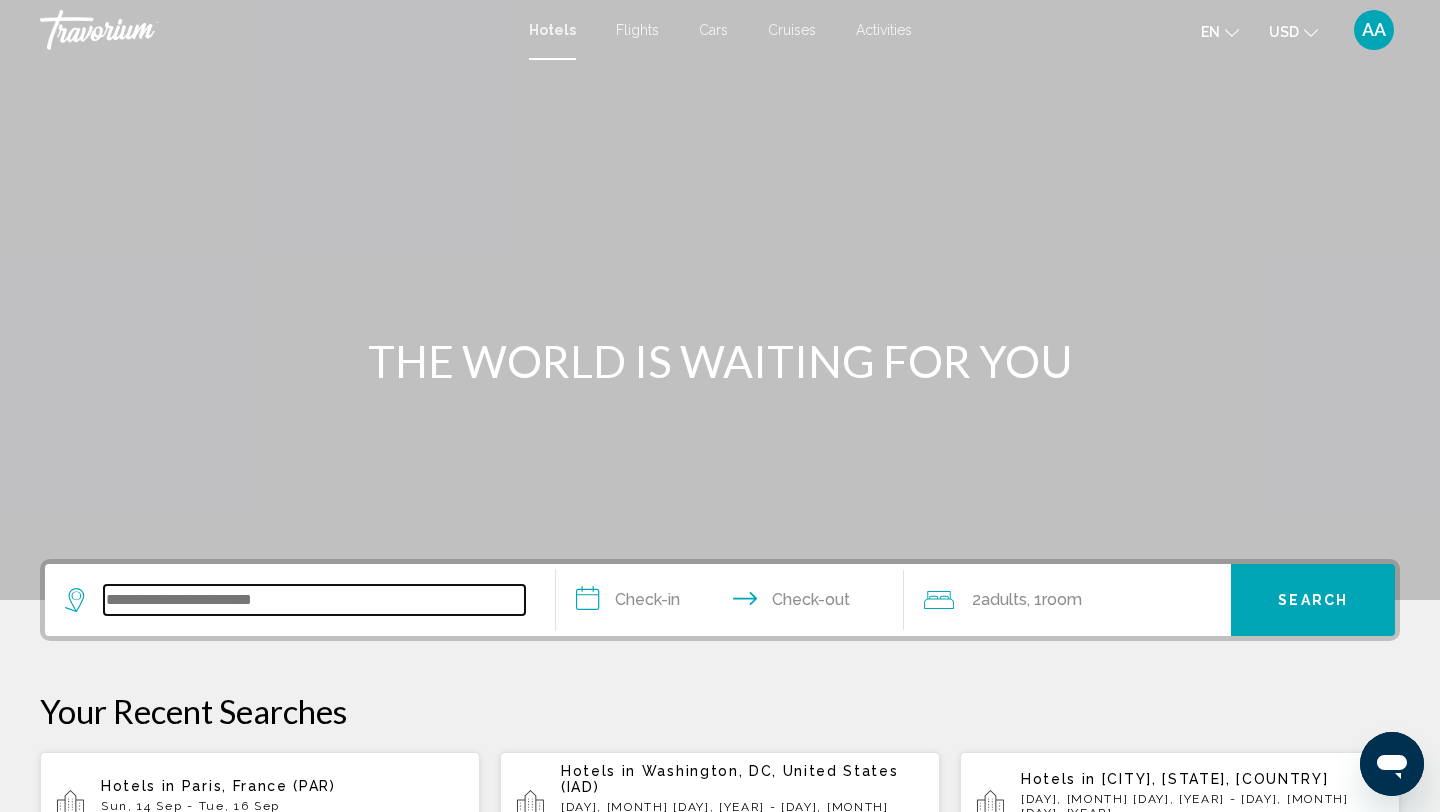 click at bounding box center (314, 600) 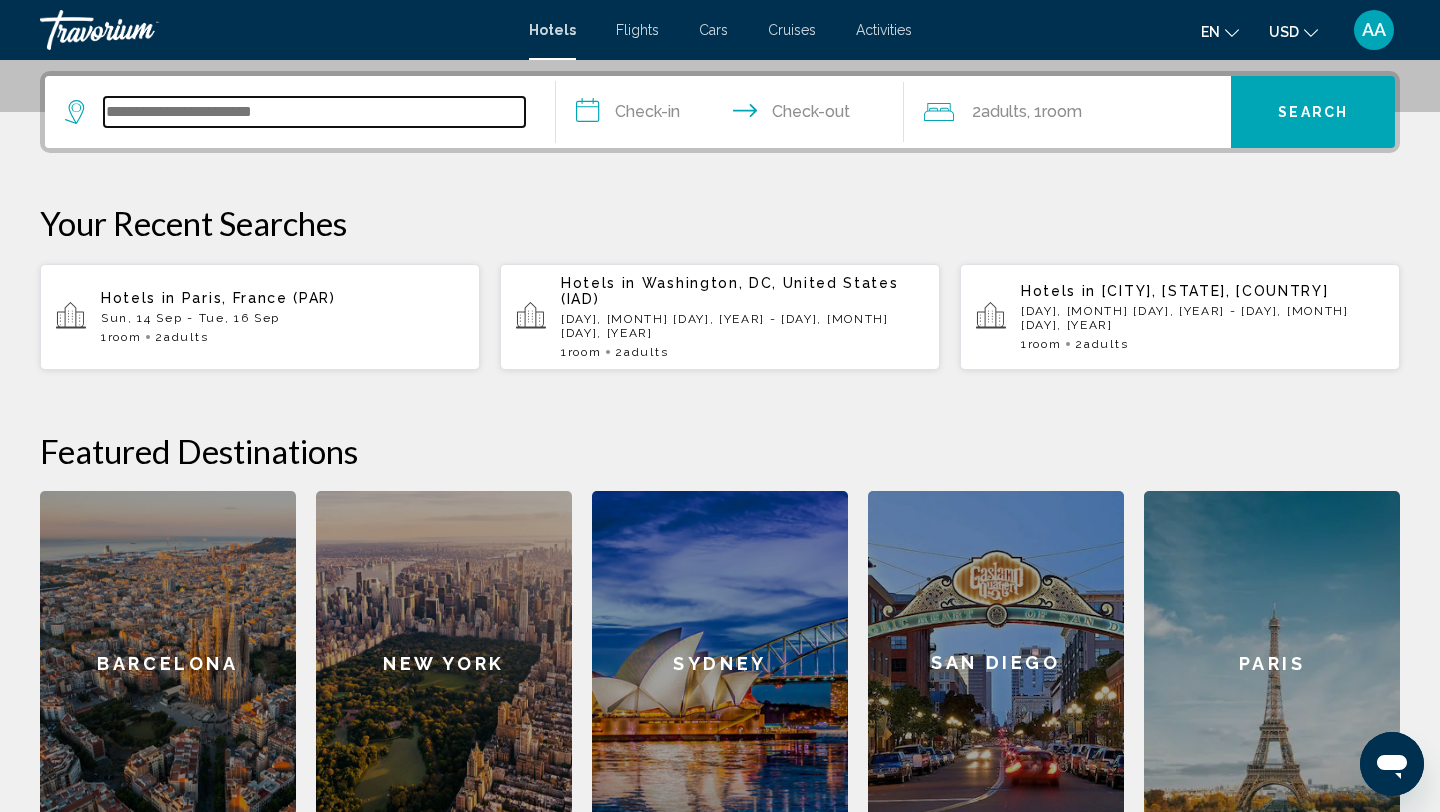 scroll, scrollTop: 494, scrollLeft: 0, axis: vertical 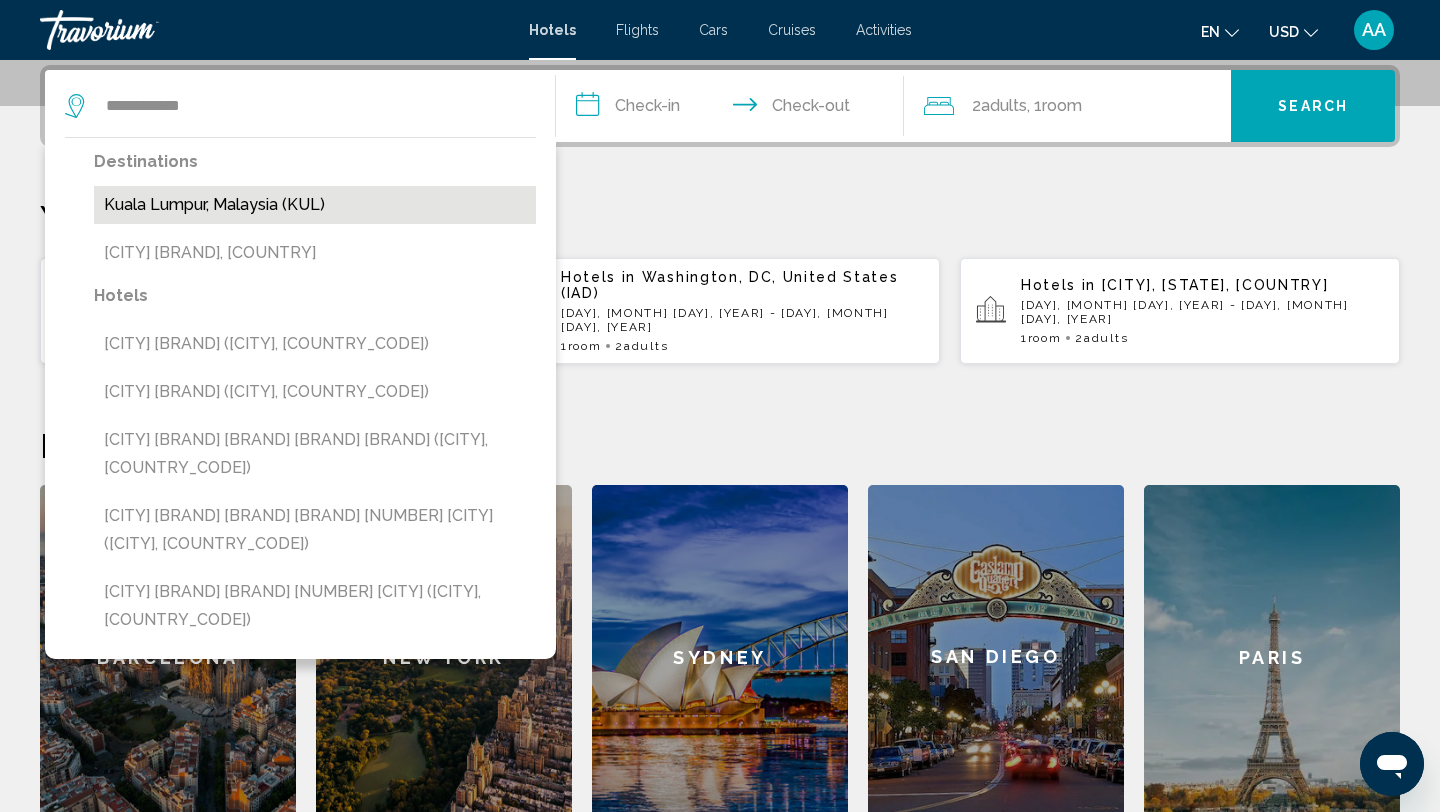 click on "Kuala Lumpur, Malaysia (KUL)" at bounding box center (315, 205) 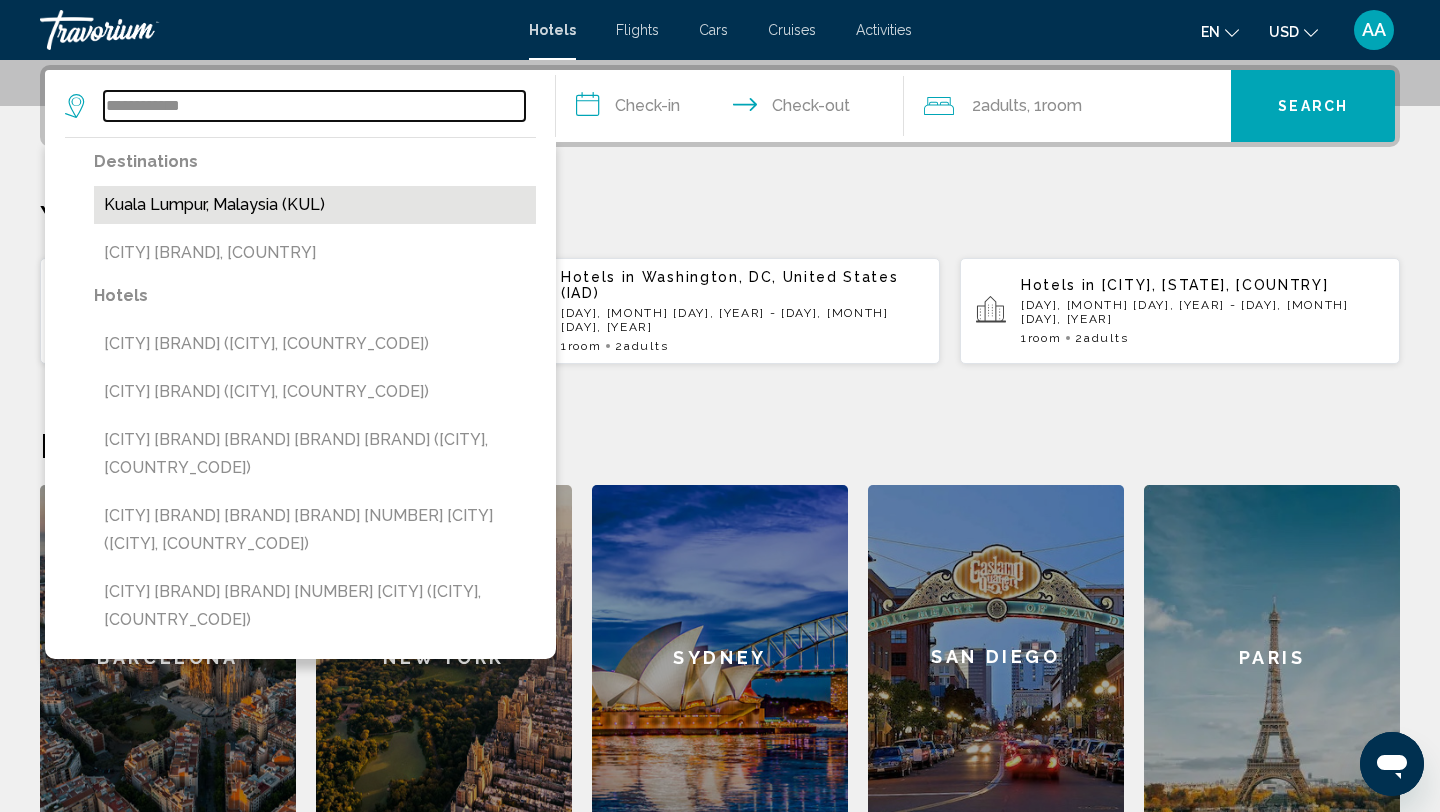 type on "**********" 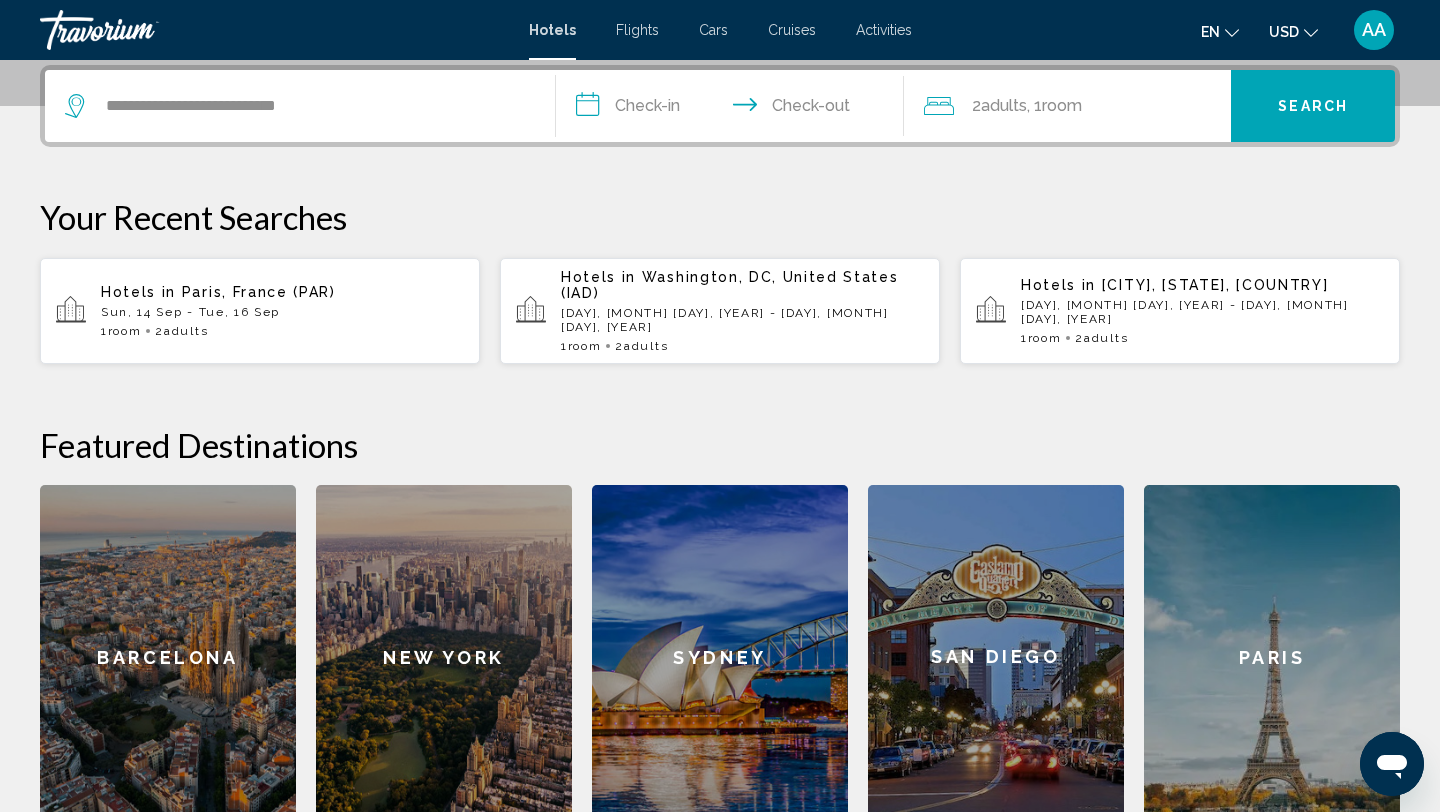 click on "**********" at bounding box center (734, 109) 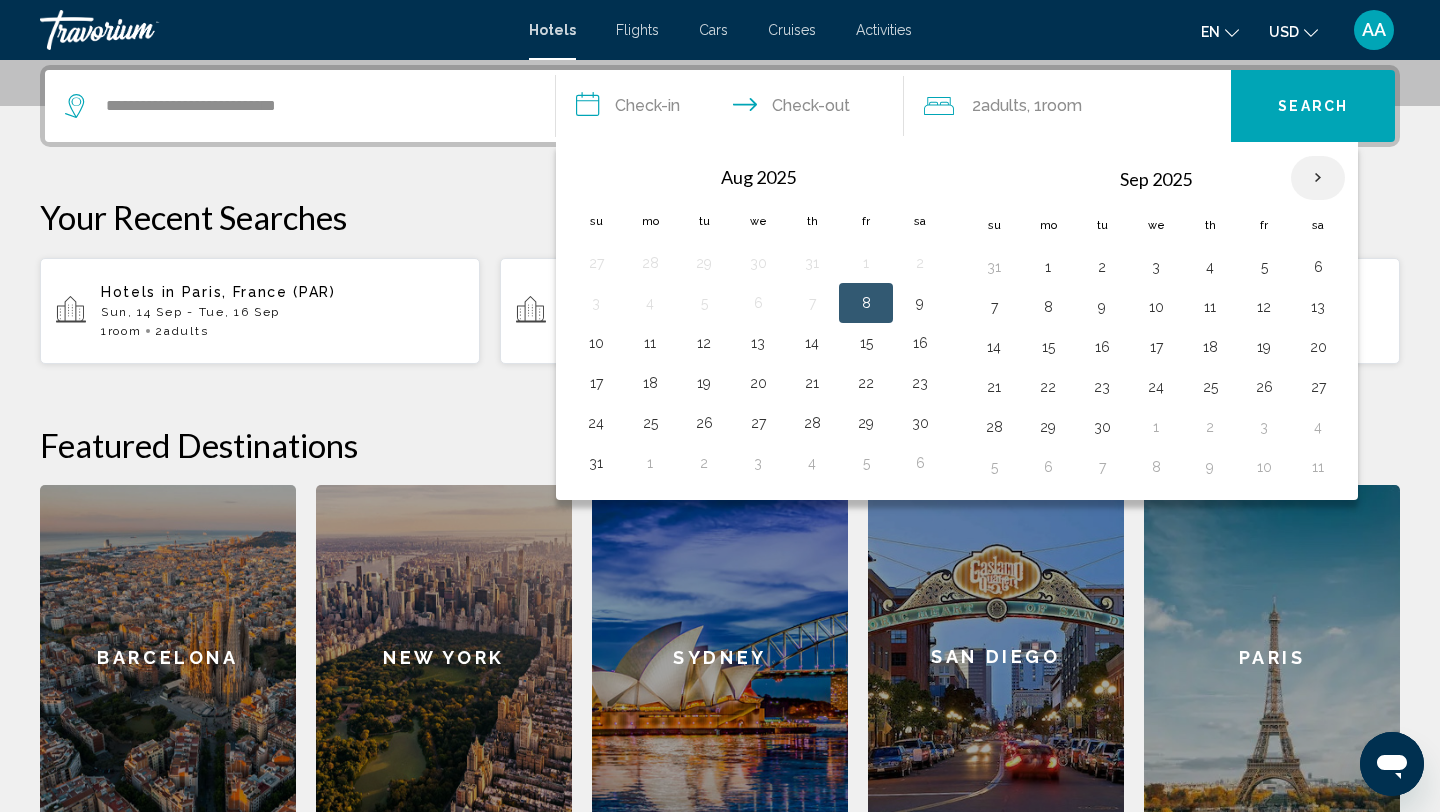 click at bounding box center [1318, 178] 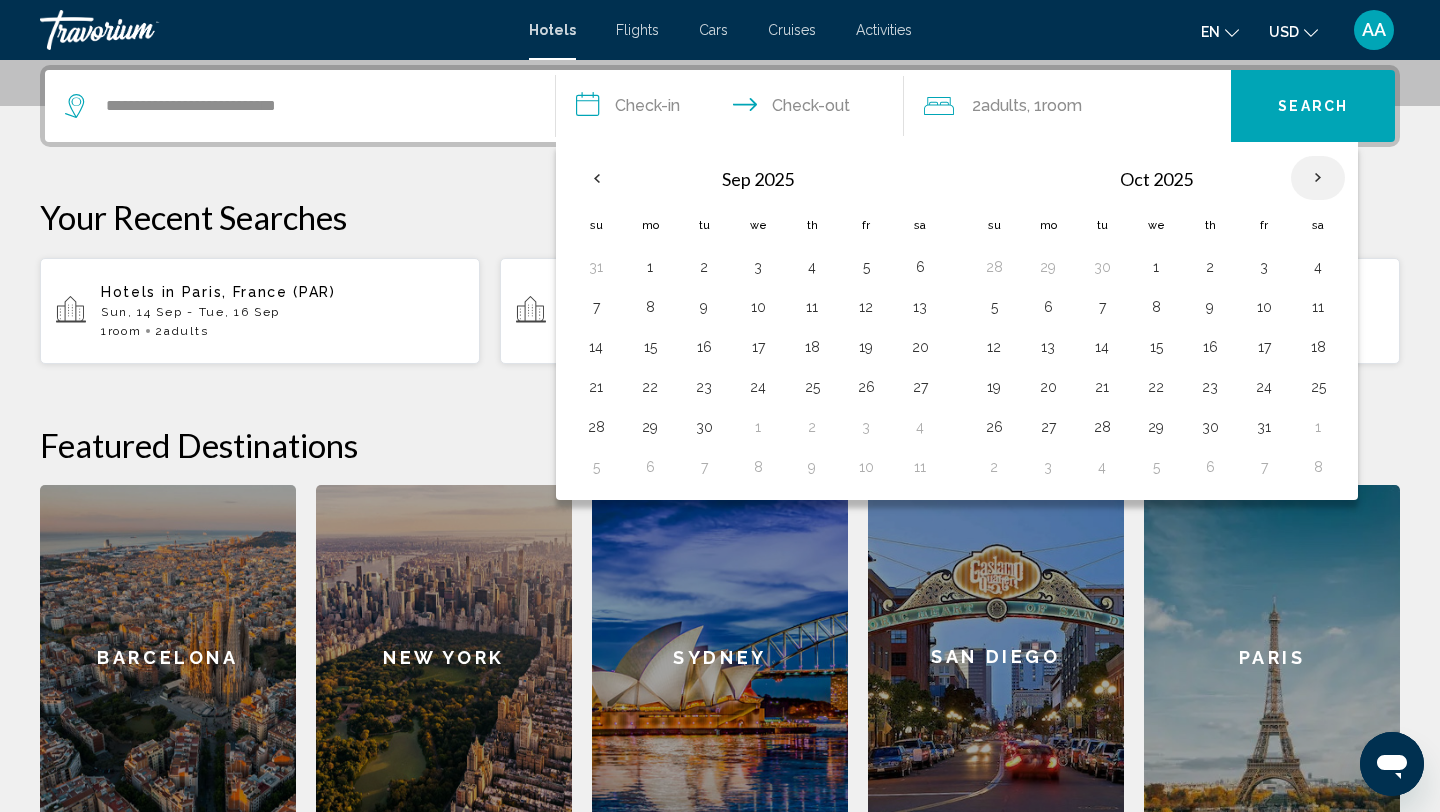 click at bounding box center (1318, 178) 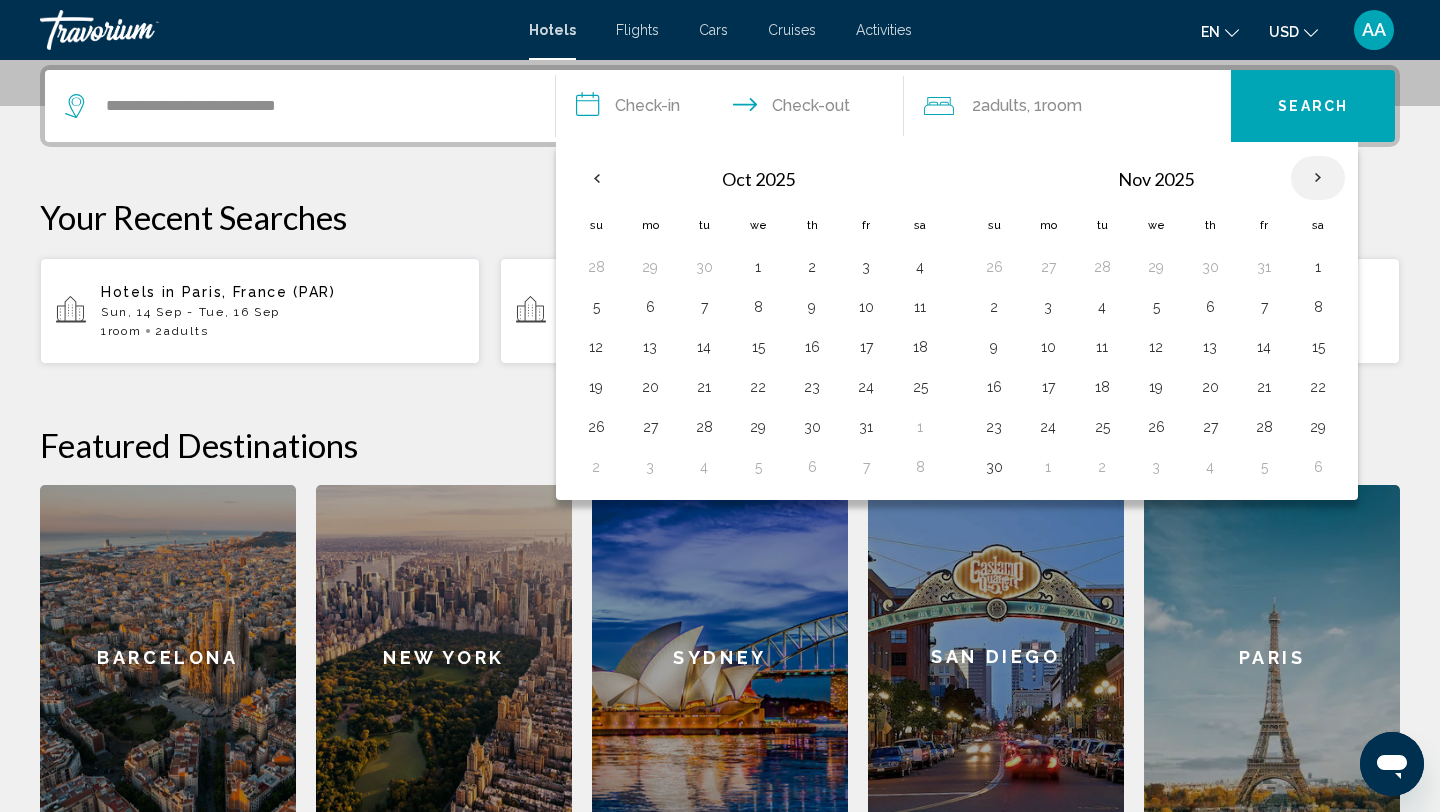 click at bounding box center [1318, 178] 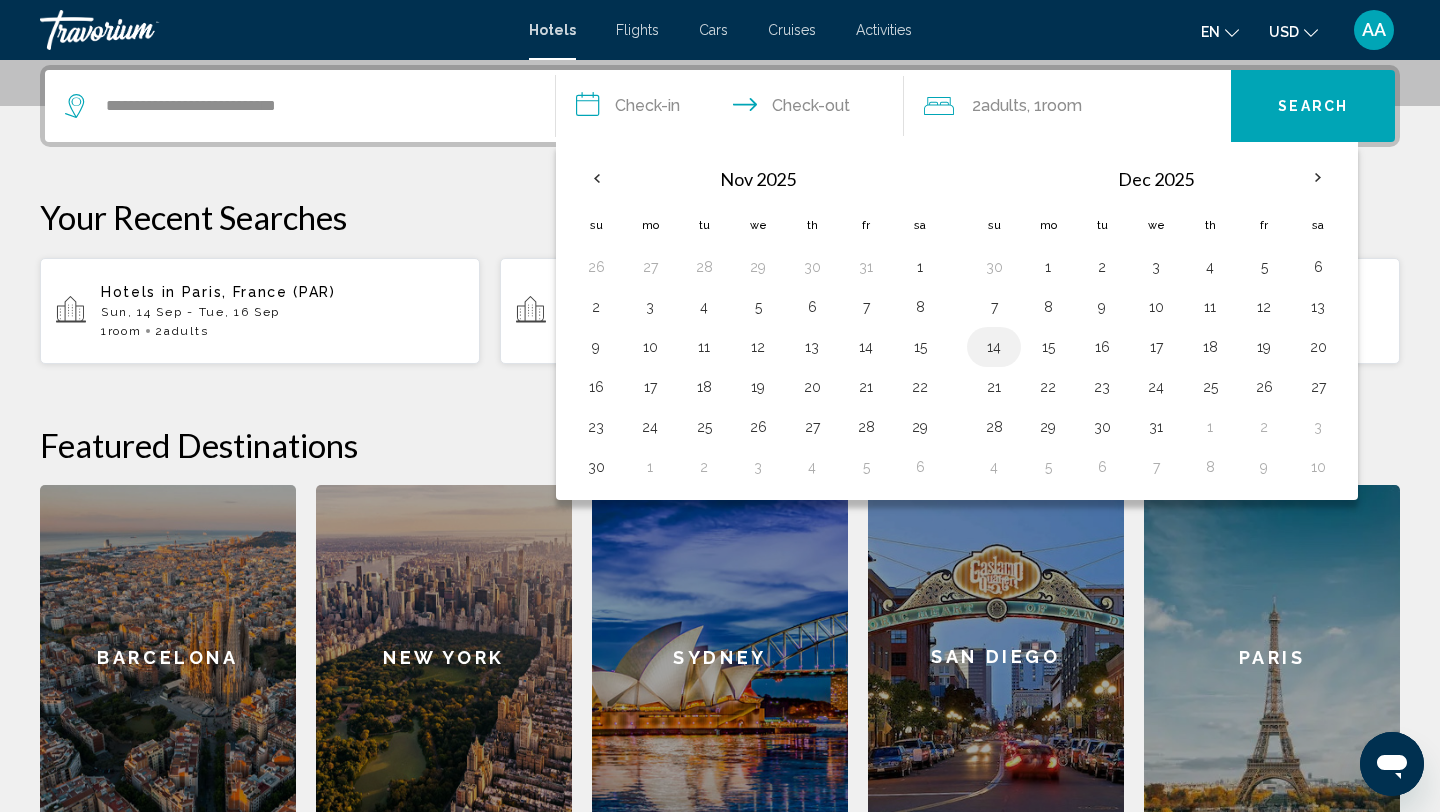 click on "14" at bounding box center (994, 347) 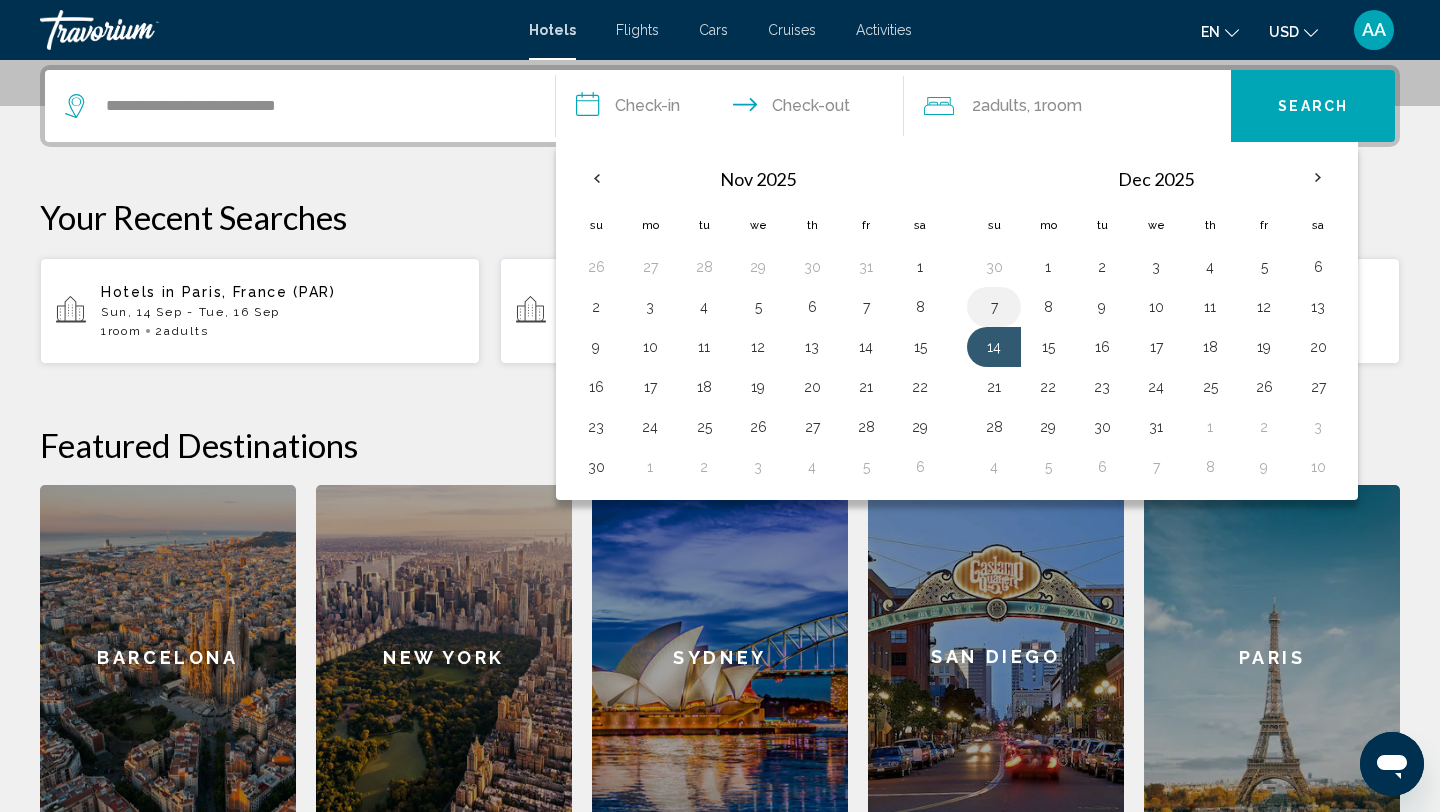 click on "7" at bounding box center [994, 307] 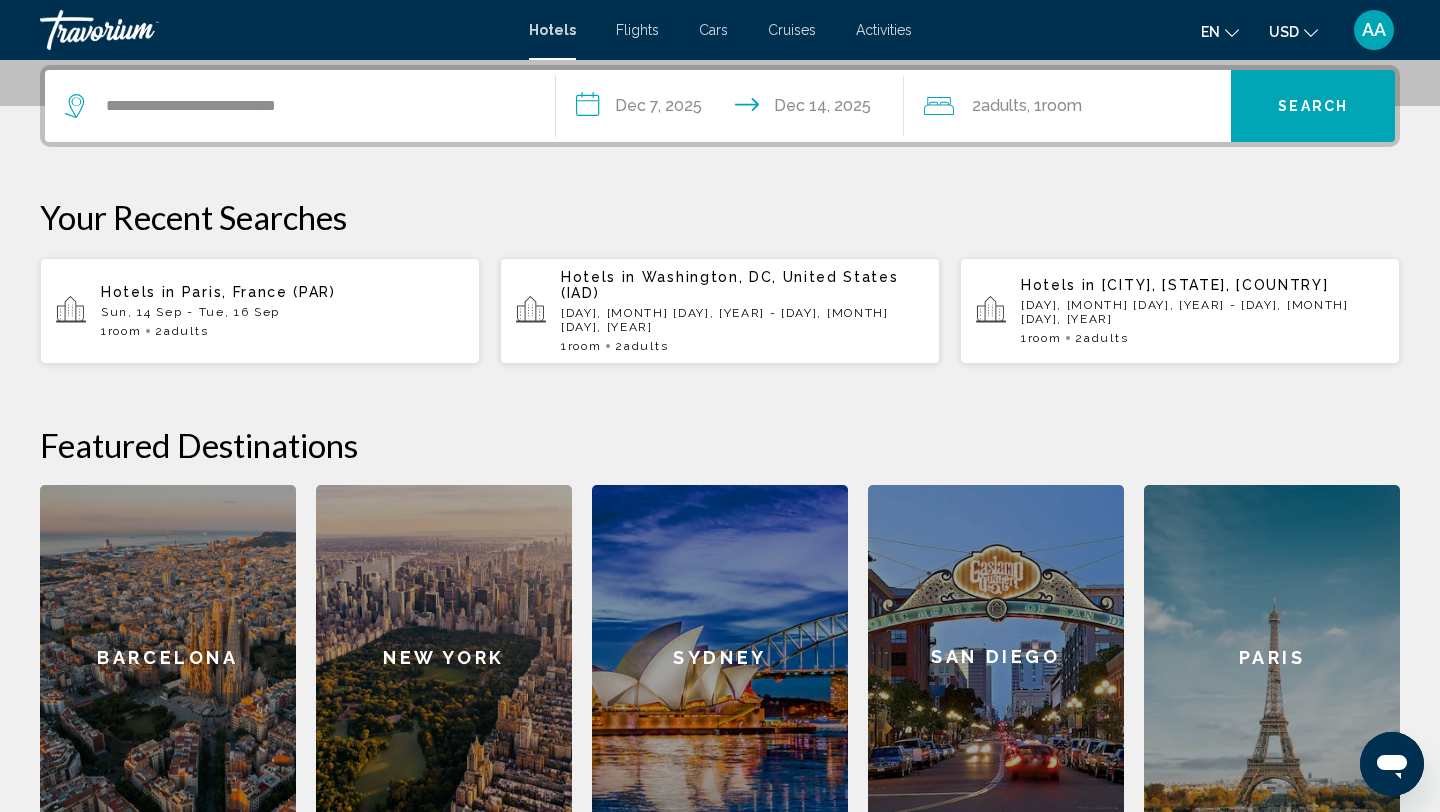 click on "**********" at bounding box center [734, 109] 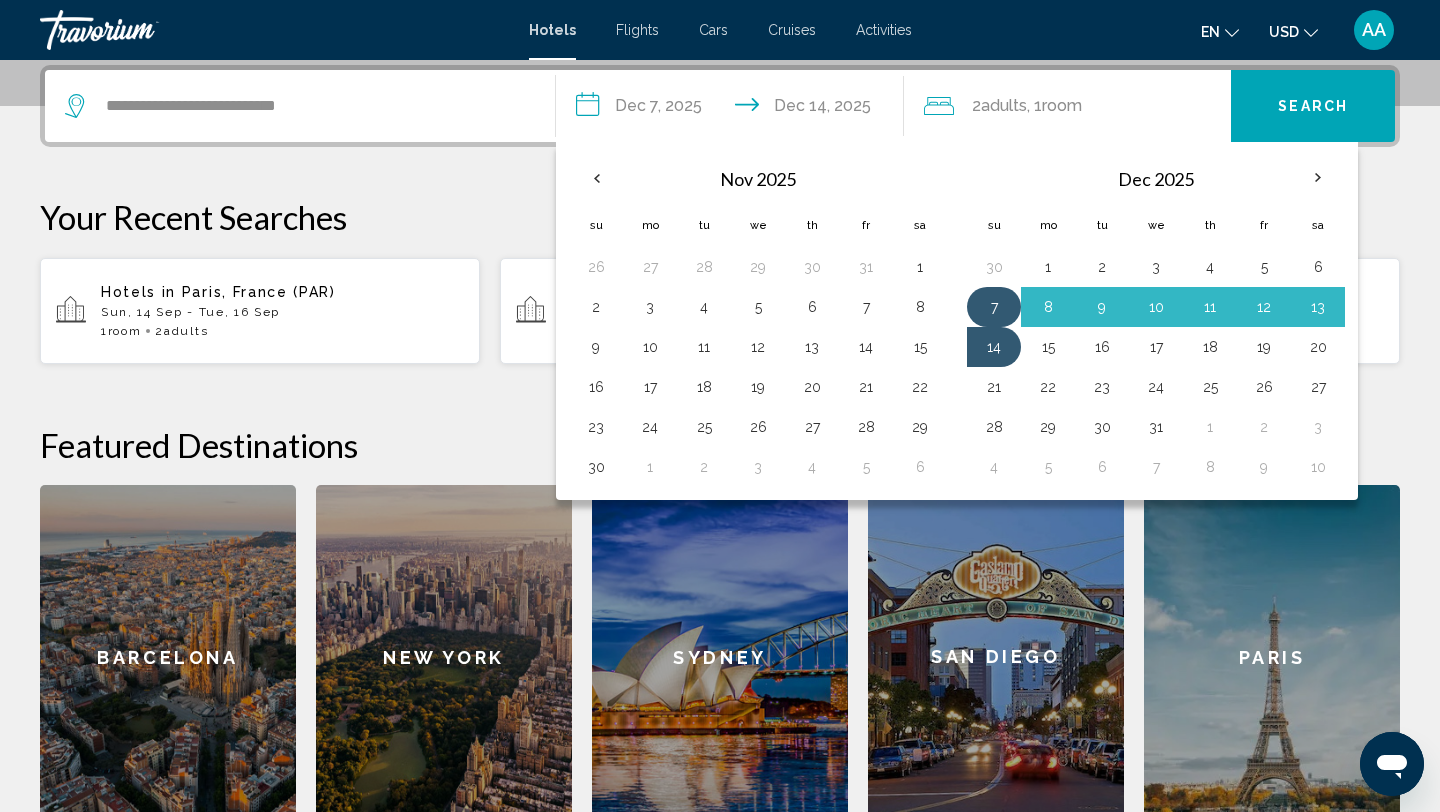 click on "7" at bounding box center (994, 307) 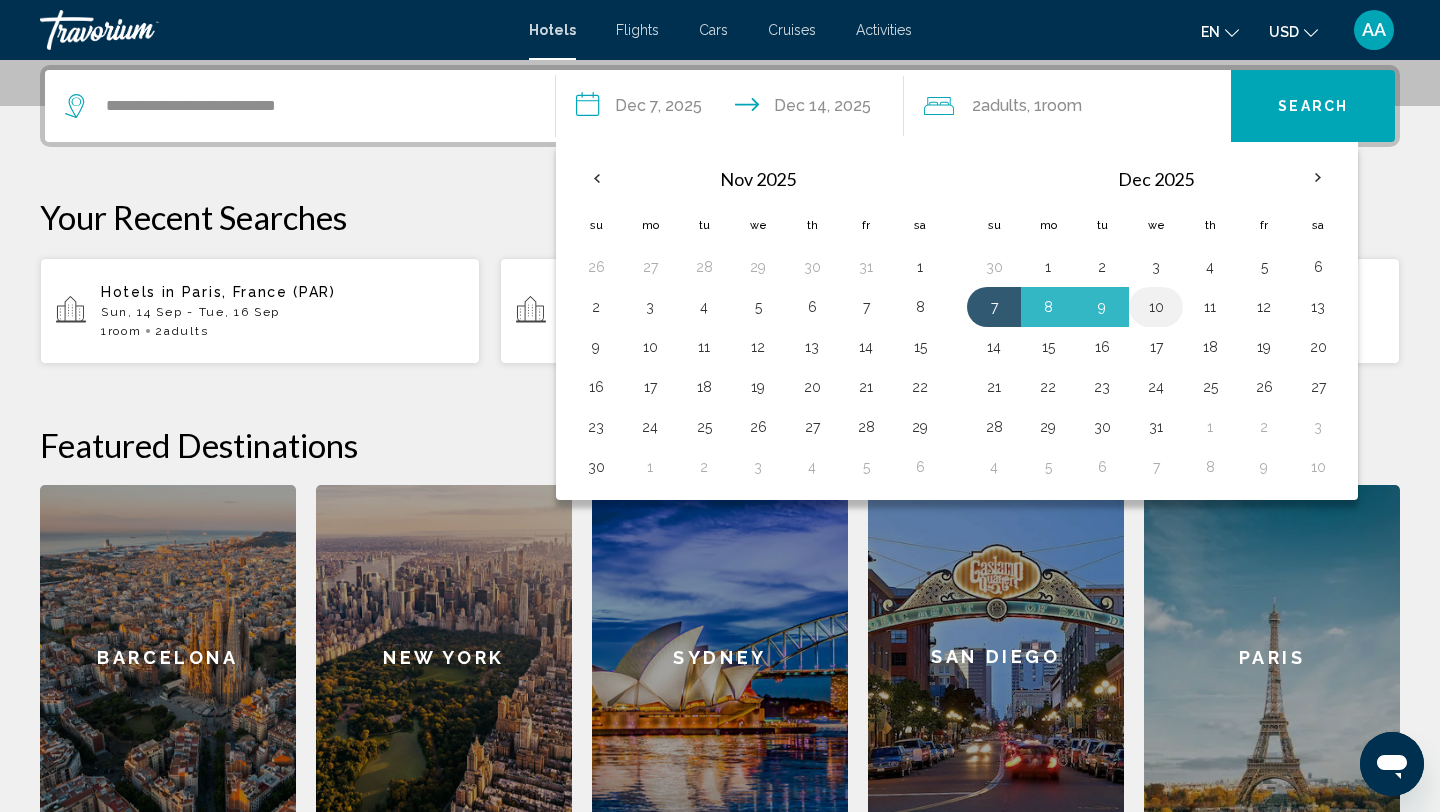 click on "10" at bounding box center [1156, 307] 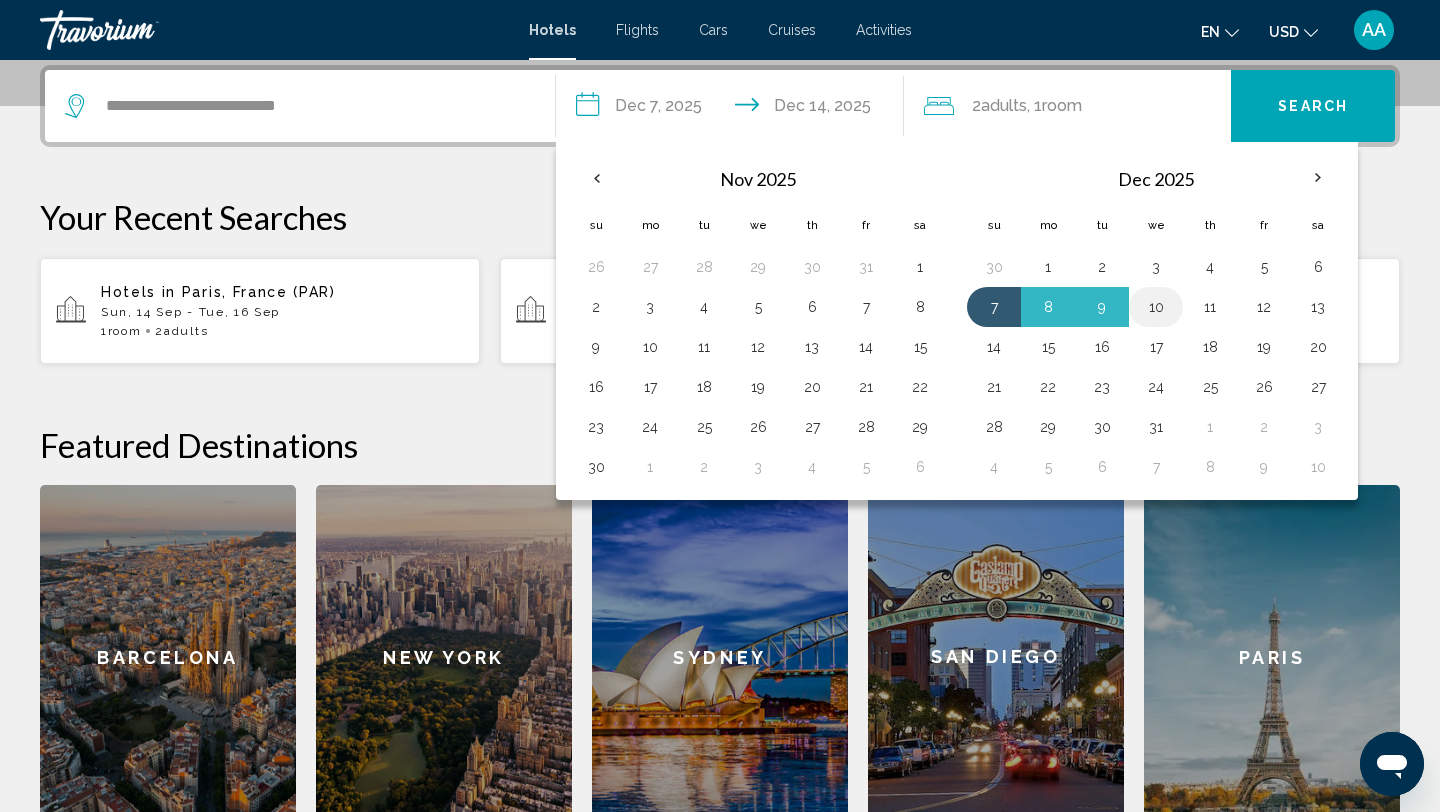 click on "10" at bounding box center [1156, 307] 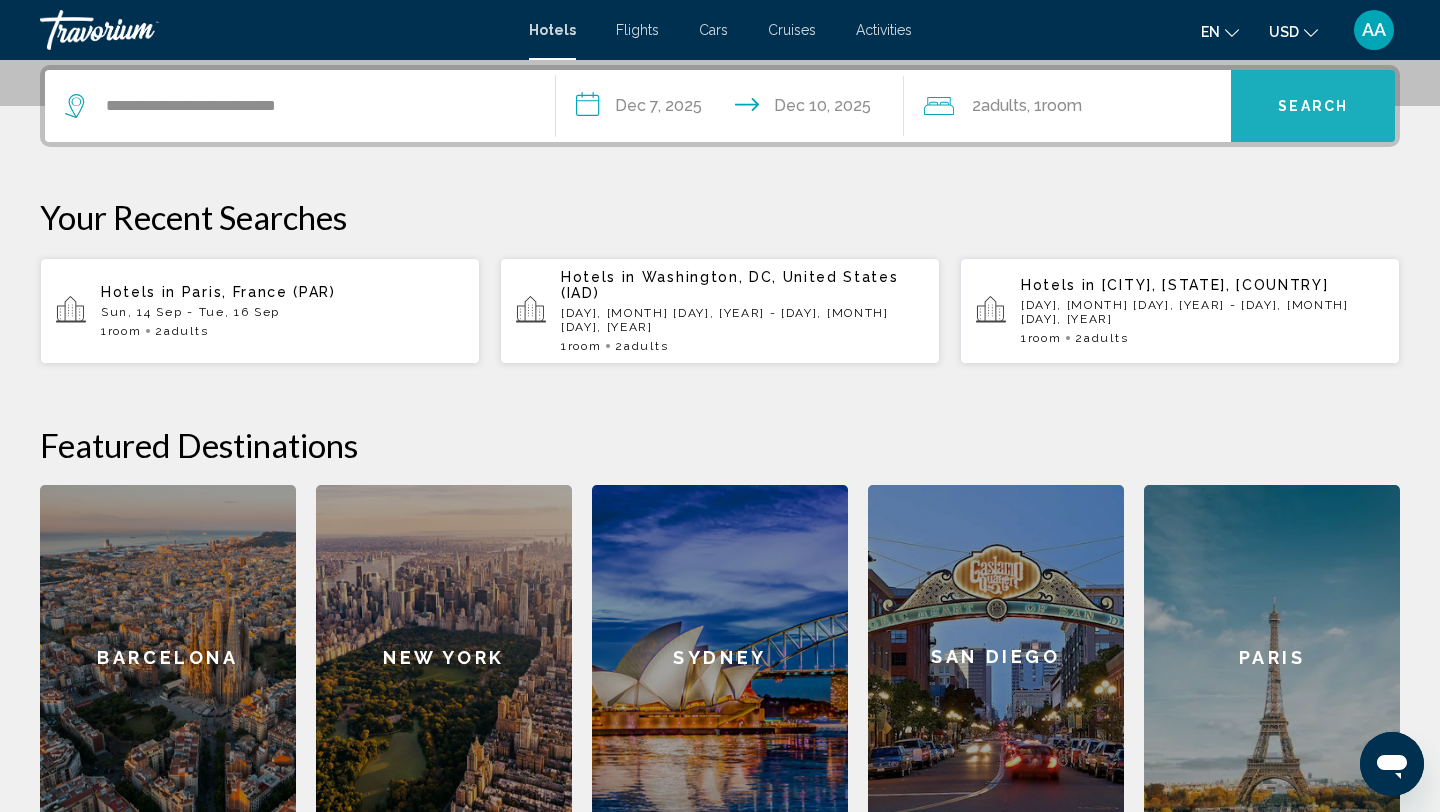 click on "Search" at bounding box center (1313, 106) 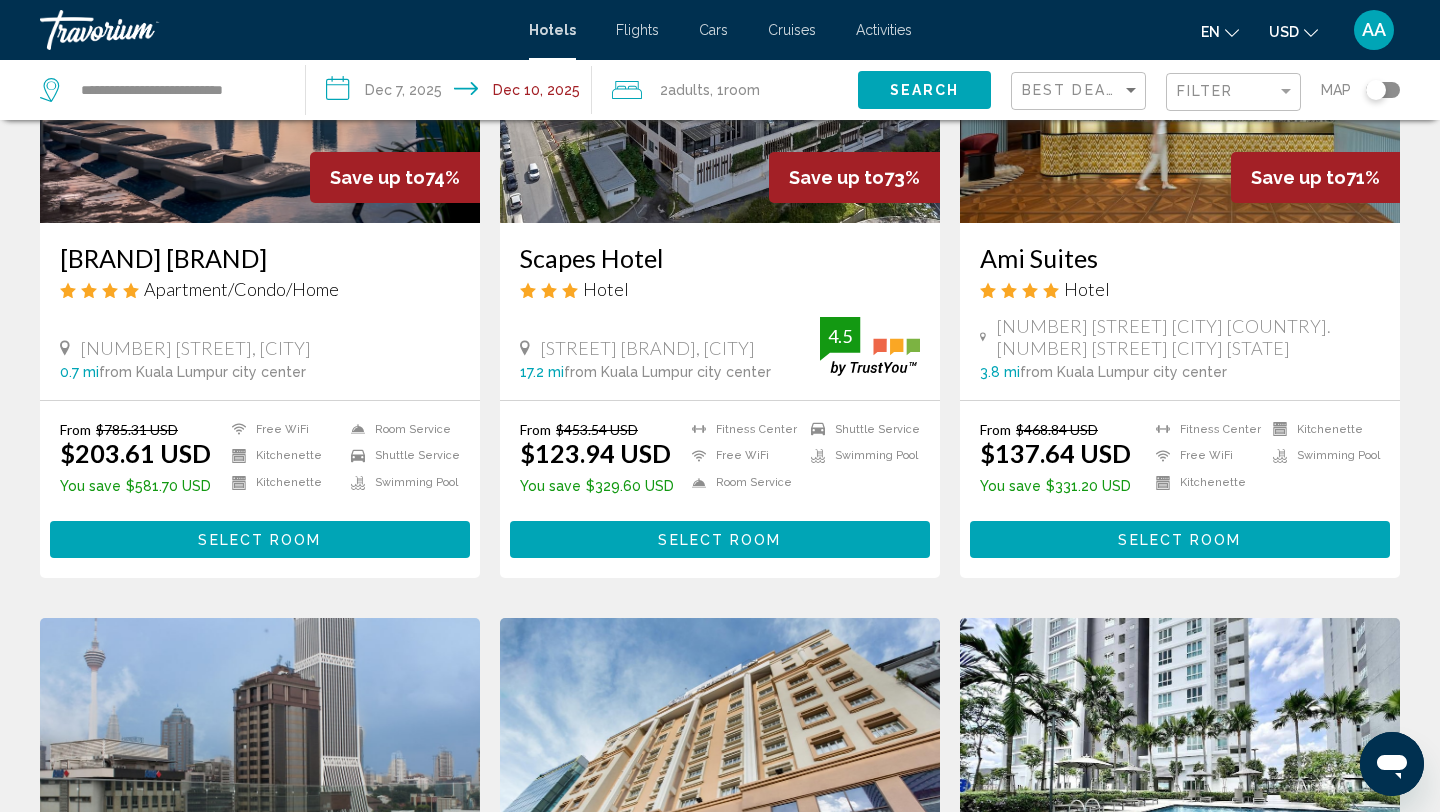scroll, scrollTop: 0, scrollLeft: 0, axis: both 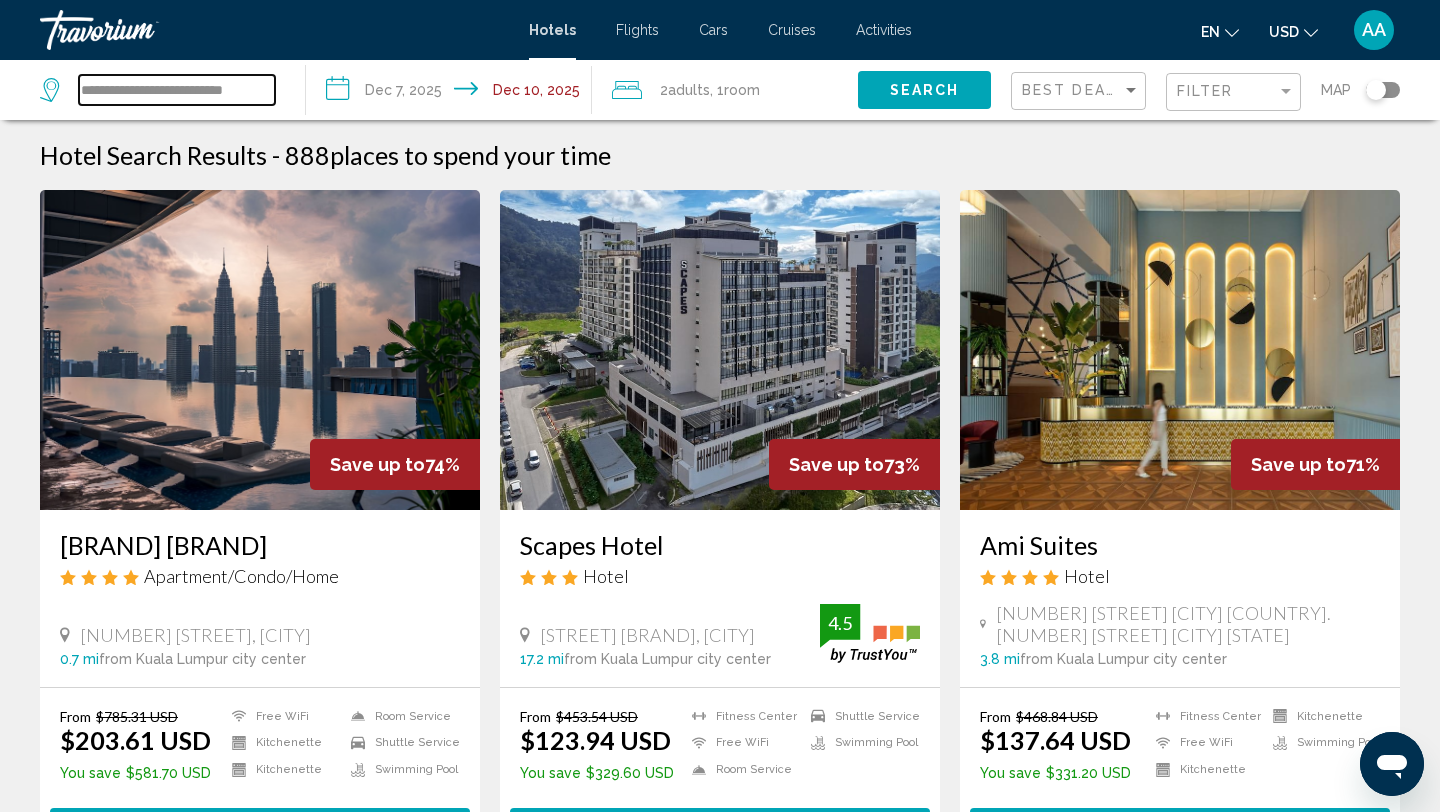 click on "**********" at bounding box center [177, 90] 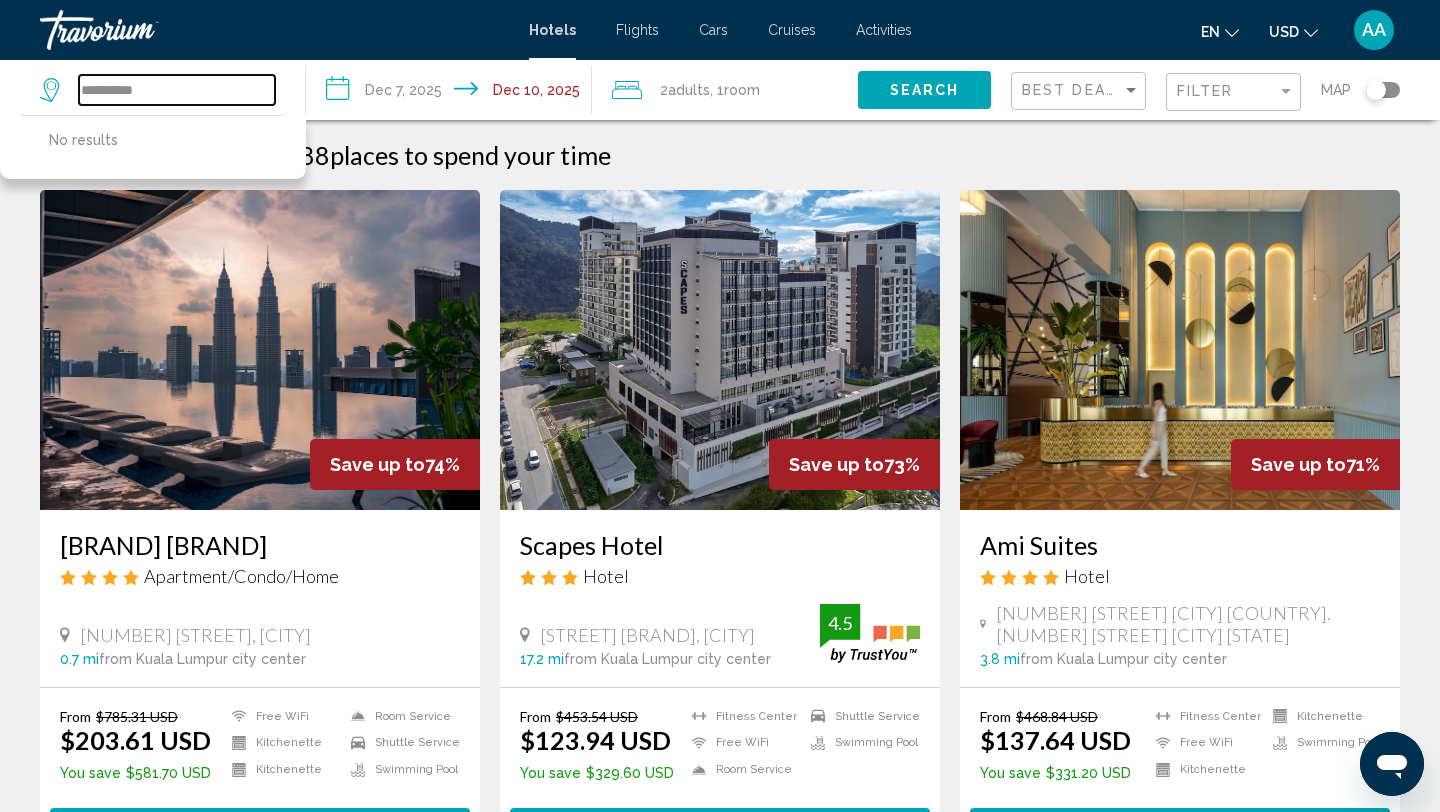 click on "**********" at bounding box center (177, 90) 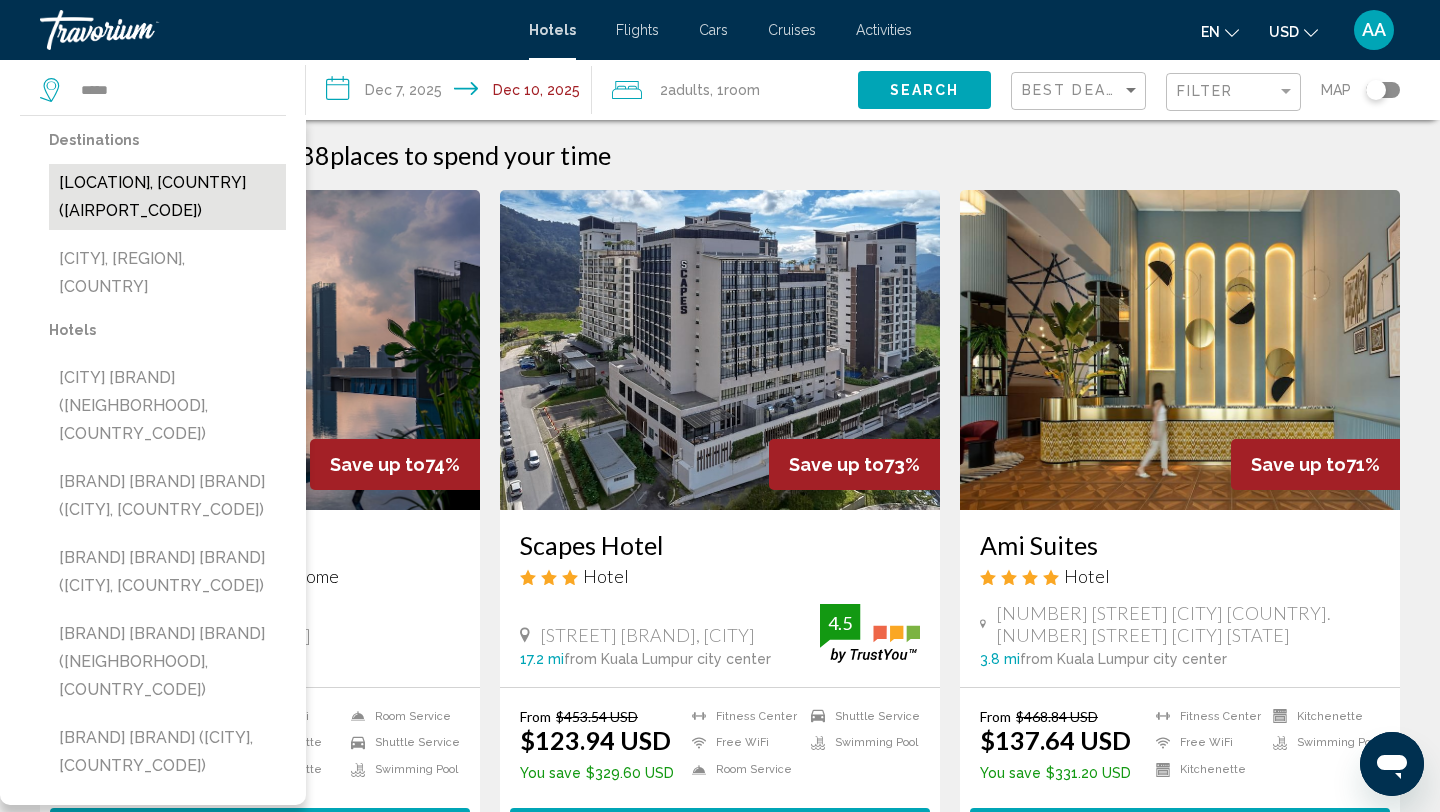 click on "Langkawi, Malaysia (LGK)" at bounding box center (167, 197) 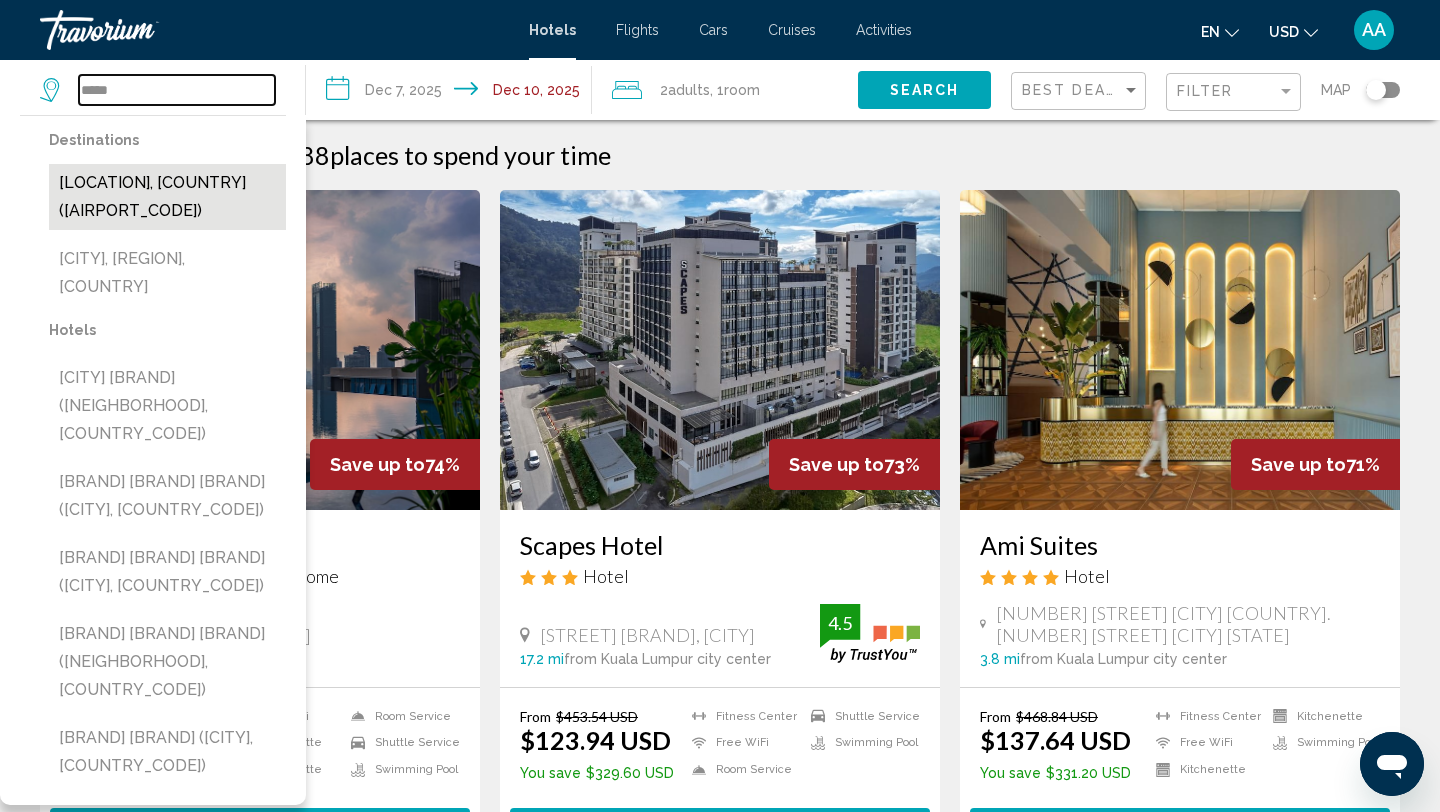 type on "**********" 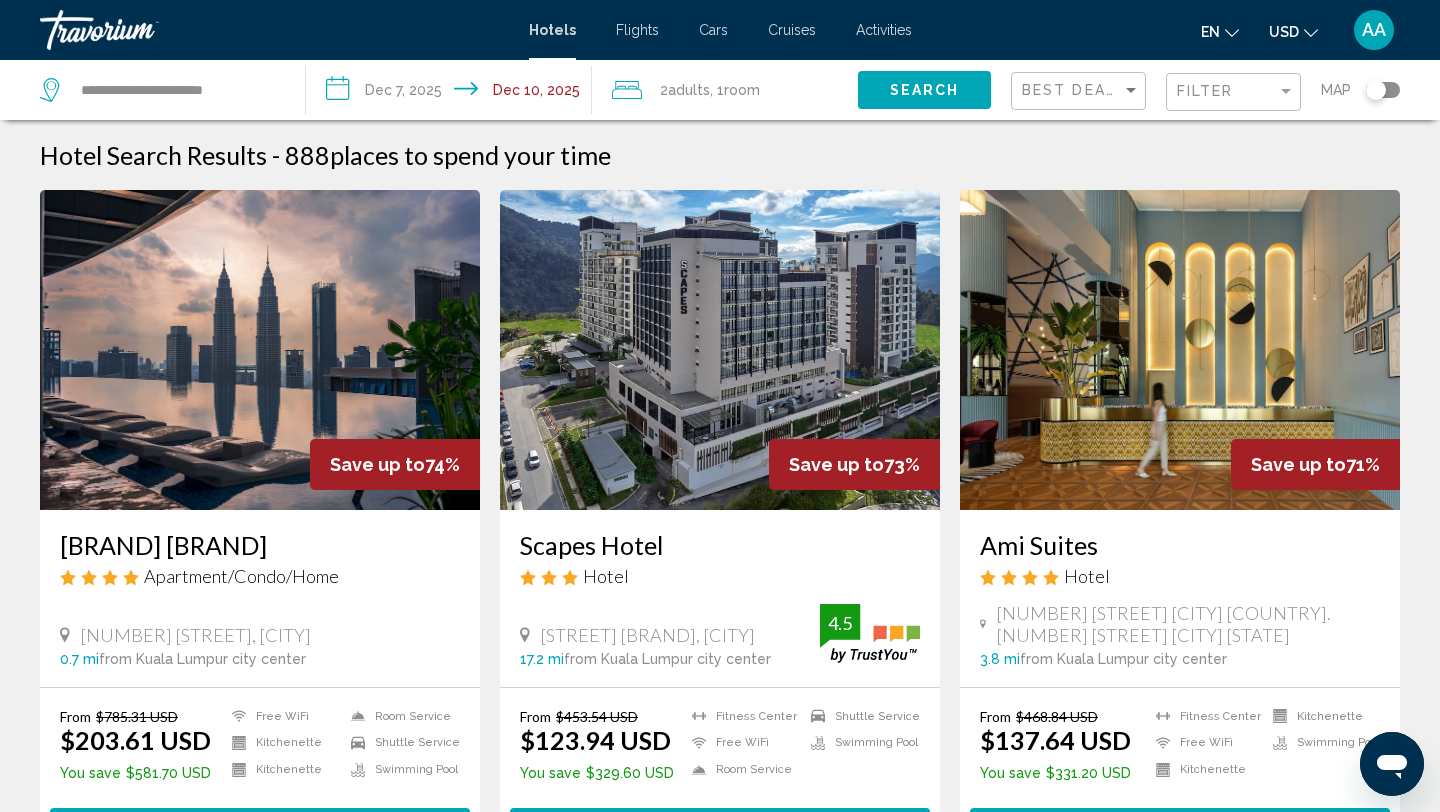 click on "**********" at bounding box center [453, 93] 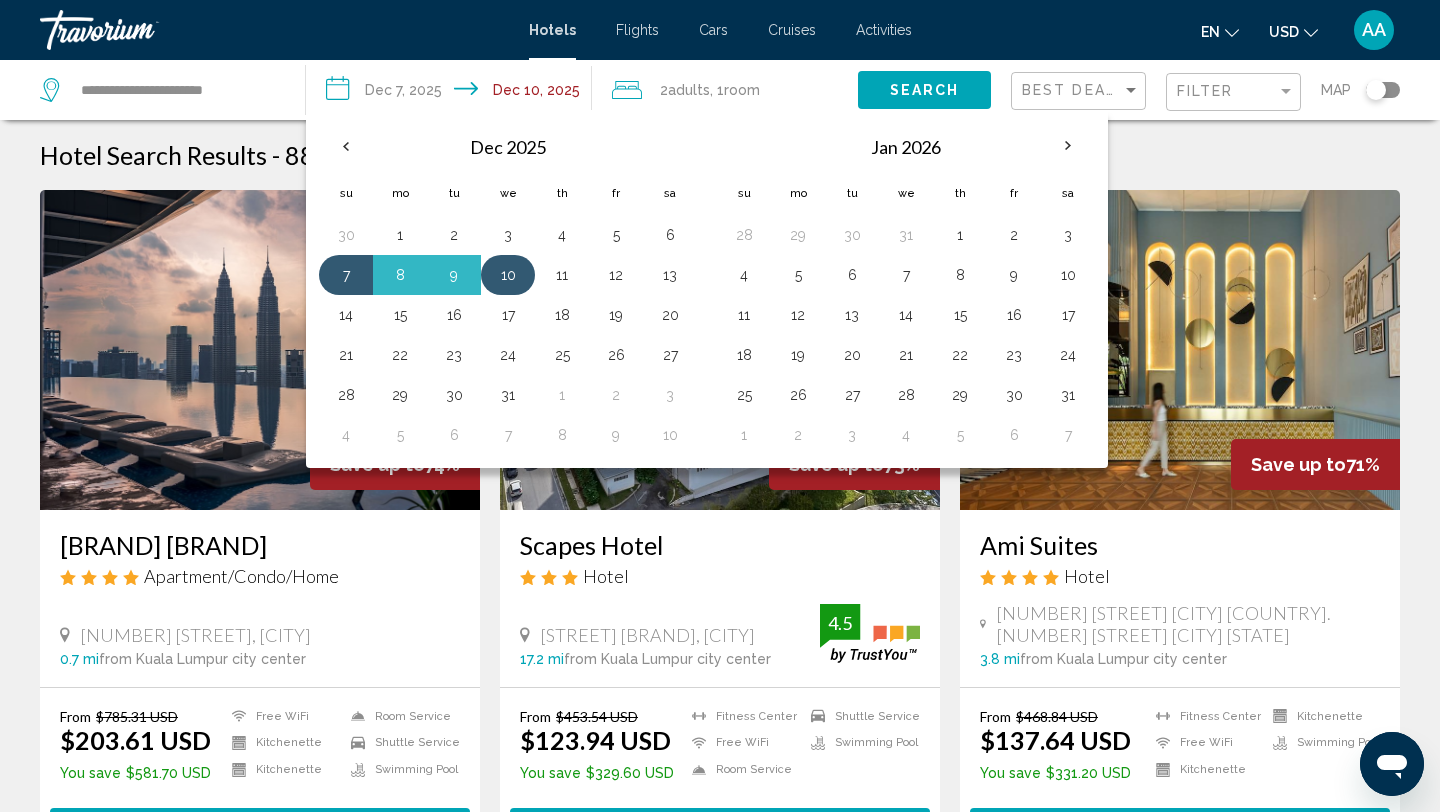 click on "10" at bounding box center (508, 275) 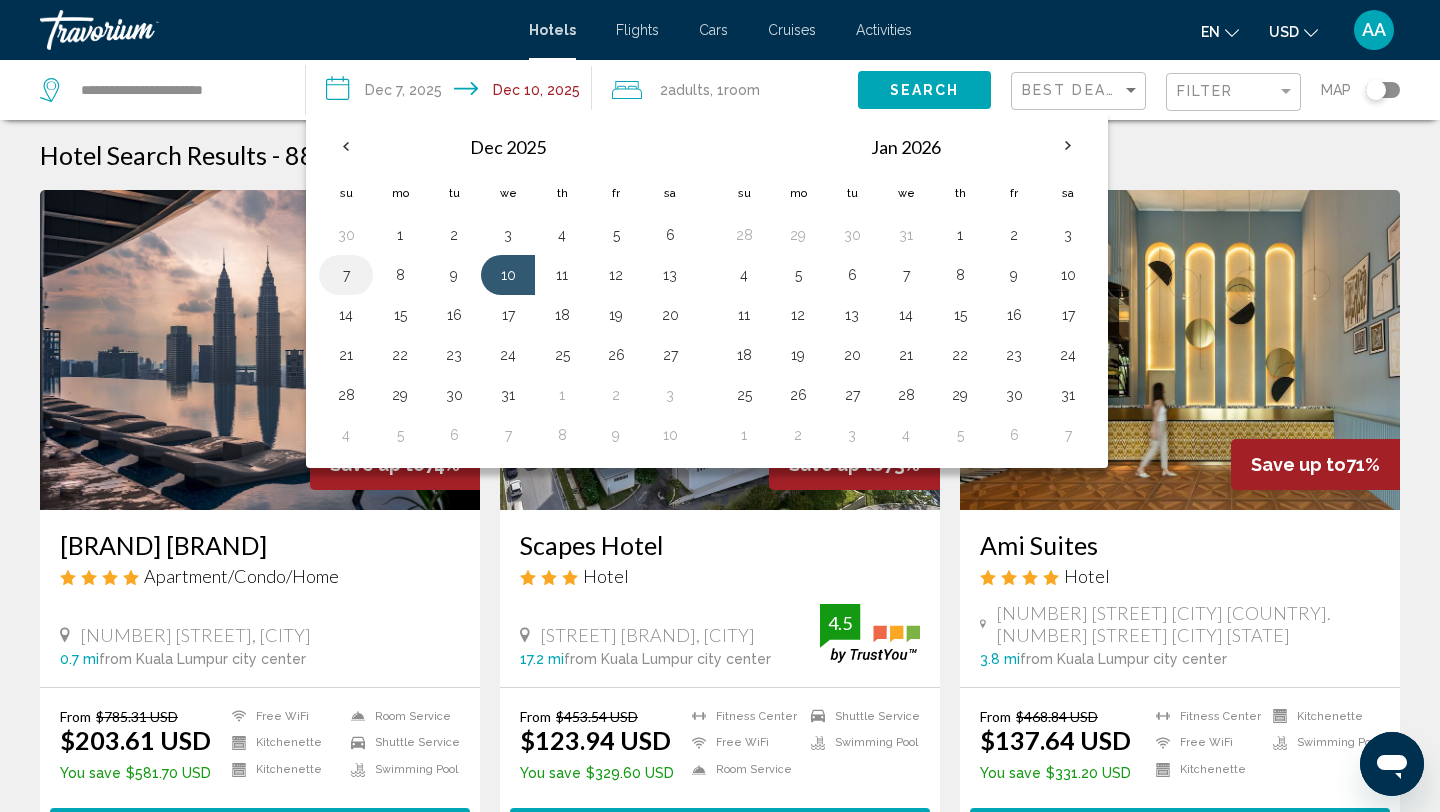 click on "7" at bounding box center [346, 275] 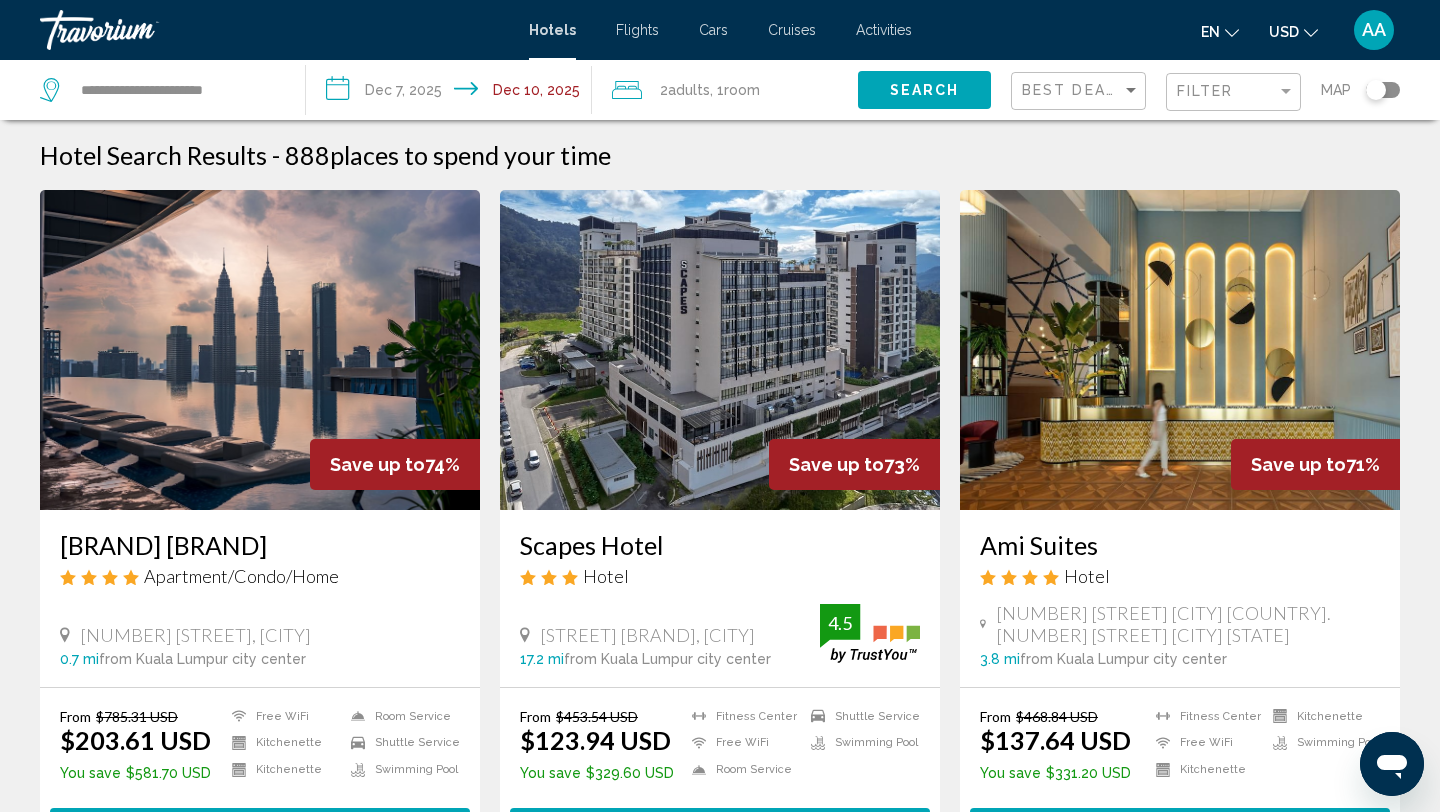 click on "Search" 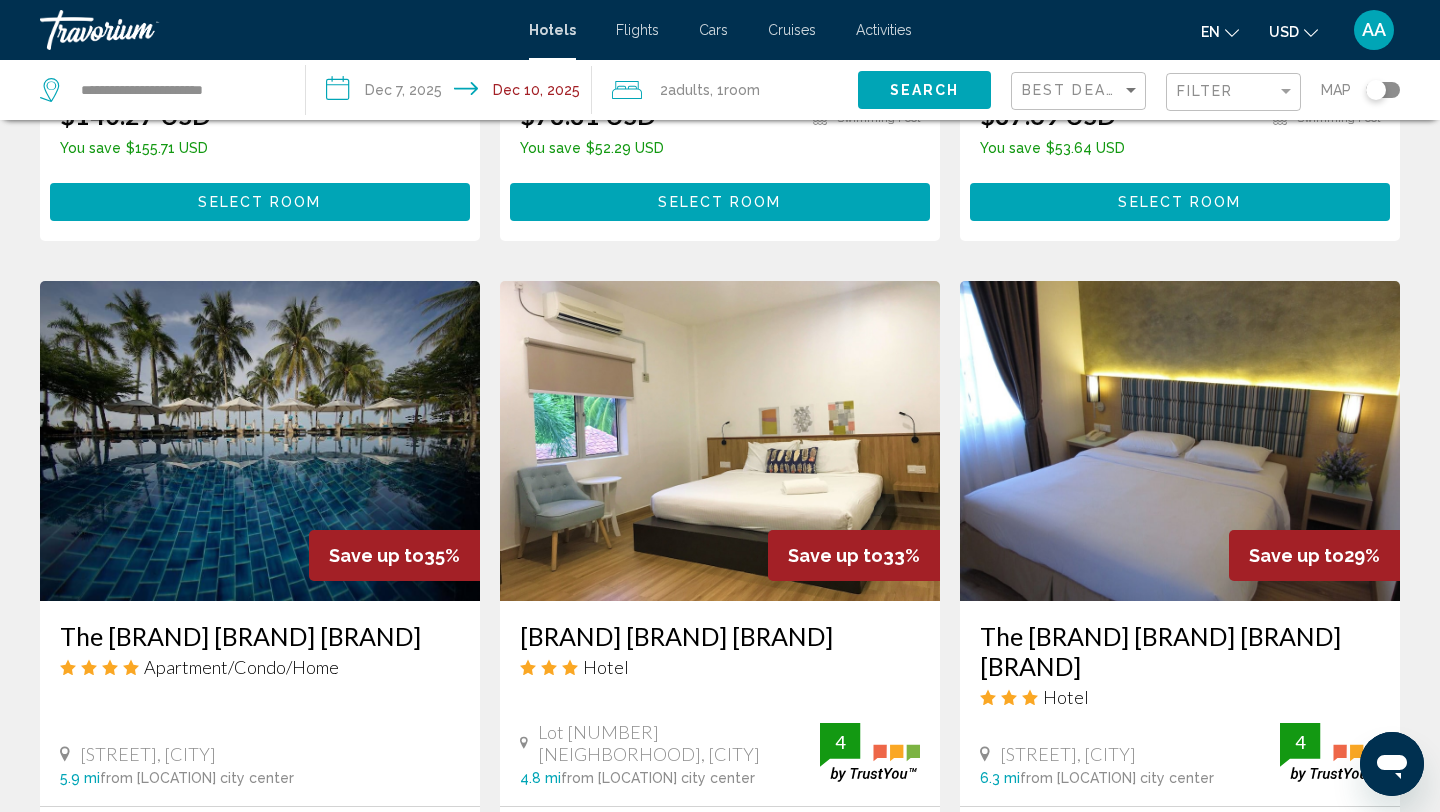 scroll, scrollTop: 0, scrollLeft: 0, axis: both 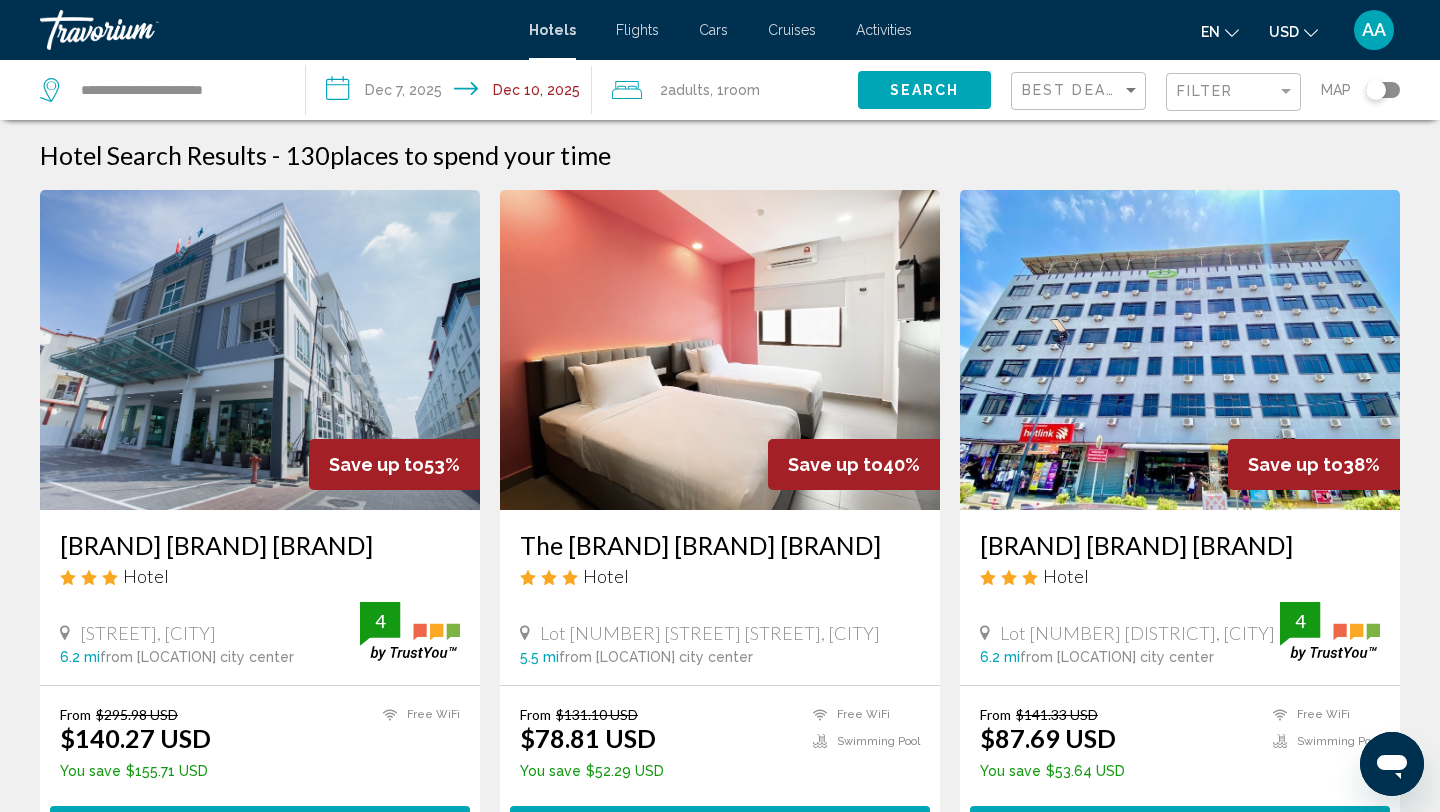click on "**********" at bounding box center (453, 93) 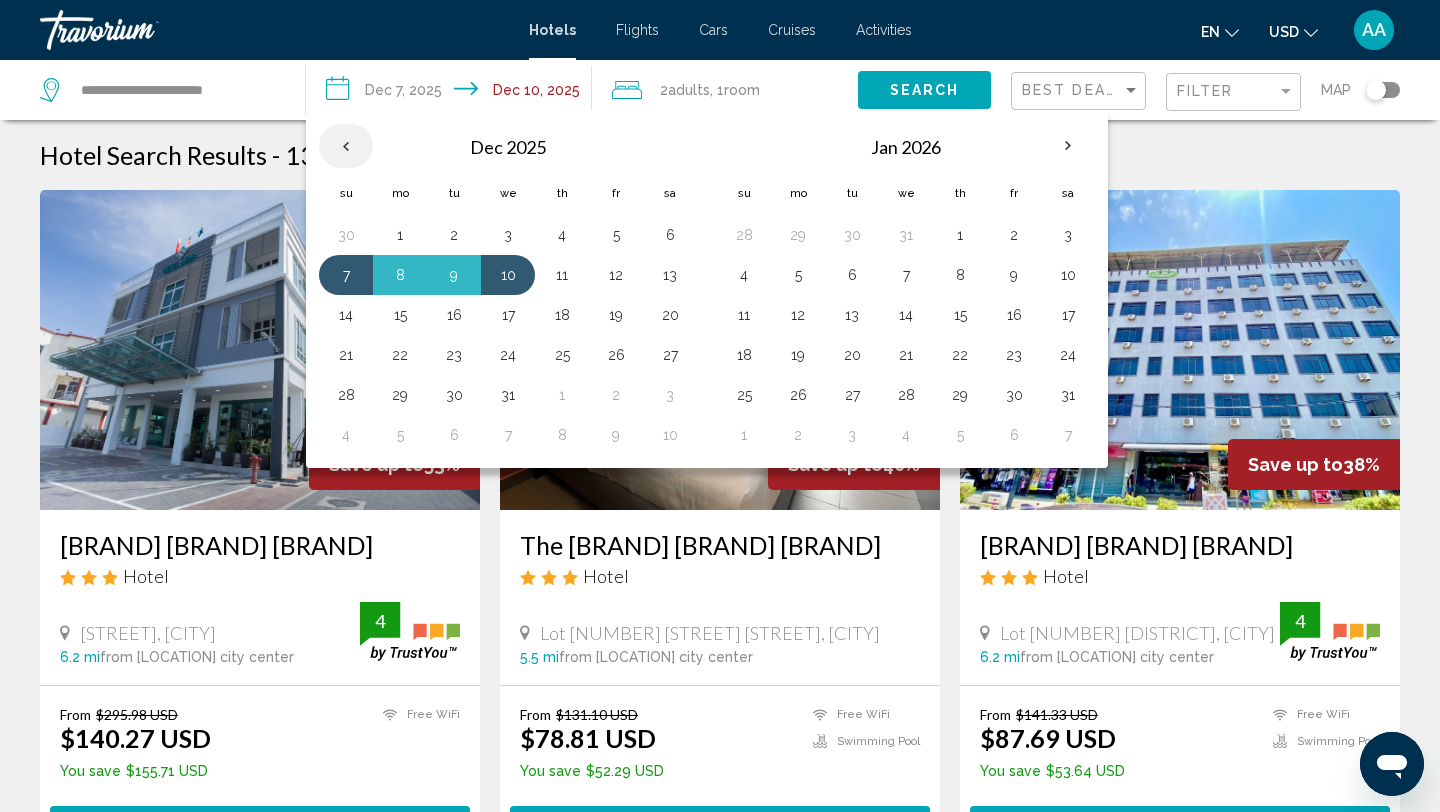 click at bounding box center (346, 146) 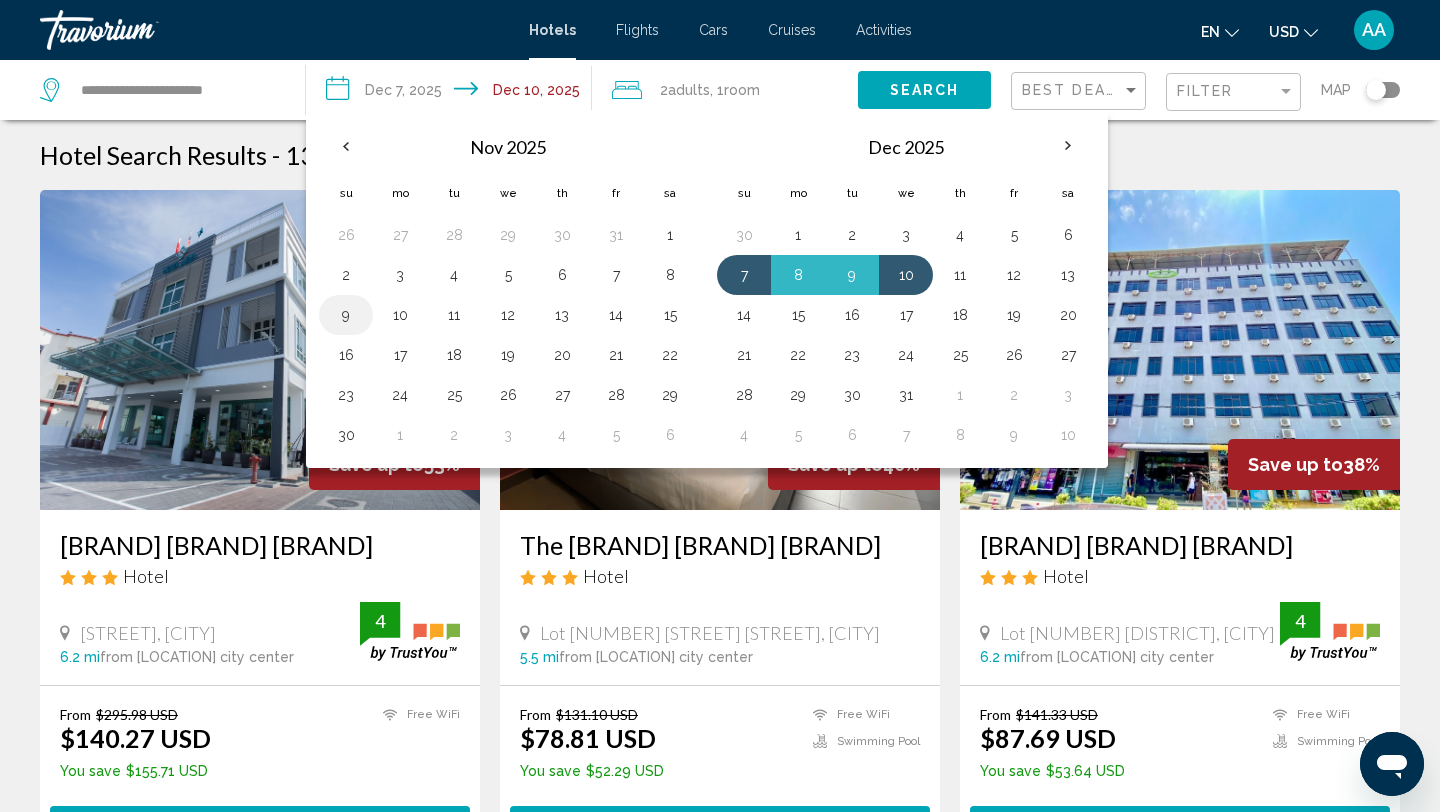 click on "9" at bounding box center [346, 315] 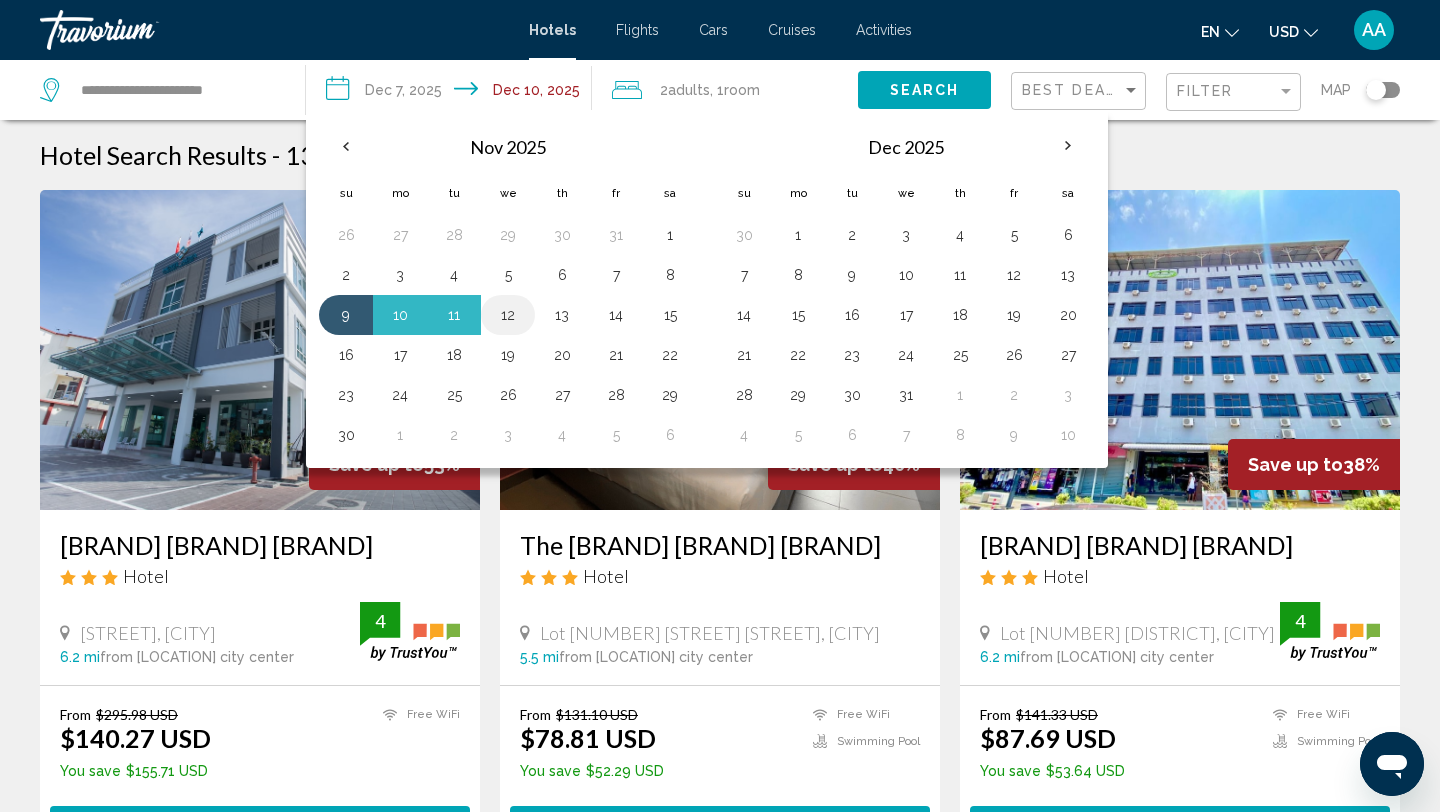 click on "12" at bounding box center (508, 315) 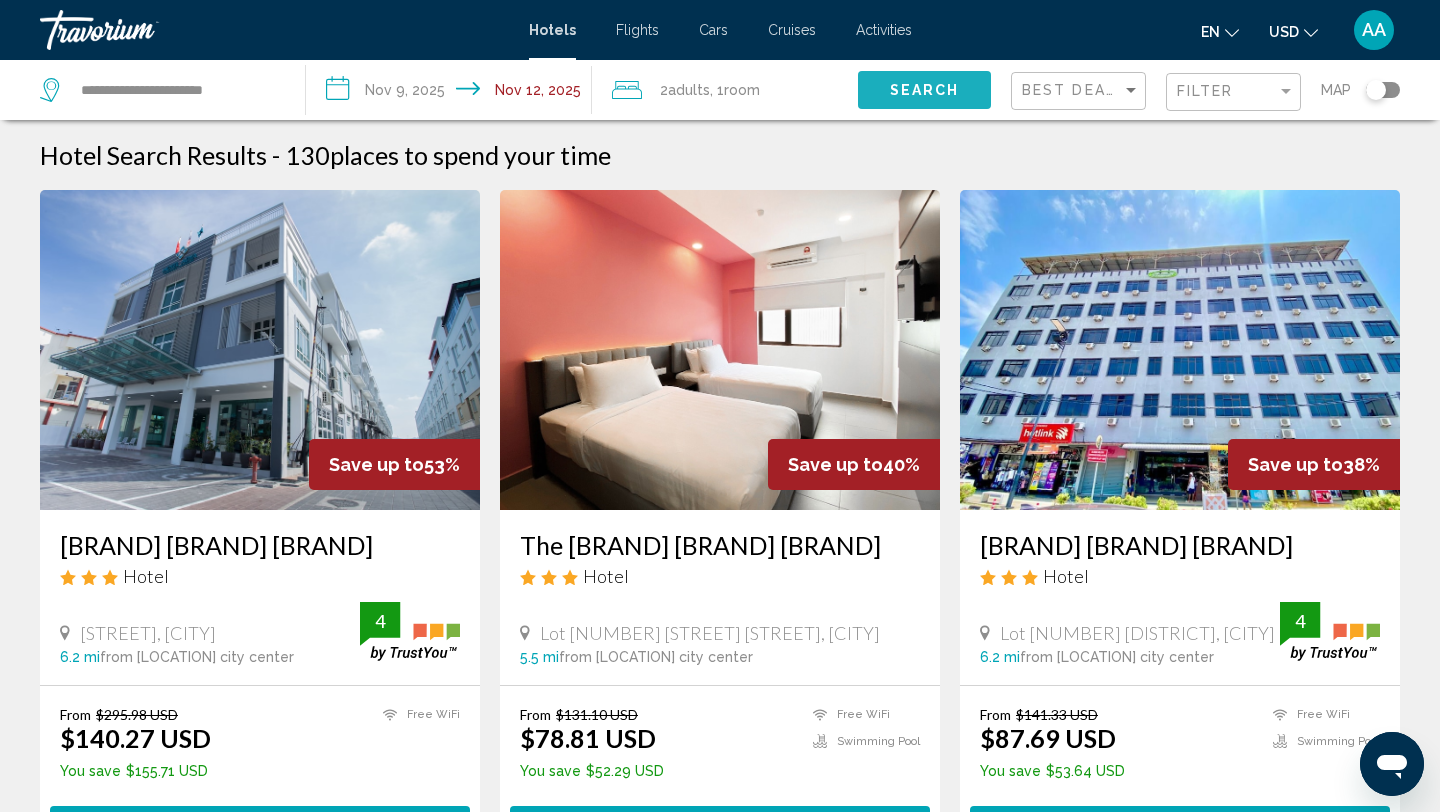 click on "Search" 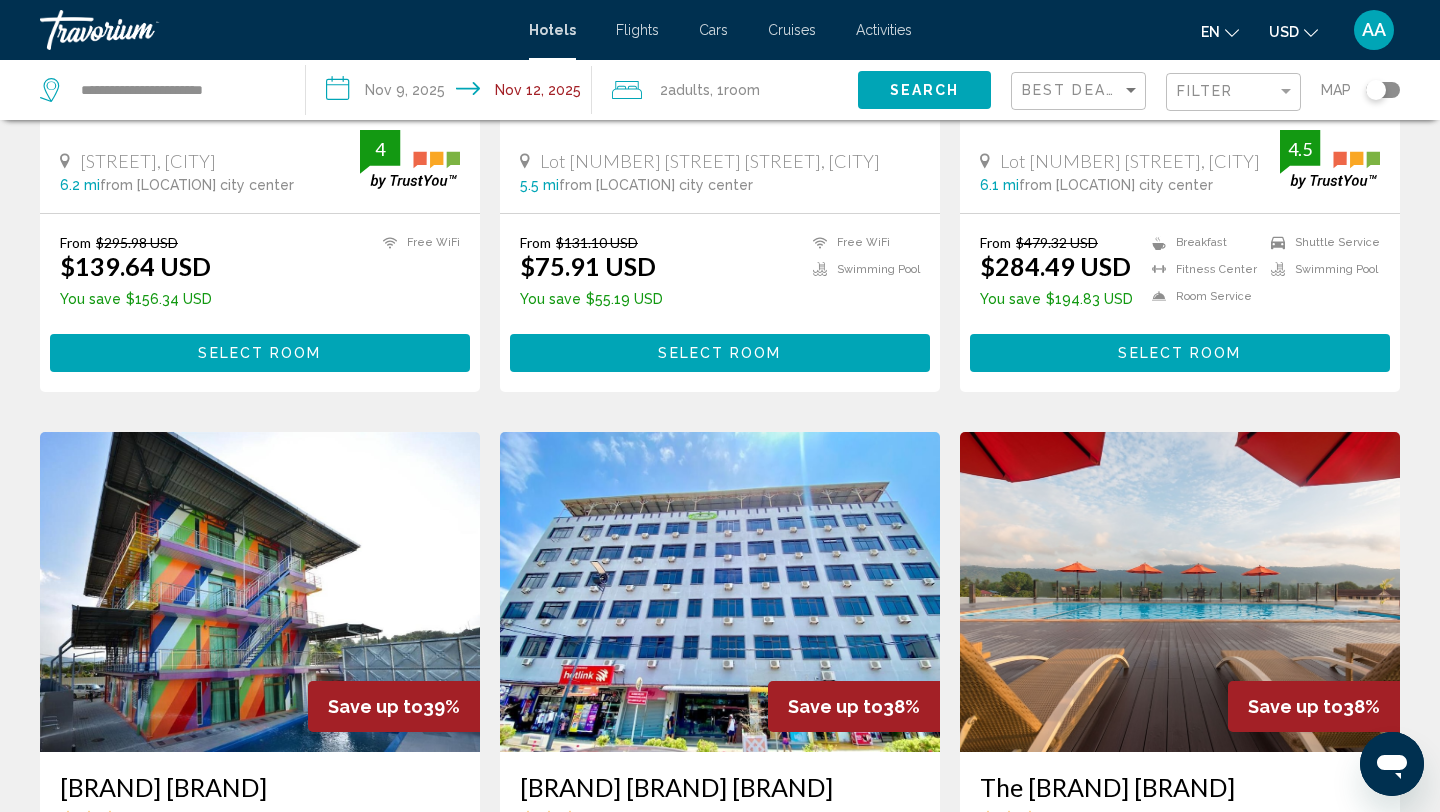 scroll, scrollTop: 0, scrollLeft: 0, axis: both 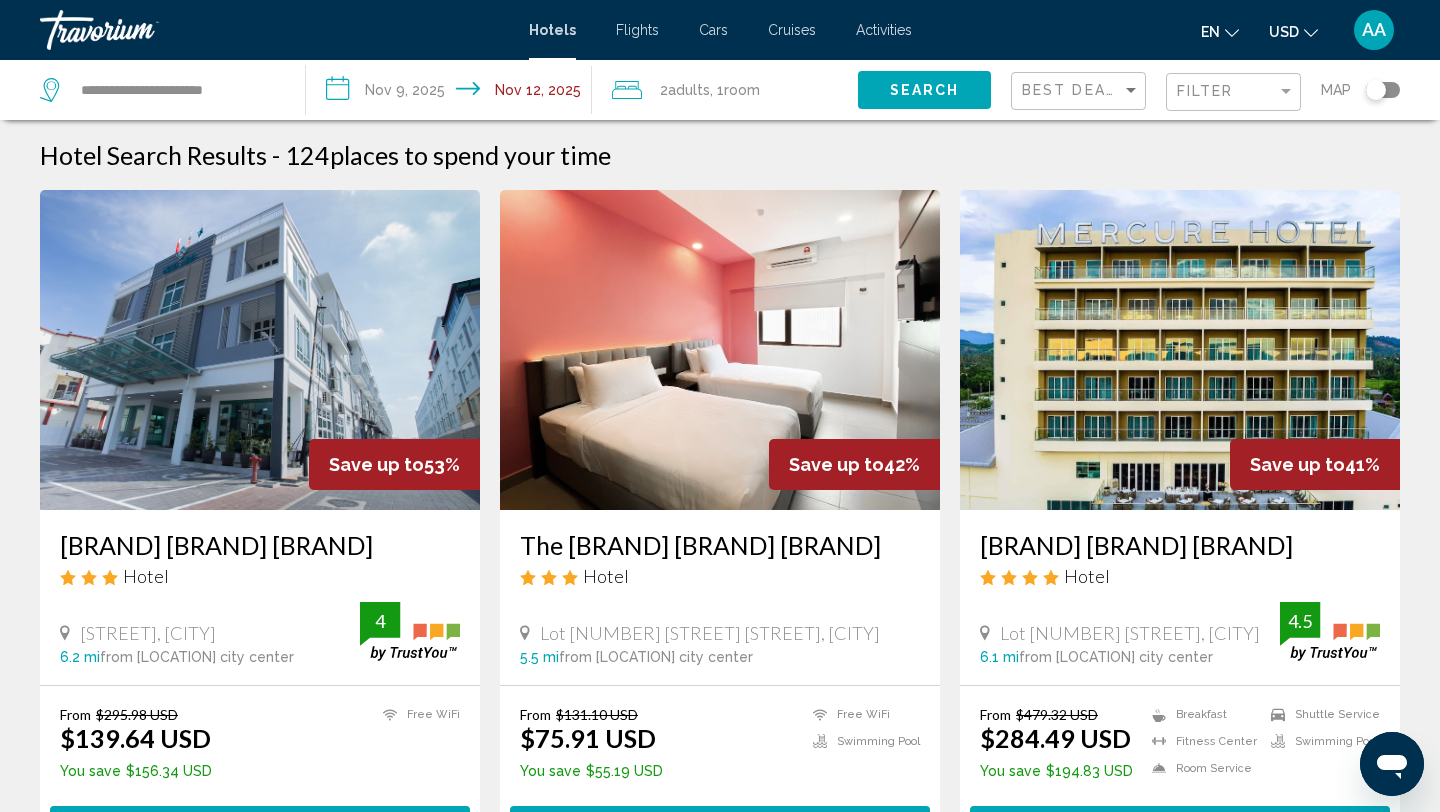 click at bounding box center [1180, 350] 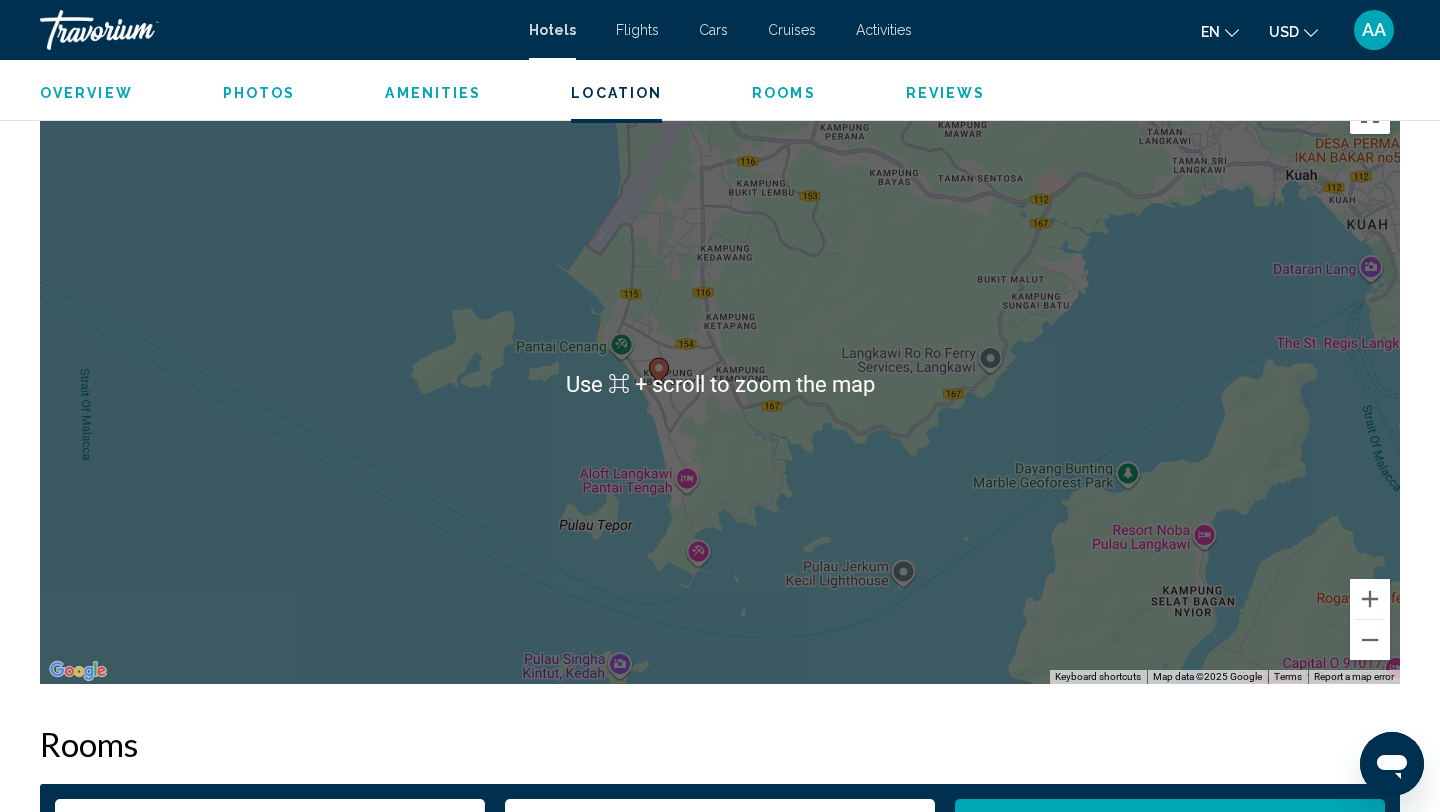 scroll, scrollTop: 1925, scrollLeft: 0, axis: vertical 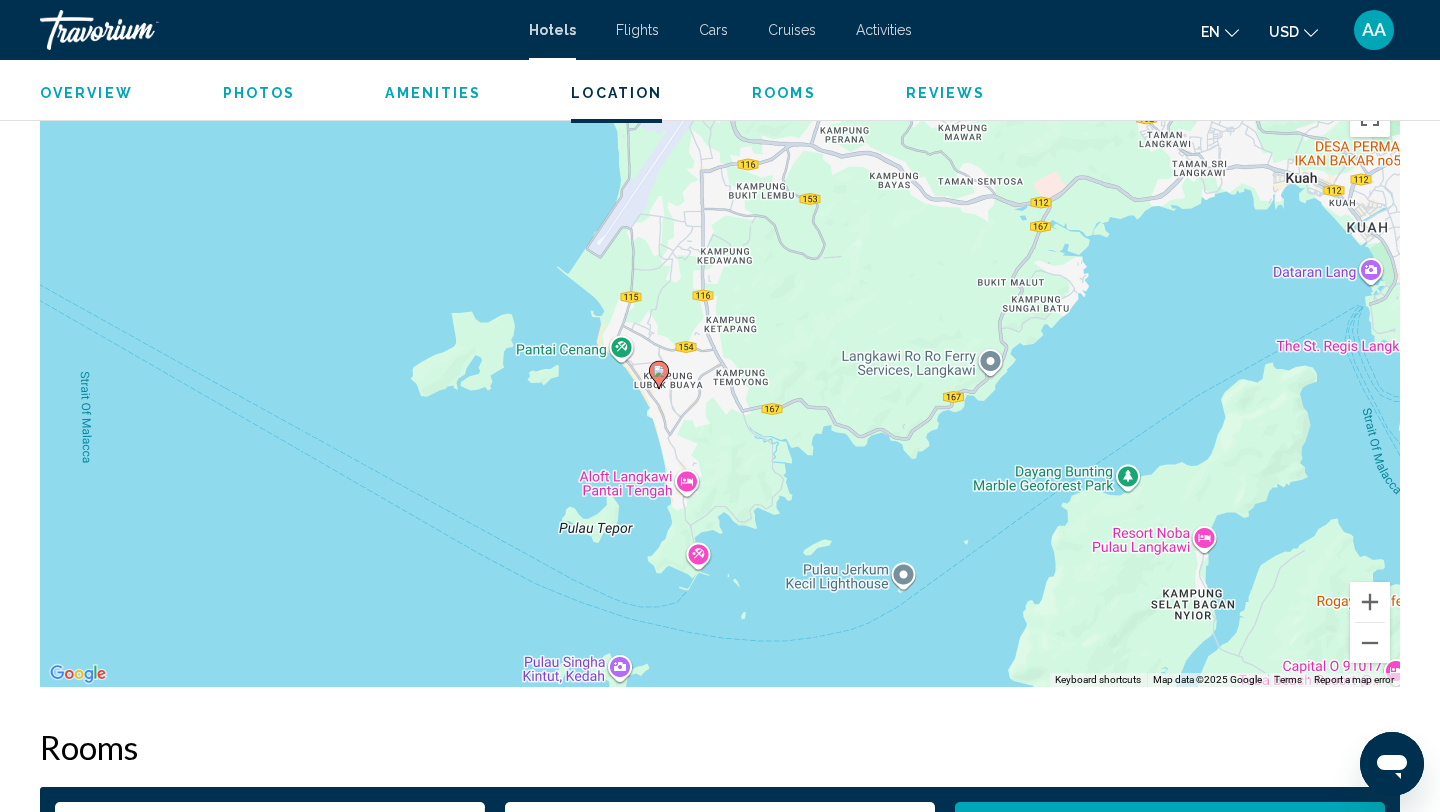 click on "To activate drag with keyboard, press Alt + Enter. Once in keyboard drag state, use the arrow keys to move the marker. To complete the drag, press the Enter key. To cancel, press Escape." at bounding box center (720, 387) 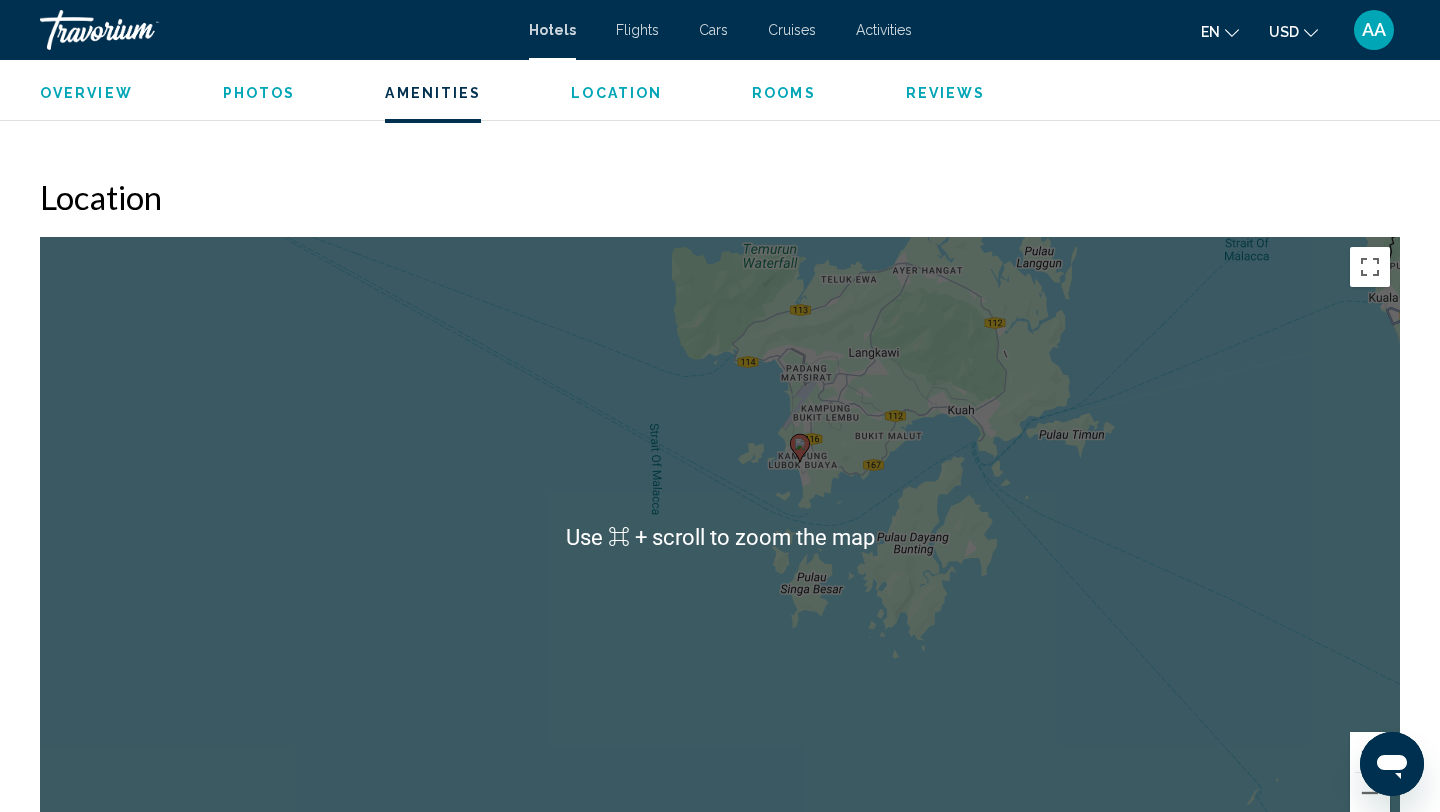 scroll, scrollTop: 1769, scrollLeft: 0, axis: vertical 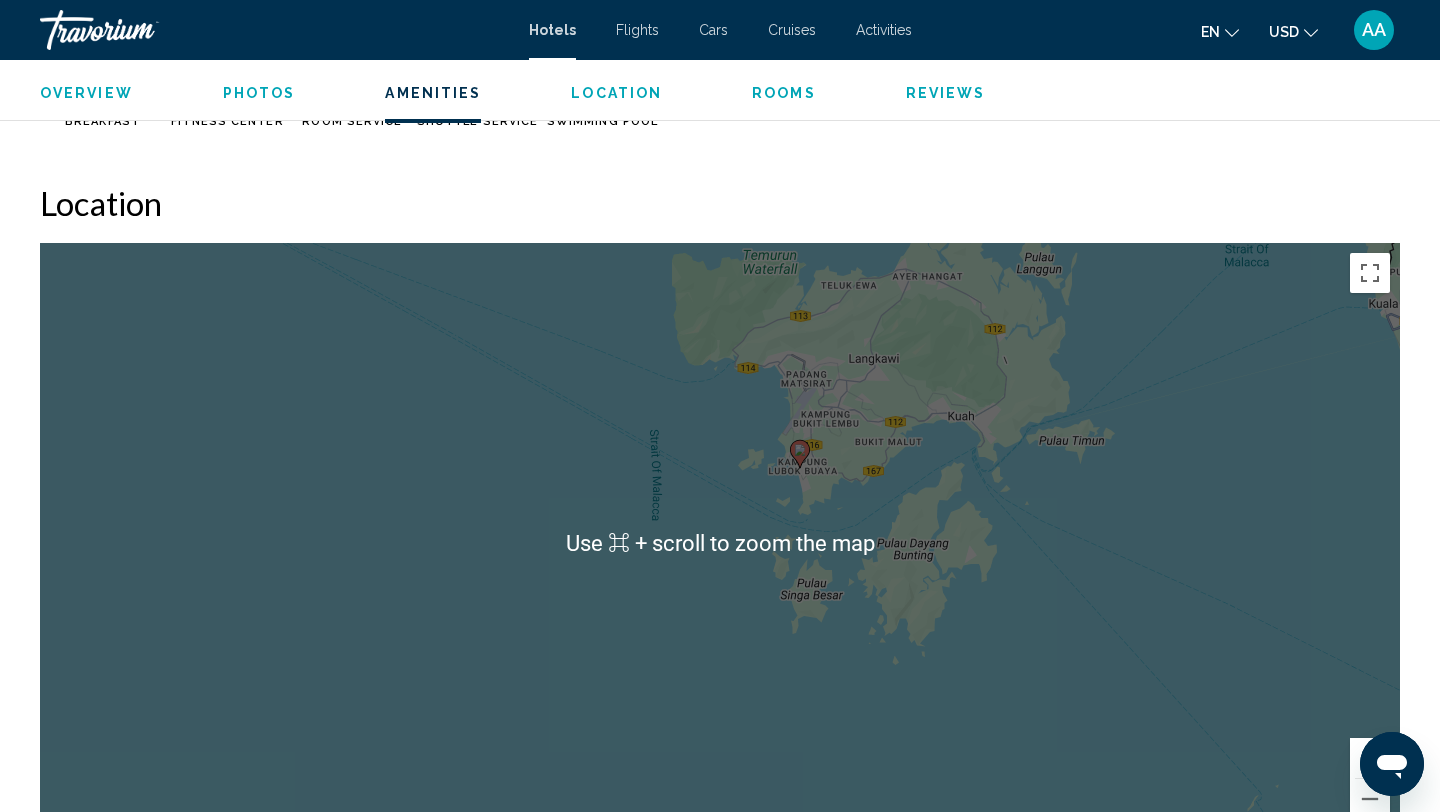 click on "To activate drag with keyboard, press Alt + Enter. Once in keyboard drag state, use the arrow keys to move the marker. To complete the drag, press the Enter key. To cancel, press Escape." at bounding box center (720, 543) 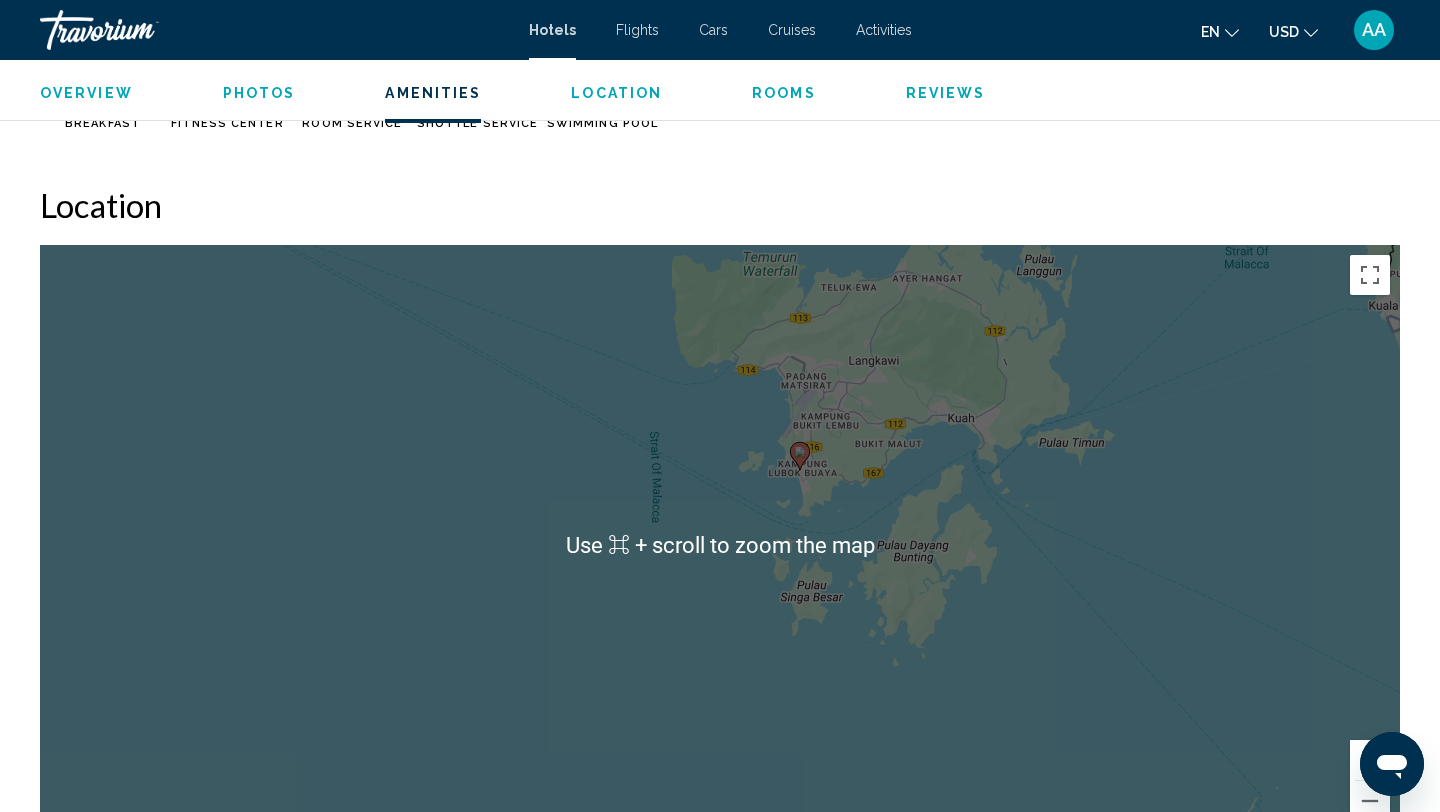 scroll, scrollTop: 1792, scrollLeft: 0, axis: vertical 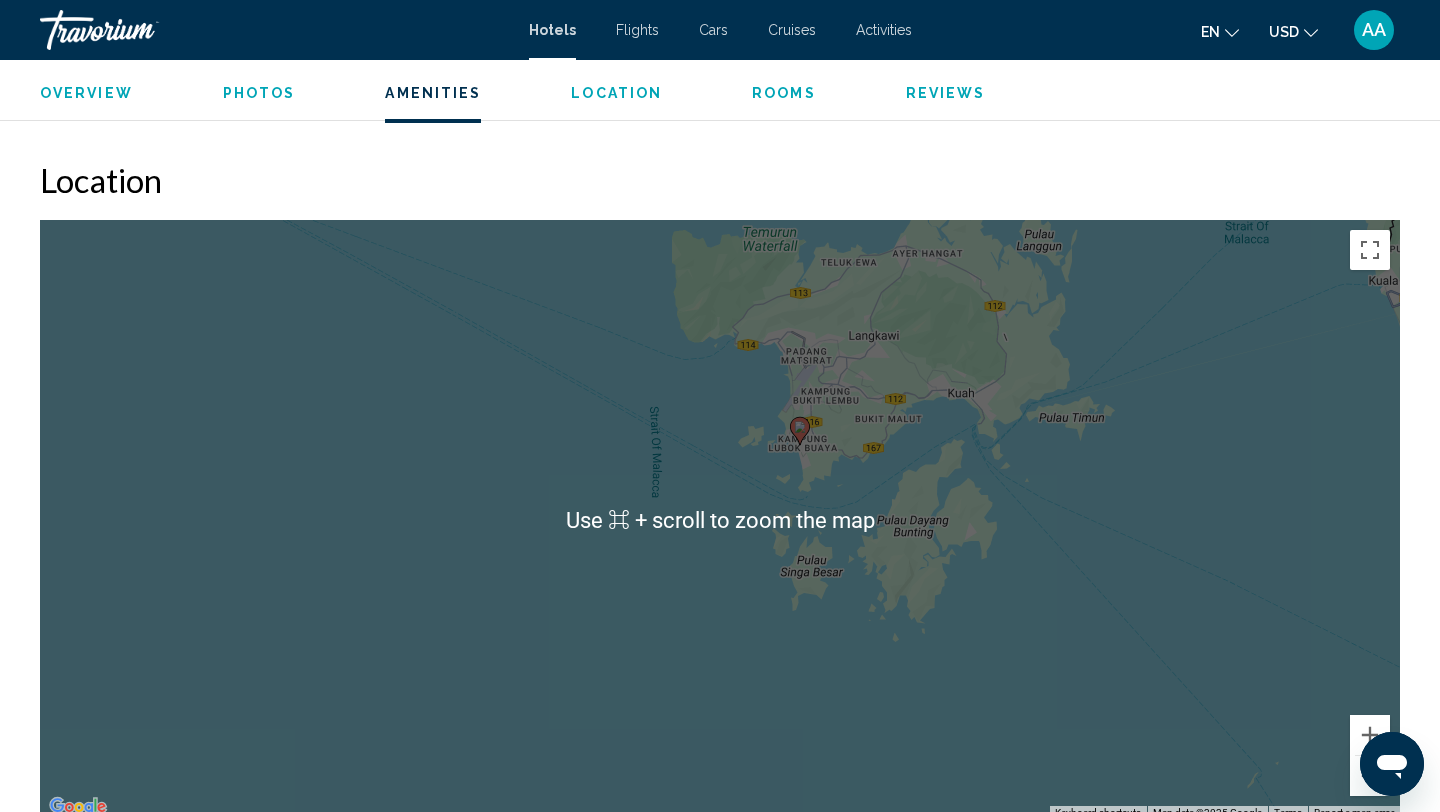 click on "To activate drag with keyboard, press Alt + Enter. Once in keyboard drag state, use the arrow keys to move the marker. To complete the drag, press the Enter key. To cancel, press Escape." at bounding box center (720, 520) 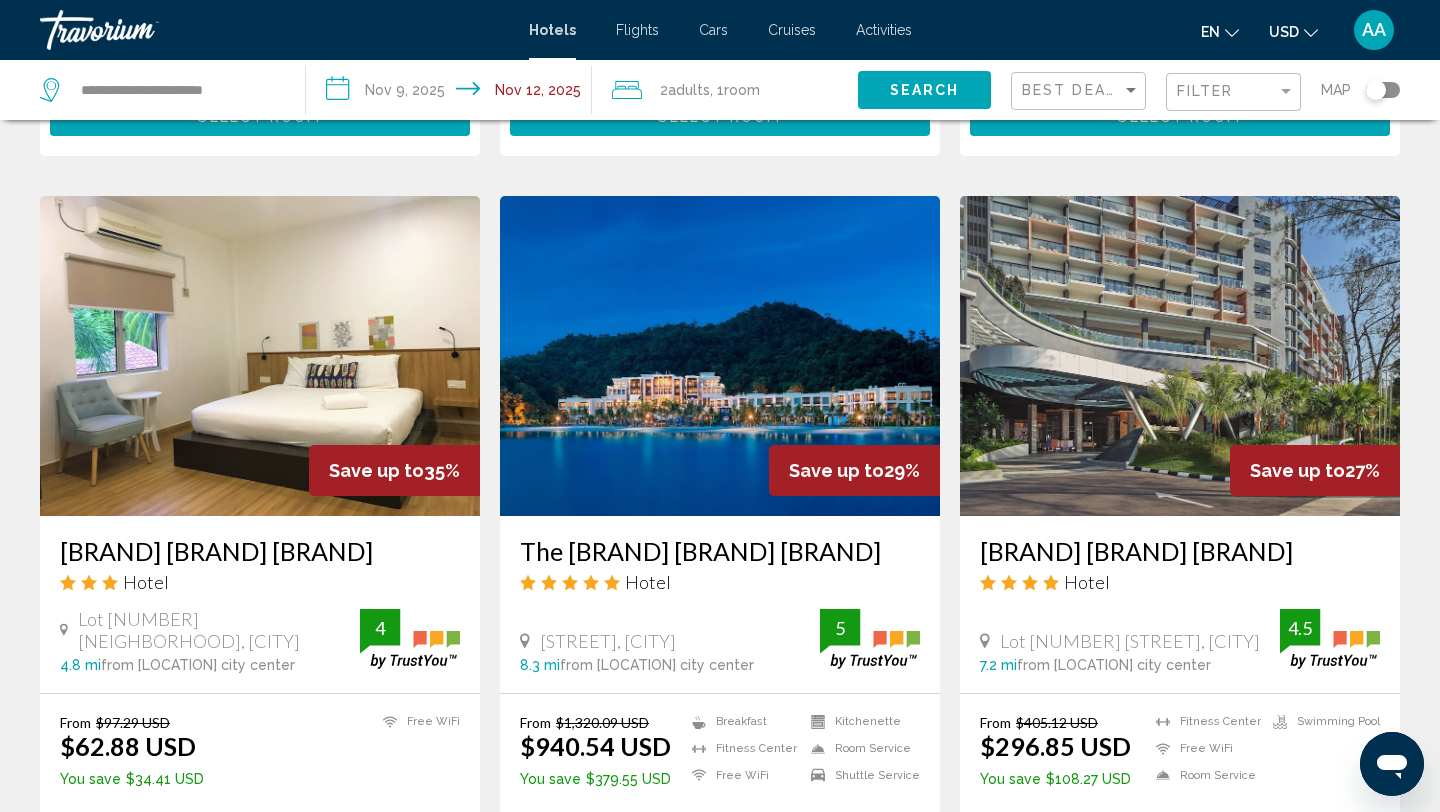 scroll, scrollTop: 1424, scrollLeft: 0, axis: vertical 